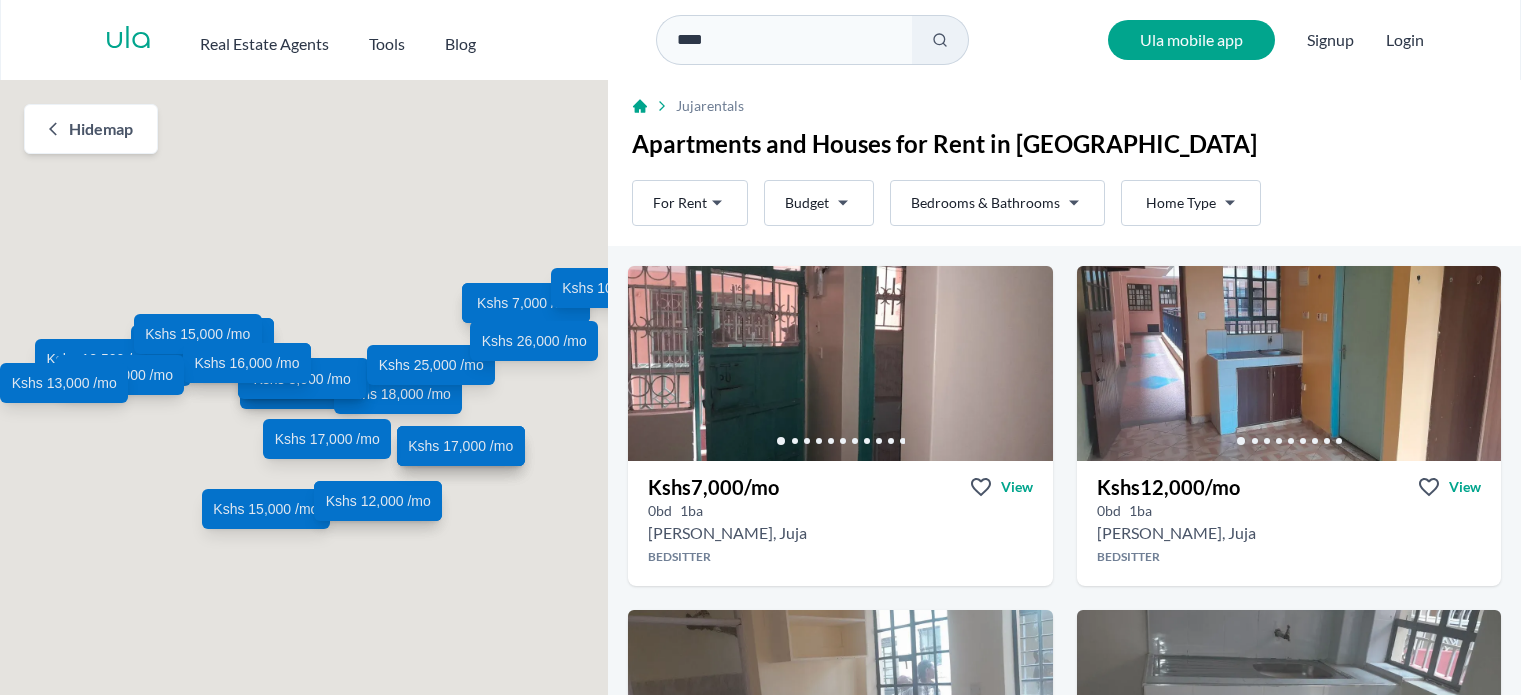 scroll, scrollTop: 0, scrollLeft: 0, axis: both 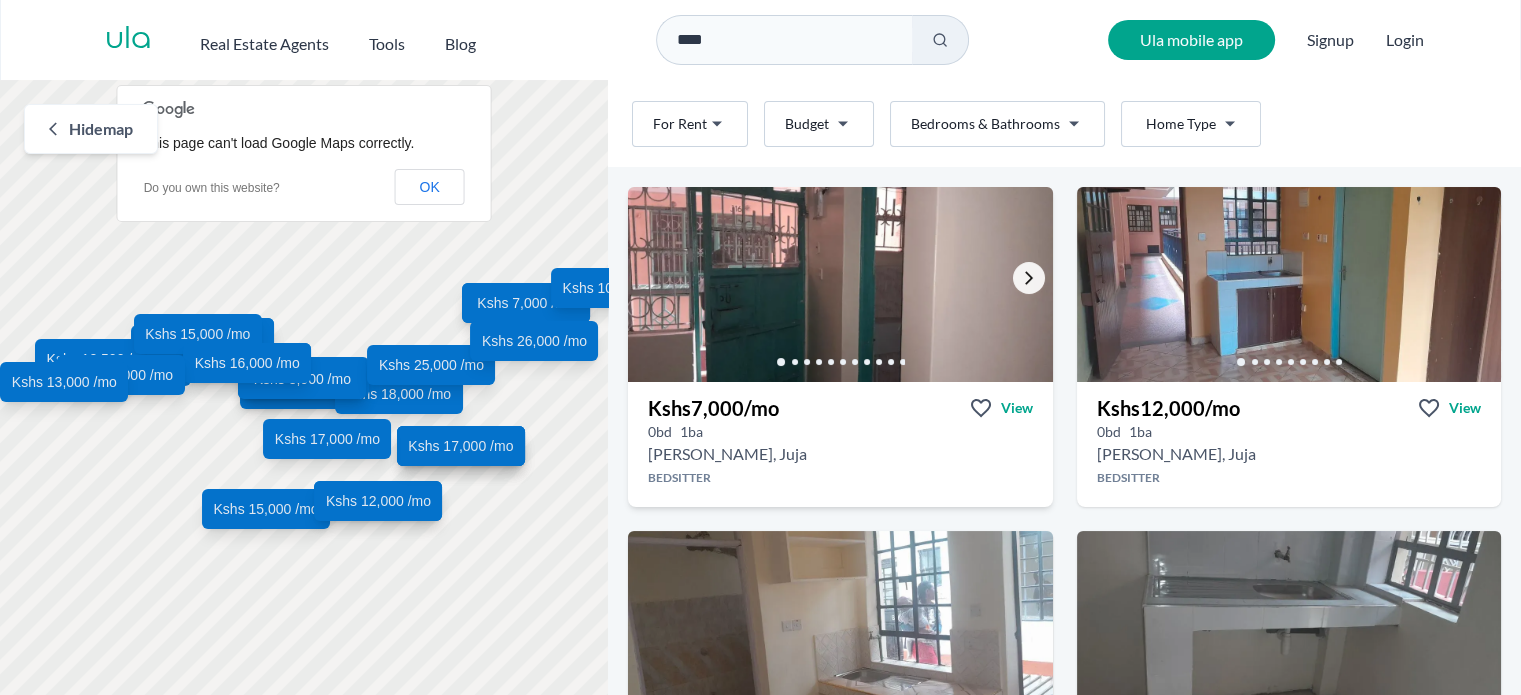 click 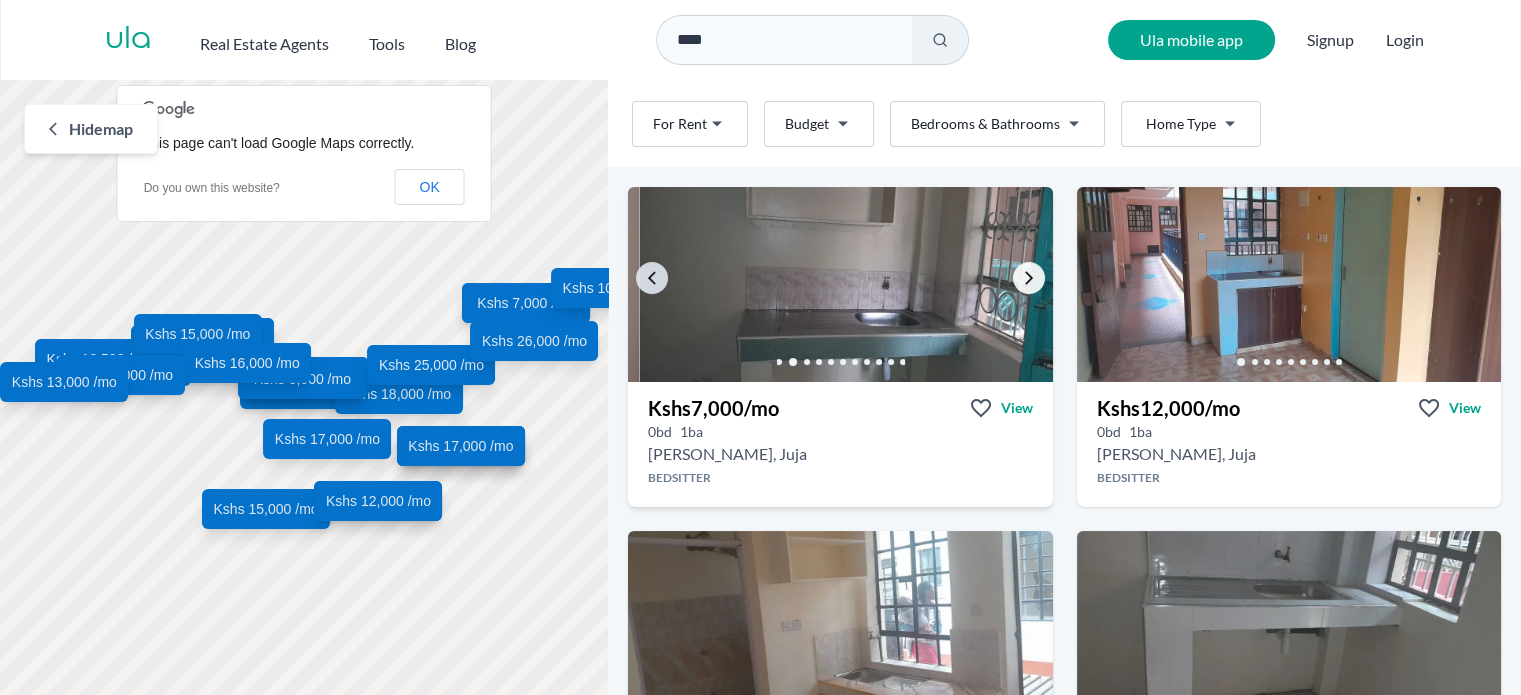 click 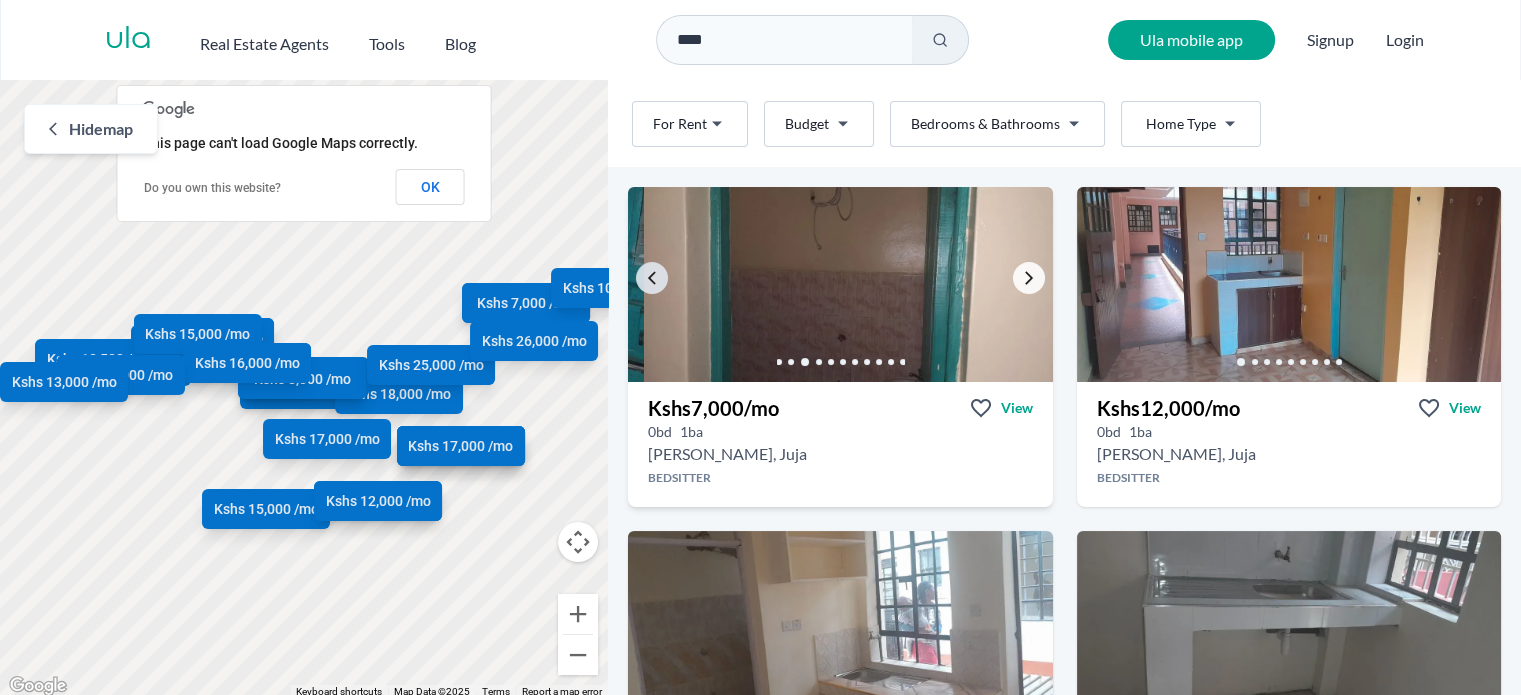 click 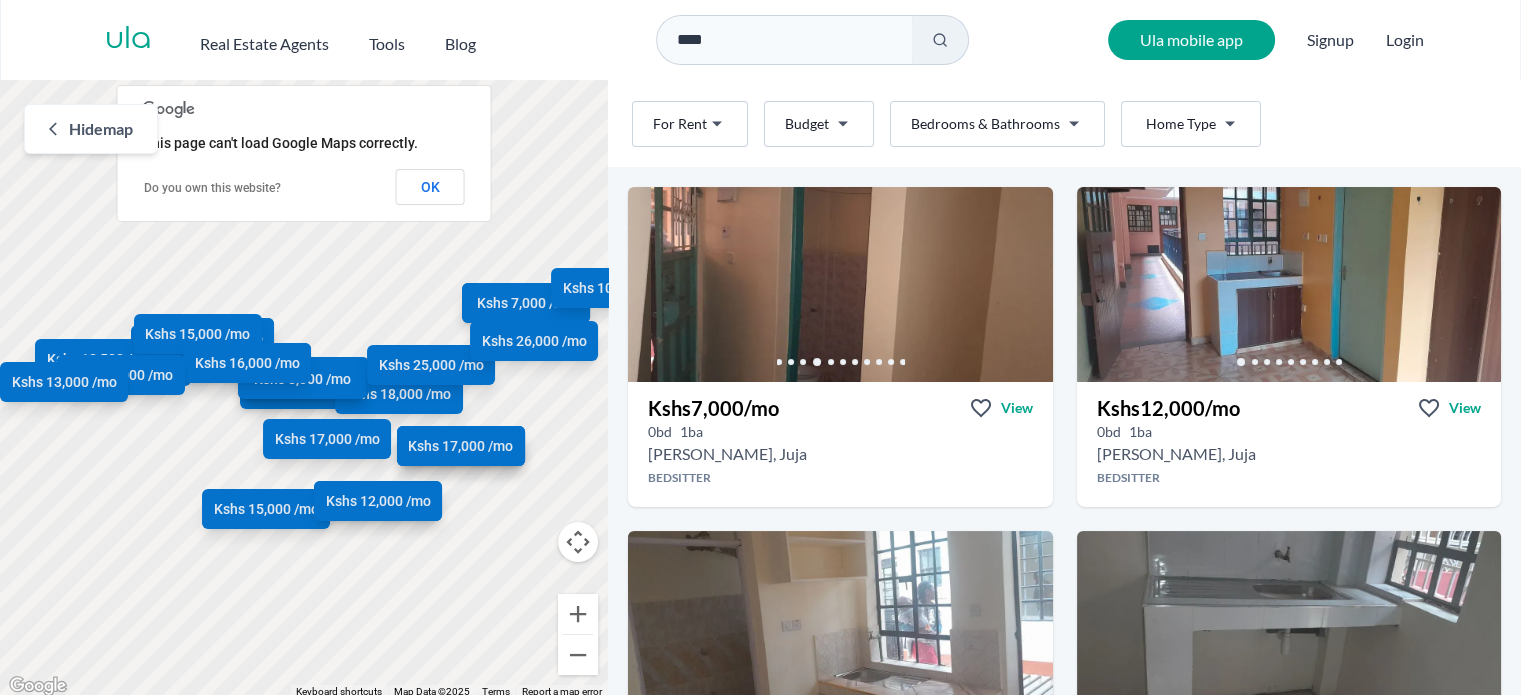 click on "Are you a real estate agent?   Reach more buyers and renters. Sign up Ula Homes App: Easy home search Explore more homes in the app Install ula Real Estate Agents Tools Blog **** Ula mobile app Signup Login Map Rent For Rent Budget Bedrooms & Bathrooms   Type   Home Type Rent For Rent Budget   Type   Home Type Filter Hide  map   ← Move left → Move right ↑ Move up ↓ Move down + Zoom in - Zoom out Home Jump left by 75% End Jump right by 75% Page Up Jump up by 75% Page Down Jump down by 75% Kshs   7,000 /mo Kshs   12,000 /mo Kshs   8,000 /mo Kshs   7,000 /mo Kshs   6,000 /mo Kshs   7,000 /mo Kshs   12,000 /mo Kshs   14,000 /mo Kshs   6,500 /mo Kshs   10,000 /mo Kshs   26,000 /mo Kshs   10,000 /mo Kshs   18,000 /mo Kshs   13,500 /mo Kshs   15,000 /mo Kshs   12,000 /mo Kshs   18,000 /mo Kshs   12,500 /mo Kshs   8,000 /mo Kshs   15,000 /mo Kshs   25,000 /mo Kshs   17,000 /mo Kshs   26,000 /mo Kshs   15,000 /mo Kshs   16,000 /mo Kshs   15,000 /mo Kshs   13,000 /mo Kshs   17,000 /mo Keyboard shortcuts 100 m" at bounding box center [760, 349] 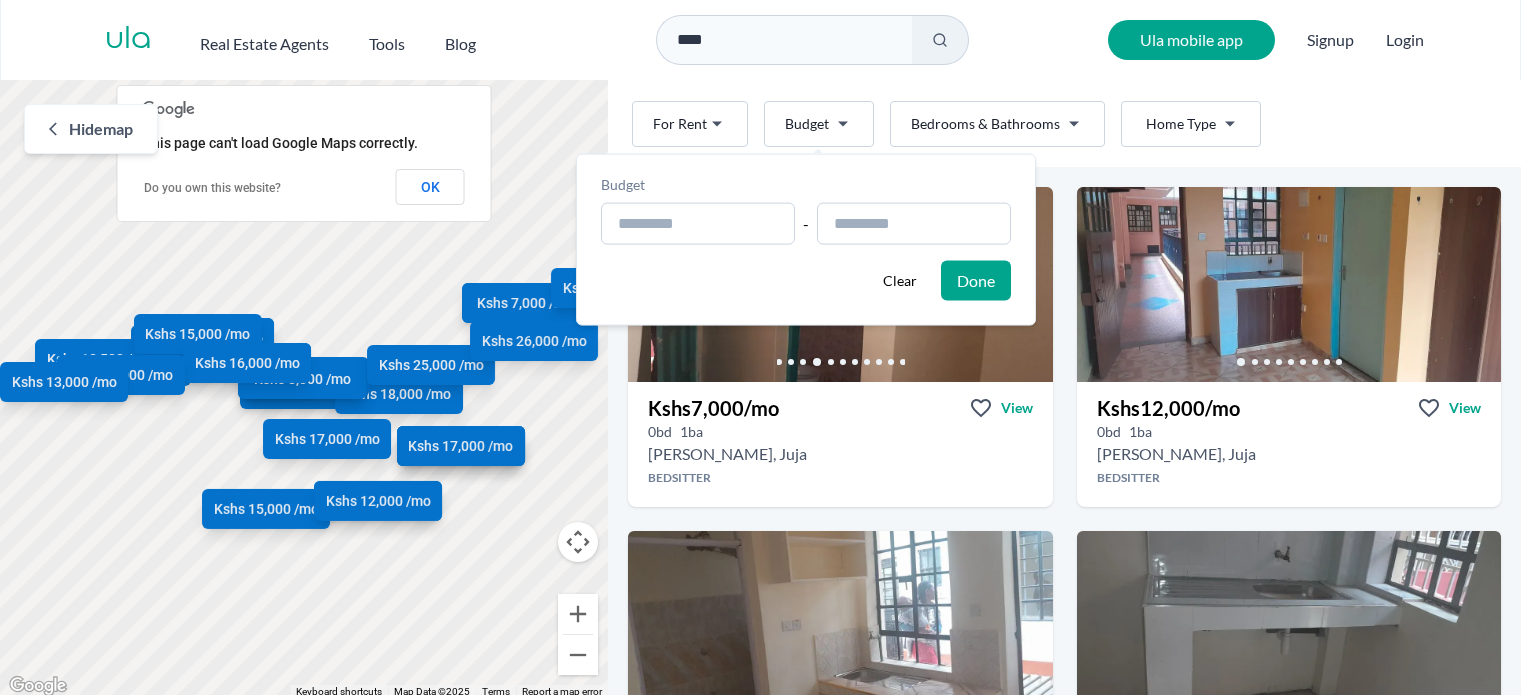 click on "Are you a real estate agent?   Reach more buyers and renters. Sign up Ula Homes App: Easy home search Explore more homes in the app Install ula Real Estate Agents Tools Blog **** Ula mobile app Signup Login Map Rent For Rent Budget Bedrooms & Bathrooms   Type   Home Type Rent For Rent Budget   Type   Home Type Filter Hide  map   ← Move left → Move right ↑ Move up ↓ Move down + Zoom in - Zoom out Home Jump left by 75% End Jump right by 75% Page Up Jump up by 75% Page Down Jump down by 75% Kshs   7,000 /mo Kshs   12,000 /mo Kshs   8,000 /mo Kshs   7,000 /mo Kshs   6,000 /mo Kshs   7,000 /mo Kshs   12,000 /mo Kshs   14,000 /mo Kshs   6,500 /mo Kshs   10,000 /mo Kshs   26,000 /mo Kshs   10,000 /mo Kshs   18,000 /mo Kshs   13,500 /mo Kshs   15,000 /mo Kshs   12,000 /mo Kshs   18,000 /mo Kshs   12,500 /mo Kshs   8,000 /mo Kshs   15,000 /mo Kshs   25,000 /mo Kshs   17,000 /mo Kshs   26,000 /mo Kshs   15,000 /mo Kshs   16,000 /mo Kshs   15,000 /mo Kshs   13,000 /mo Kshs   17,000 /mo Keyboard shortcuts 100 m" at bounding box center (768, 349) 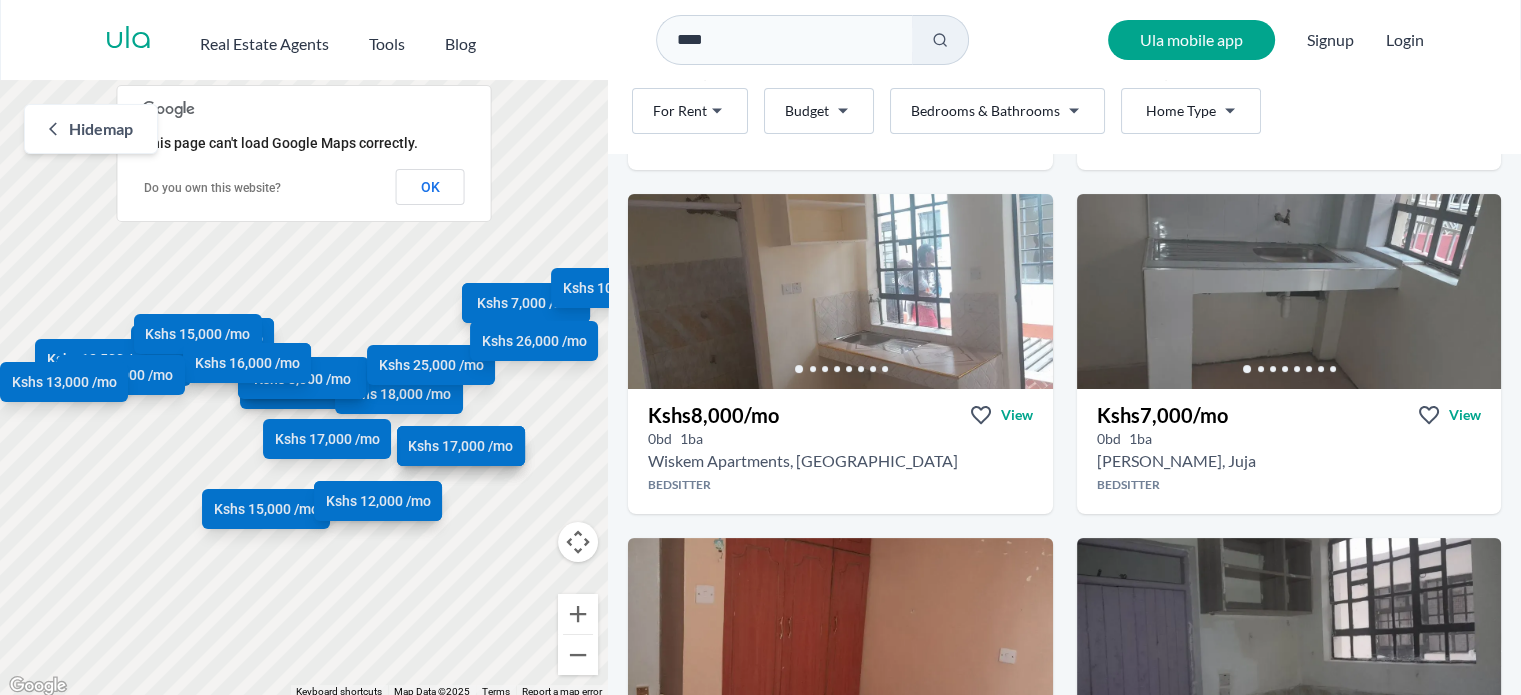 scroll, scrollTop: 0, scrollLeft: 0, axis: both 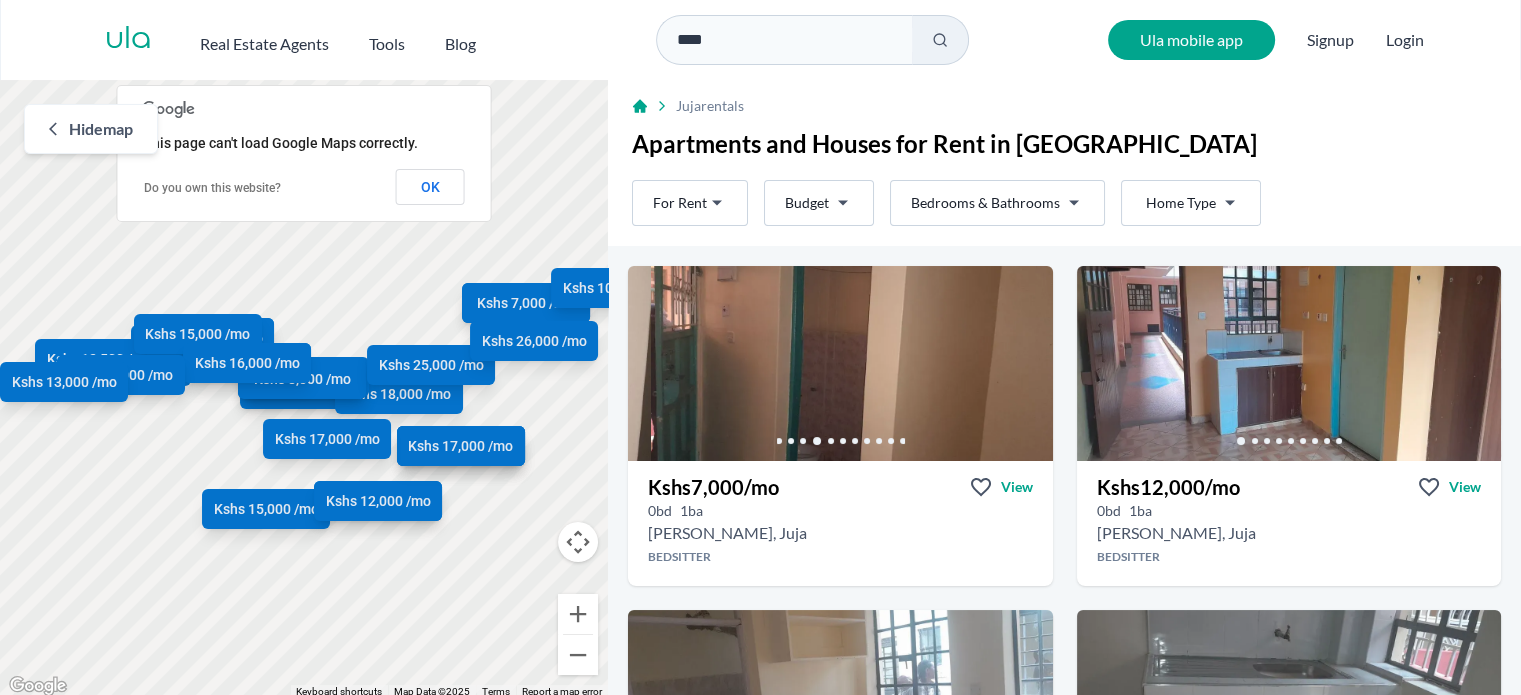 click on "Are you a real estate agent?   Reach more buyers and renters. Sign up Ula Homes App: Easy home search Explore more homes in the app Install ula Real Estate Agents Tools Blog **** Ula mobile app Signup Login Map Rent For Rent Budget Bedrooms & Bathrooms   Type   Home Type Rent For Rent Budget   Type   Home Type Filter Hide  map   ← Move left → Move right ↑ Move up ↓ Move down + Zoom in - Zoom out Home Jump left by 75% End Jump right by 75% Page Up Jump up by 75% Page Down Jump down by 75% Kshs   7,000 /mo Kshs   12,000 /mo Kshs   8,000 /mo Kshs   7,000 /mo Kshs   6,000 /mo Kshs   7,000 /mo Kshs   12,000 /mo Kshs   14,000 /mo Kshs   6,500 /mo Kshs   10,000 /mo Kshs   26,000 /mo Kshs   10,000 /mo Kshs   18,000 /mo Kshs   13,500 /mo Kshs   15,000 /mo Kshs   12,000 /mo Kshs   18,000 /mo Kshs   12,500 /mo Kshs   8,000 /mo Kshs   15,000 /mo Kshs   25,000 /mo Kshs   17,000 /mo Kshs   26,000 /mo Kshs   15,000 /mo Kshs   16,000 /mo Kshs   15,000 /mo Kshs   13,000 /mo Kshs   17,000 /mo Keyboard shortcuts 100 m" at bounding box center (760, 349) 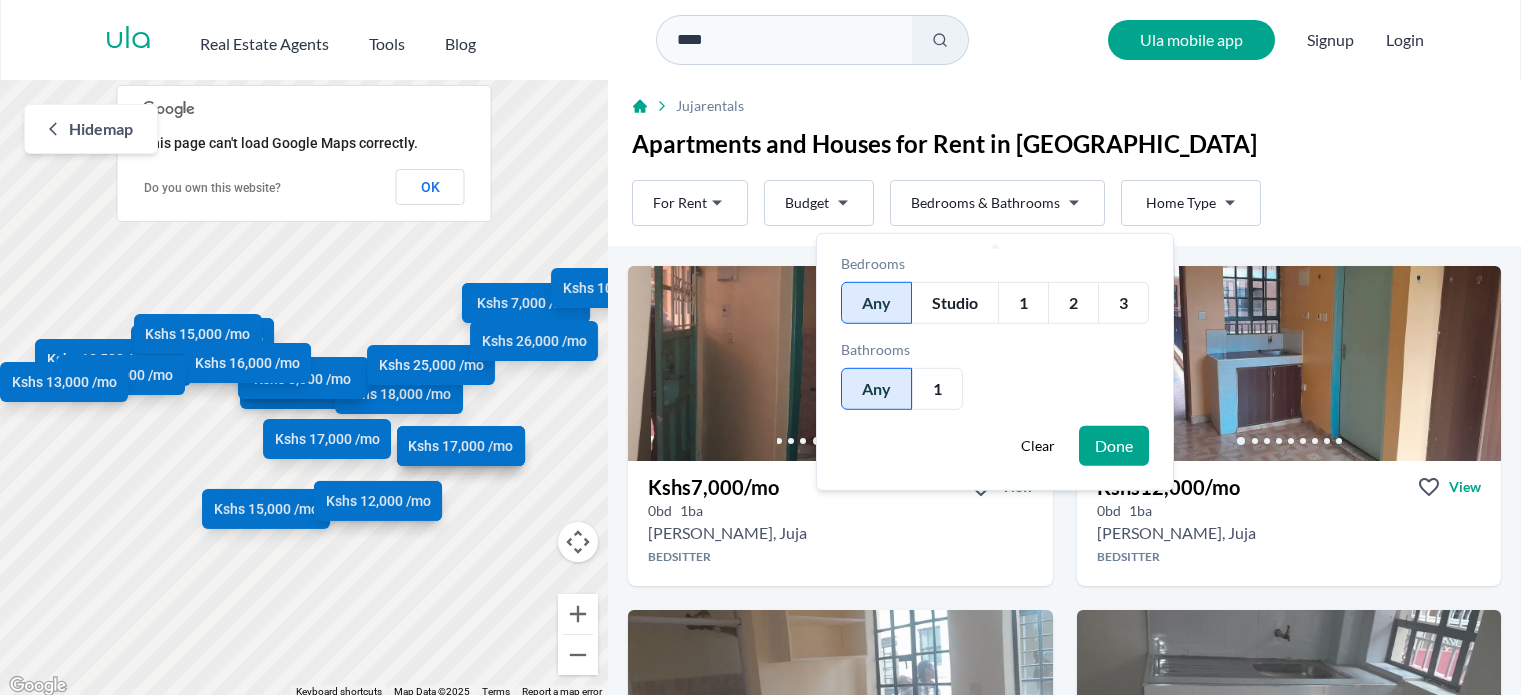 click on "1" at bounding box center (1023, 303) 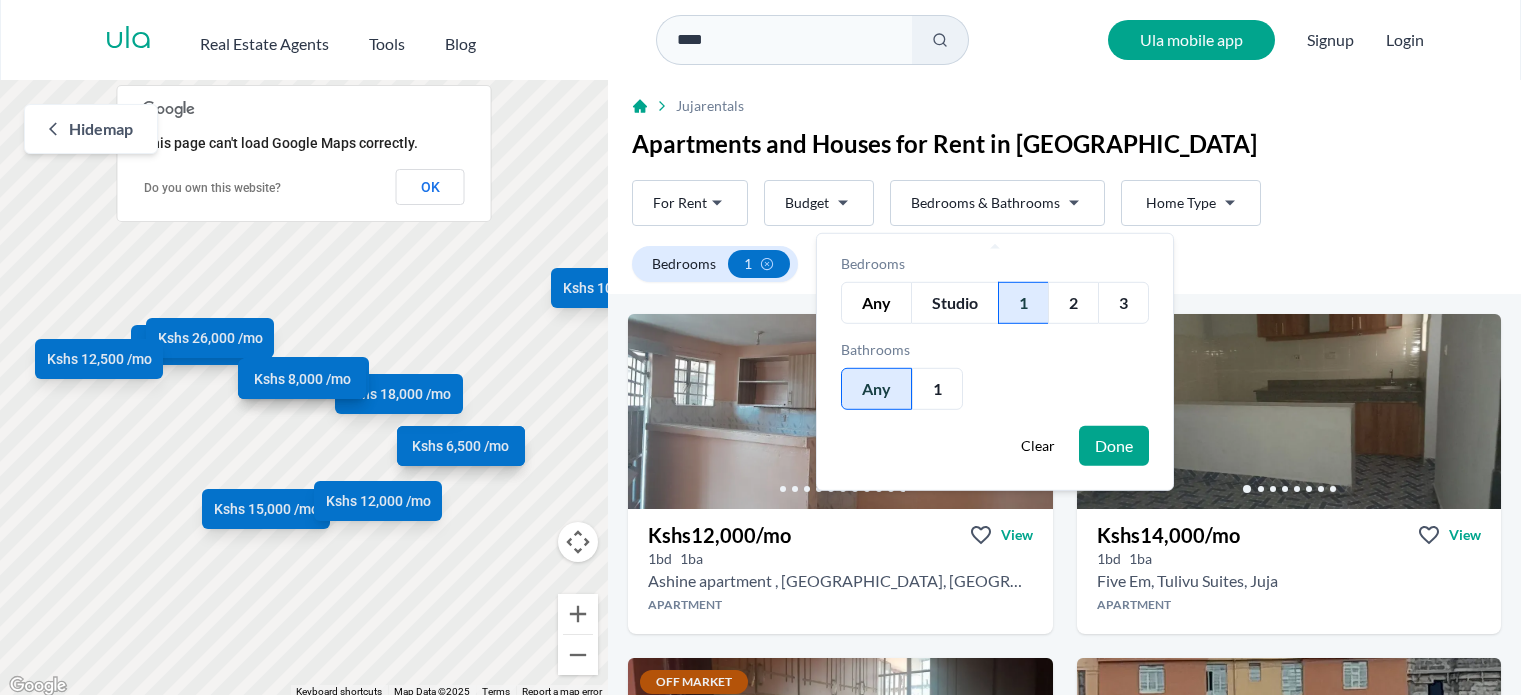click on "Done" at bounding box center (1114, 446) 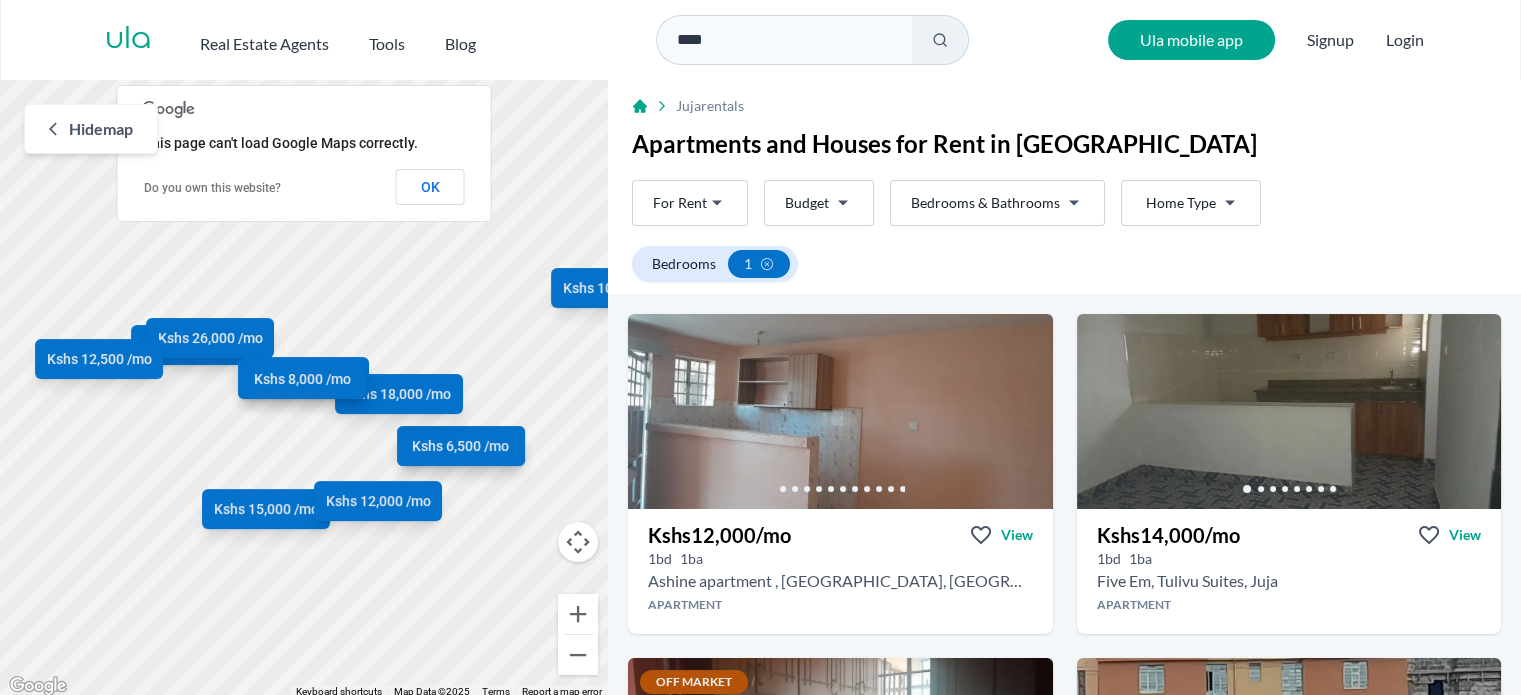 click on "Are you a real estate agent?   Reach more buyers and renters. Sign up Ula Homes App: Easy home search Explore more homes in the app Install ula Real Estate Agents Tools Blog **** Ula mobile app Signup Login Map Rent For Rent Budget Bedrooms & Bathrooms   Type   Home Type Rent For Rent Budget   Type   Home Type Filter Bedrooms 1 Hide  map   ← Move left → Move right ↑ Move up ↓ Move down + Zoom in - Zoom out Home Jump left by 75% End Jump right by 75% Page Up Jump up by 75% Page Down Jump down by 75% Kshs   12,000 /mo Kshs   14,000 /mo Kshs   6,500 /mo Kshs   10,000 /mo Kshs   26,000 /mo Kshs   10,000 /mo Kshs   18,000 /mo Kshs   13,500 /mo Kshs   15,000 /mo Kshs   12,000 /mo Kshs   18,000 /mo Kshs   12,500 /mo Kshs   8,000 /mo Keyboard shortcuts Map Data Map Data ©2025 Map data ©2025 100 m  Click to toggle between metric and imperial units Terms Report a map error This page can't load Google Maps correctly. Do you own this website? OK Juja  rentals Apartments and Houses for Rent in Juja Rent Budget" at bounding box center (760, 349) 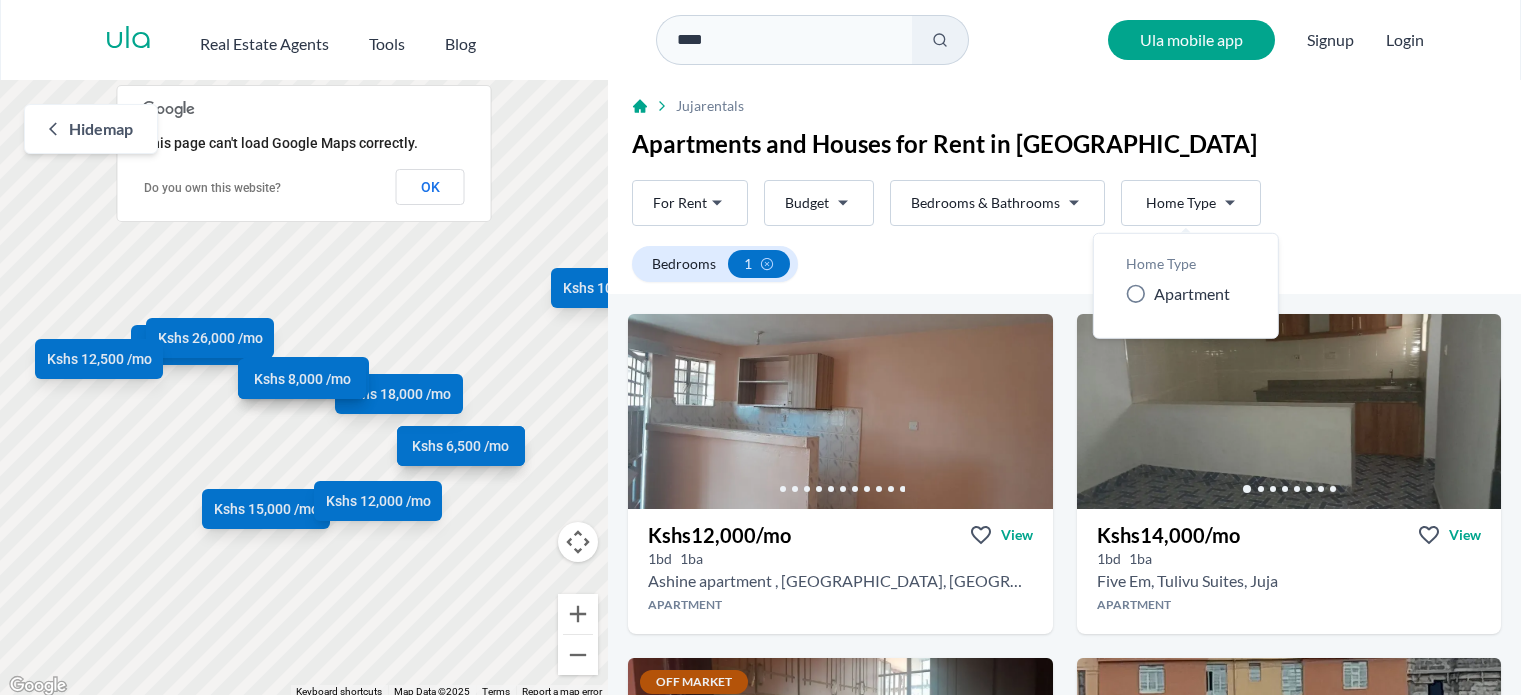 click on "Are you a real estate agent?   Reach more buyers and renters. Sign up Ula Homes App: Easy home search Explore more homes in the app Install ula Real Estate Agents Tools Blog **** Ula mobile app Signup Login Map Rent For Rent Budget Bedrooms & Bathrooms   Type   Home Type Rent For Rent Budget   Type   Home Type Filter Bedrooms 1 Hide  map   ← Move left → Move right ↑ Move up ↓ Move down + Zoom in - Zoom out Home Jump left by 75% End Jump right by 75% Page Up Jump up by 75% Page Down Jump down by 75% Kshs   12,000 /mo Kshs   14,000 /mo Kshs   6,500 /mo Kshs   10,000 /mo Kshs   26,000 /mo Kshs   10,000 /mo Kshs   18,000 /mo Kshs   13,500 /mo Kshs   15,000 /mo Kshs   12,000 /mo Kshs   18,000 /mo Kshs   12,500 /mo Kshs   8,000 /mo Keyboard shortcuts Map Data Map Data ©2025 Map data ©2025 100 m  Click to toggle between metric and imperial units Terms Report a map error This page can't load Google Maps correctly. Do you own this website? OK Juja  rentals Apartments and Houses for Rent in Juja Rent Budget" at bounding box center [768, 349] 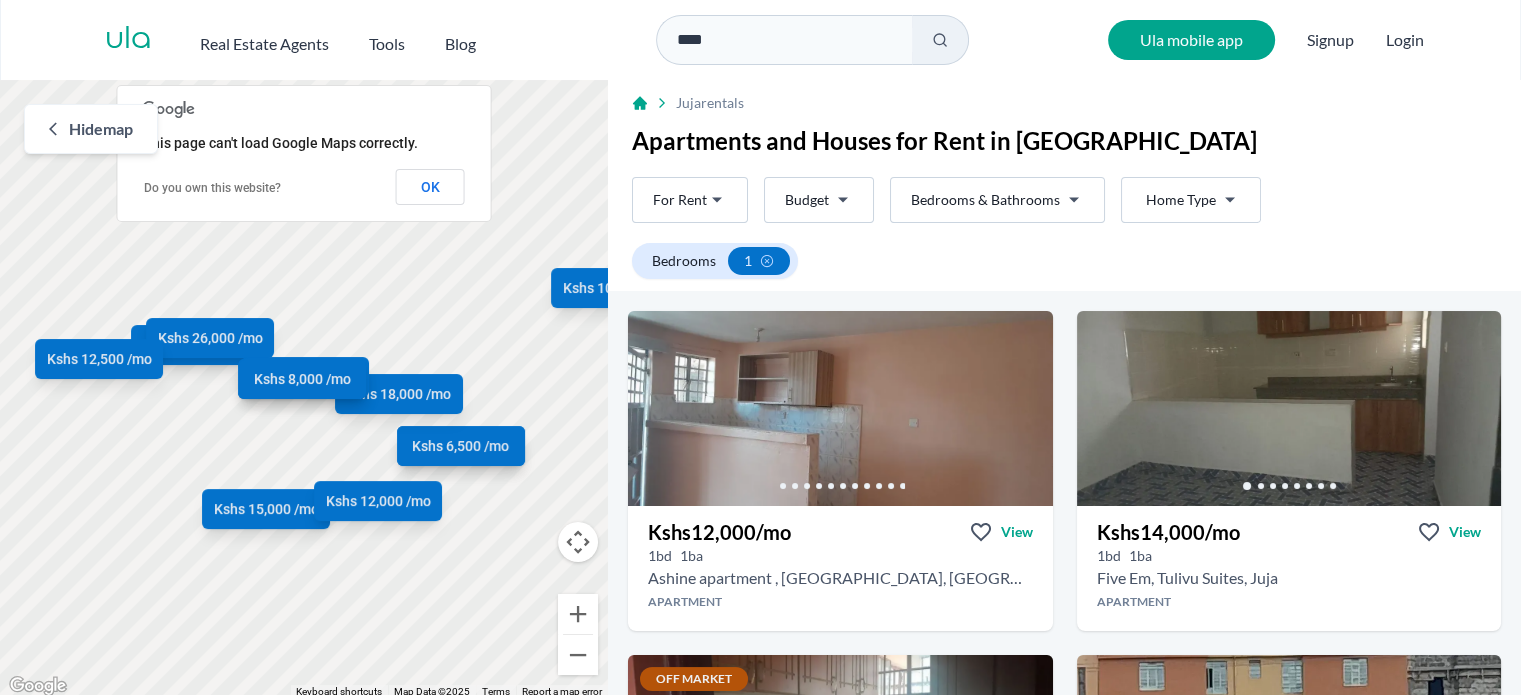 scroll, scrollTop: 0, scrollLeft: 0, axis: both 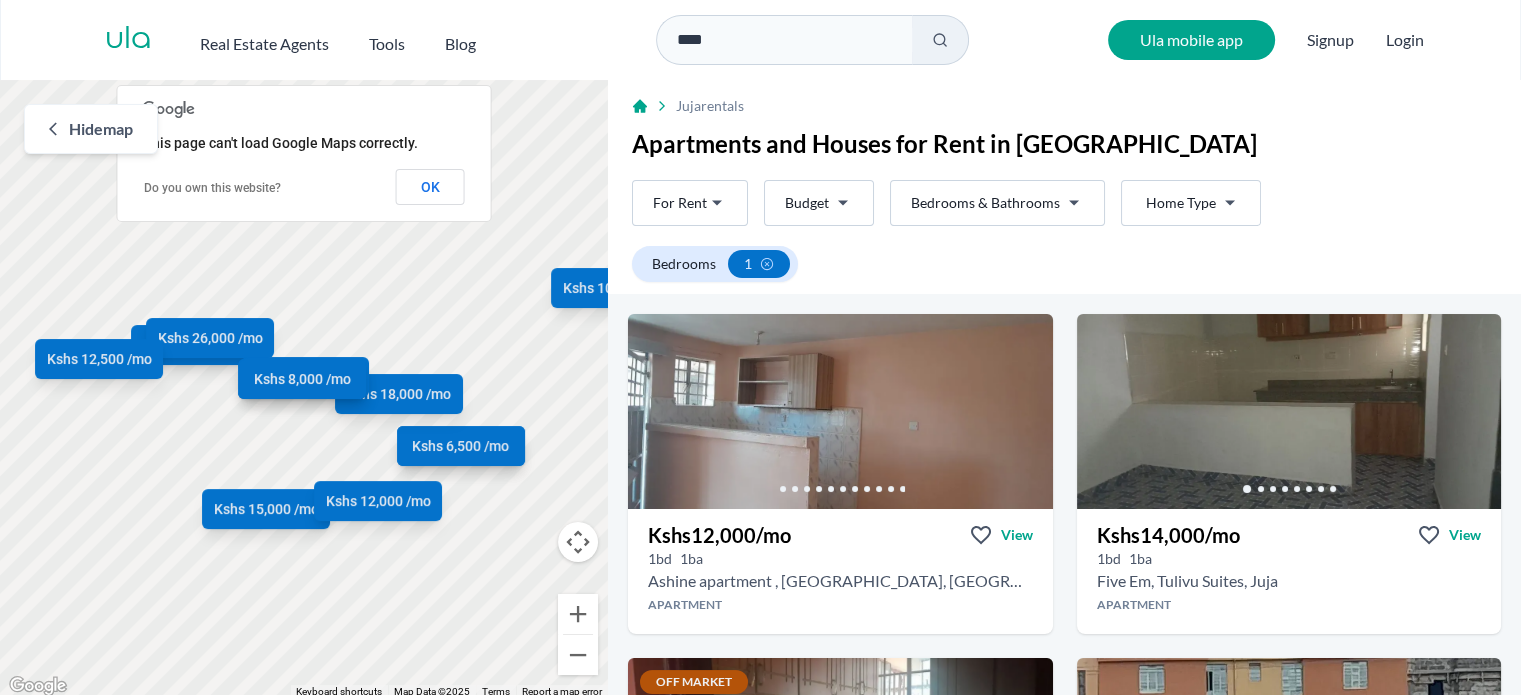 click on "Are you a real estate agent?   Reach more buyers and renters. Sign up Ula Homes App: Easy home search Explore more homes in the app Install ula Real Estate Agents Tools Blog **** Ula mobile app Signup Login Map Rent For Rent Budget Bedrooms & Bathrooms   Type   Home Type Rent For Rent Budget   Type   Home Type Filter Bedrooms 1 Hide  map   ← Move left → Move right ↑ Move up ↓ Move down + Zoom in - Zoom out Home Jump left by 75% End Jump right by 75% Page Up Jump up by 75% Page Down Jump down by 75% Kshs   12,000 /mo Kshs   14,000 /mo Kshs   6,500 /mo Kshs   10,000 /mo Kshs   26,000 /mo Kshs   10,000 /mo Kshs   18,000 /mo Kshs   13,500 /mo Kshs   15,000 /mo Kshs   12,000 /mo Kshs   18,000 /mo Kshs   12,500 /mo Kshs   8,000 /mo Keyboard shortcuts Map Data Map Data ©2025 Map data ©2025 100 m  Click to toggle between metric and imperial units Terms Report a map error This page can't load Google Maps correctly. Do you own this website? OK Juja  rentals Apartments and Houses for Rent in Juja Rent Budget" at bounding box center [760, 349] 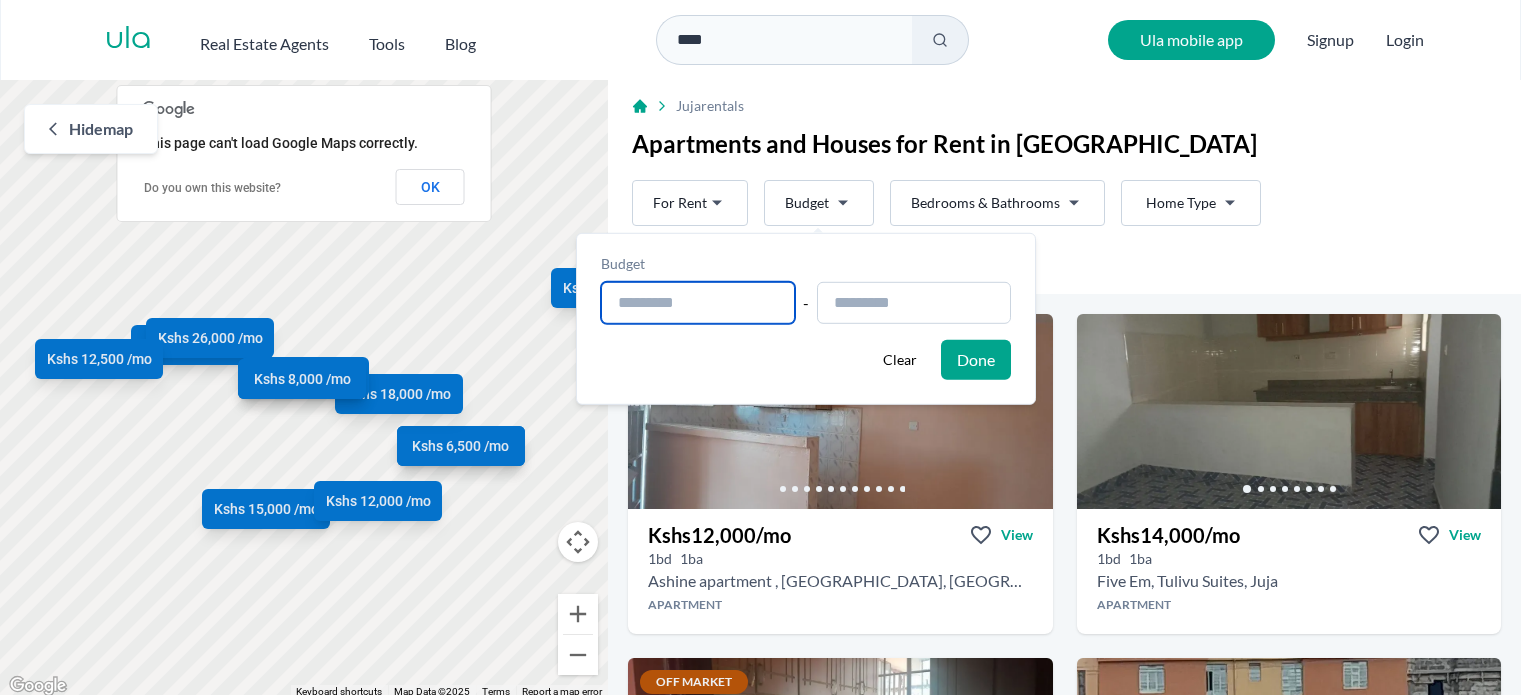 click at bounding box center [698, 303] 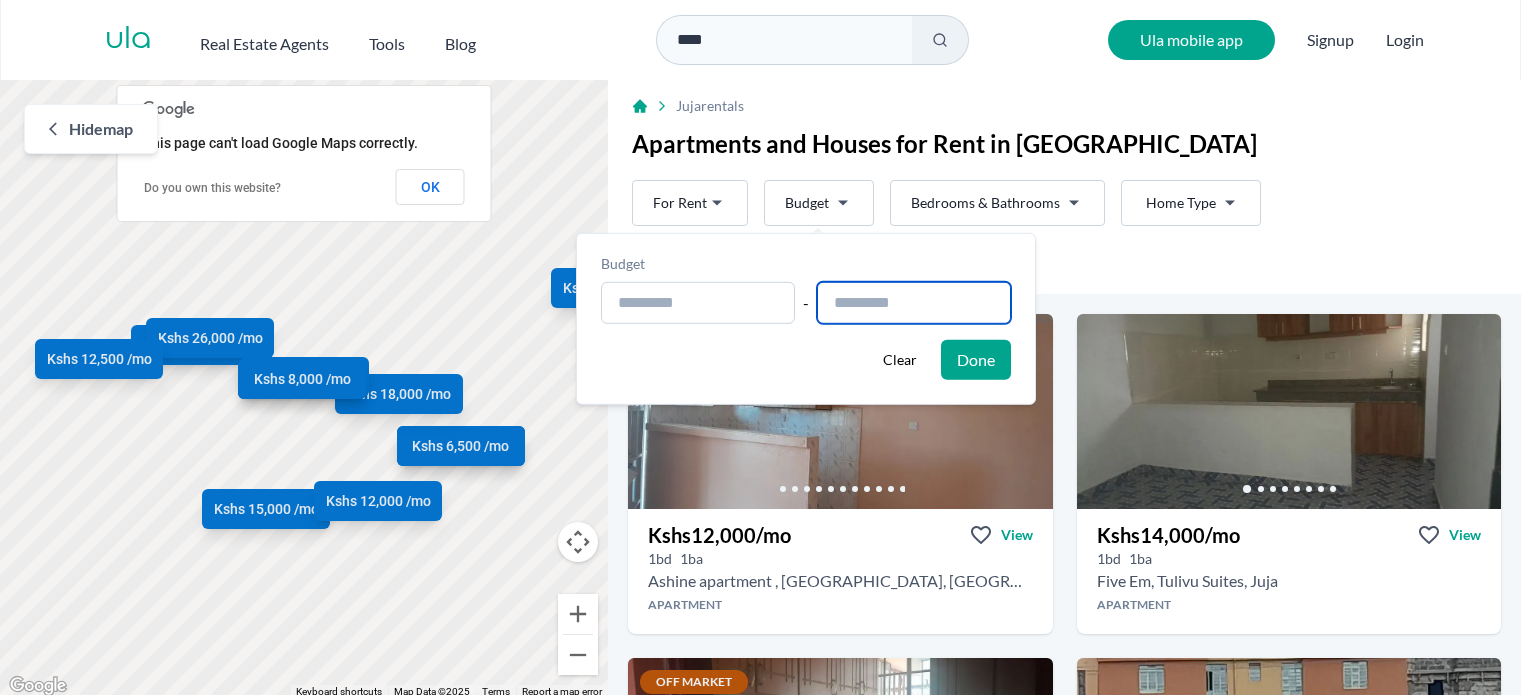 click at bounding box center (914, 303) 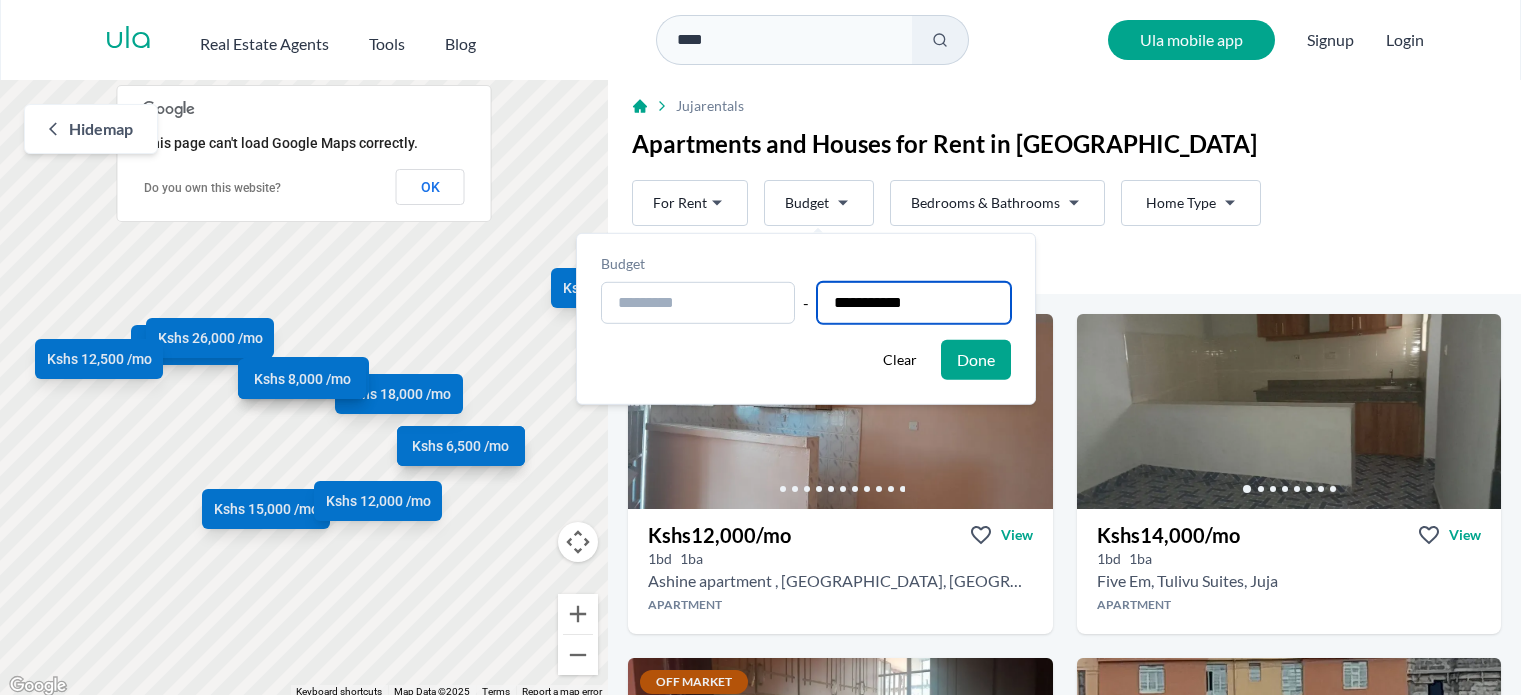 type on "**********" 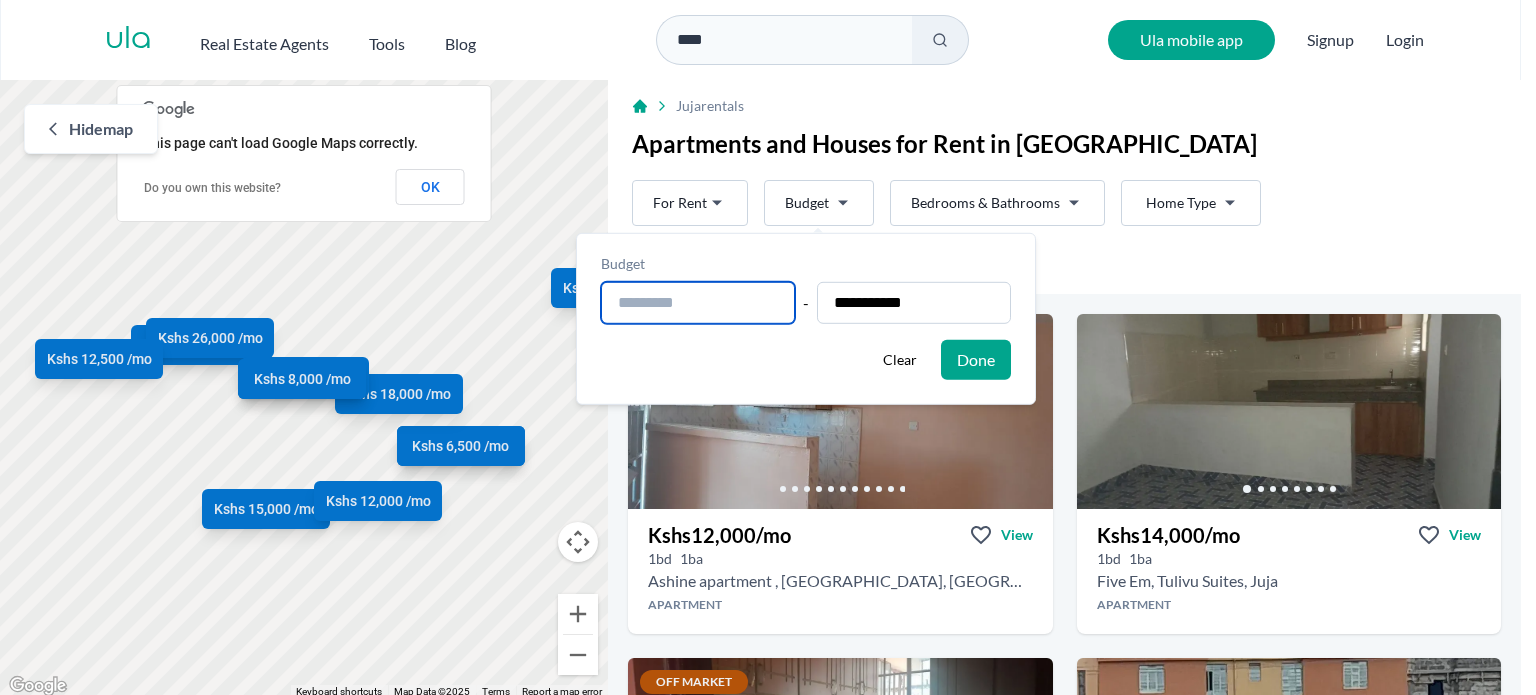 click at bounding box center (698, 303) 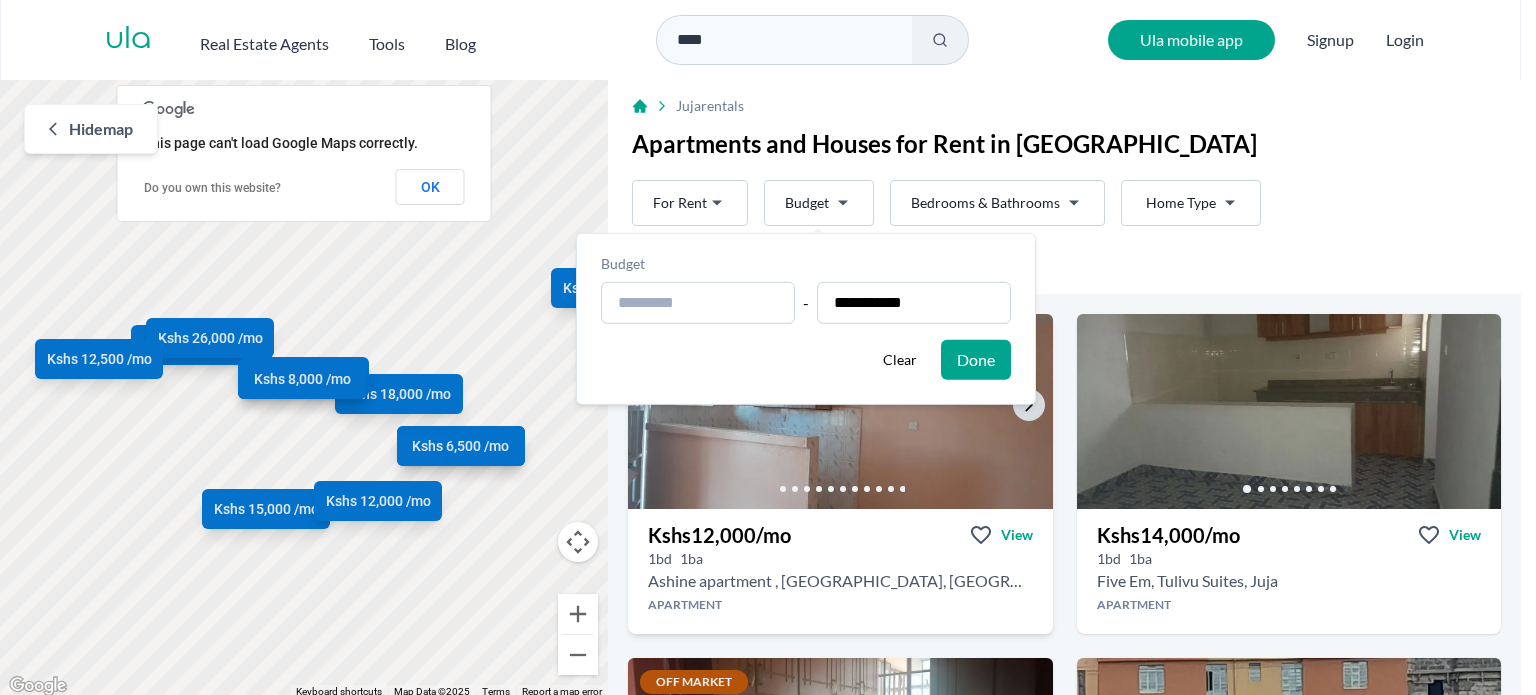 click on "Done" at bounding box center (976, 360) 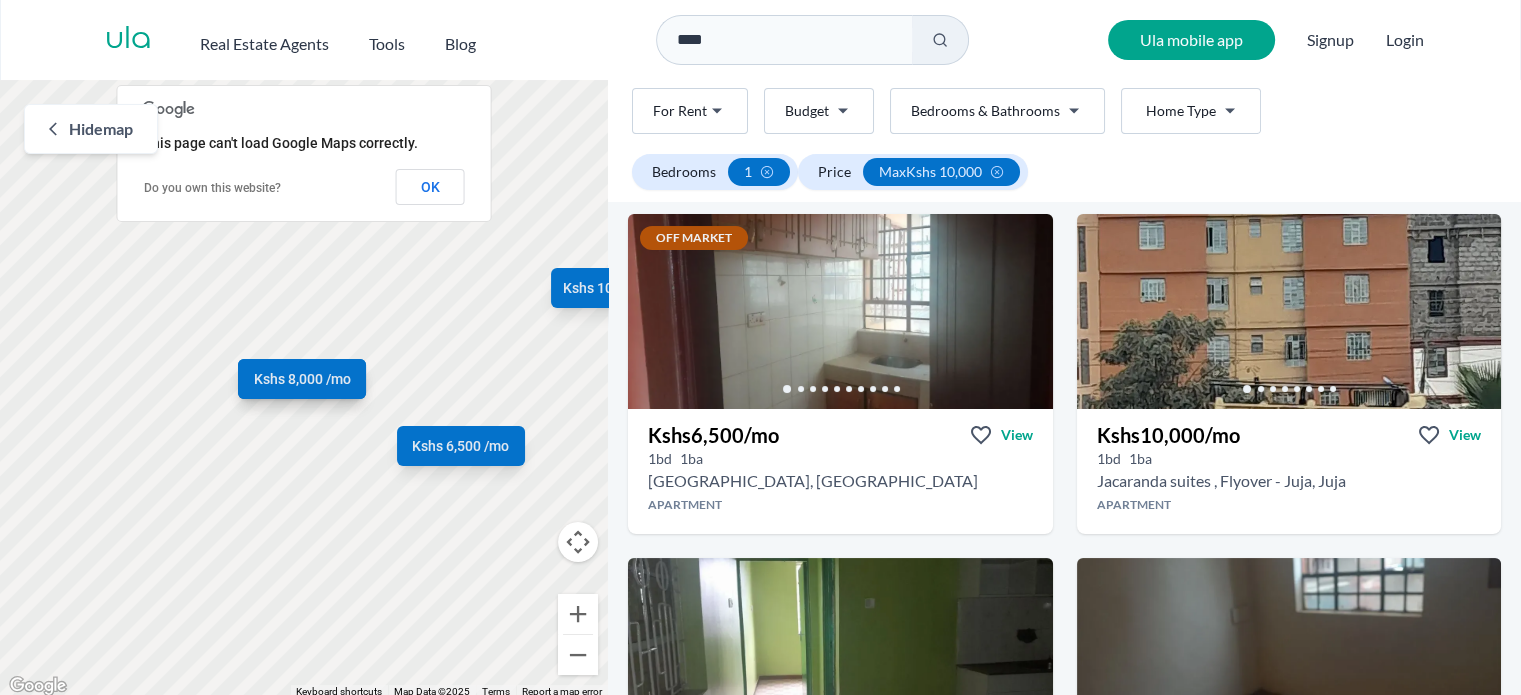 scroll, scrollTop: 105, scrollLeft: 0, axis: vertical 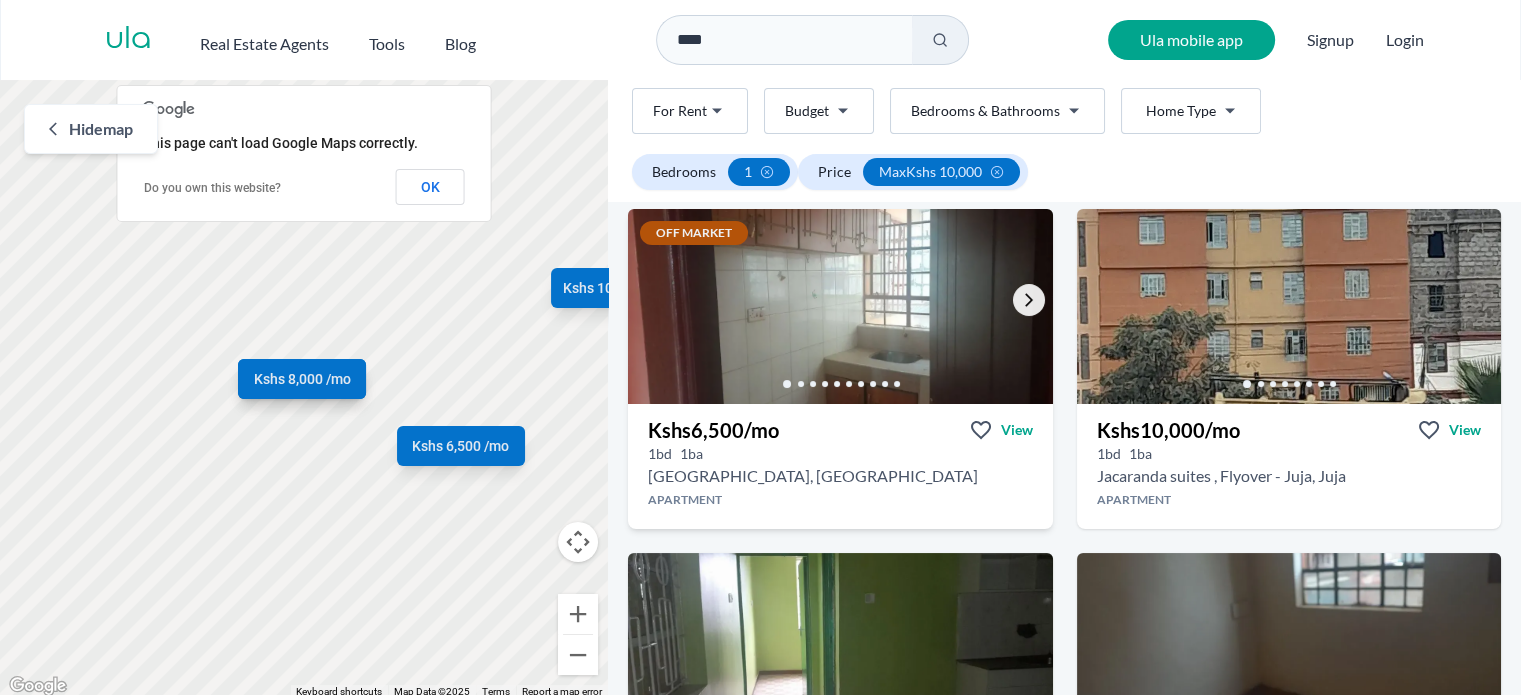 click at bounding box center (1029, 300) 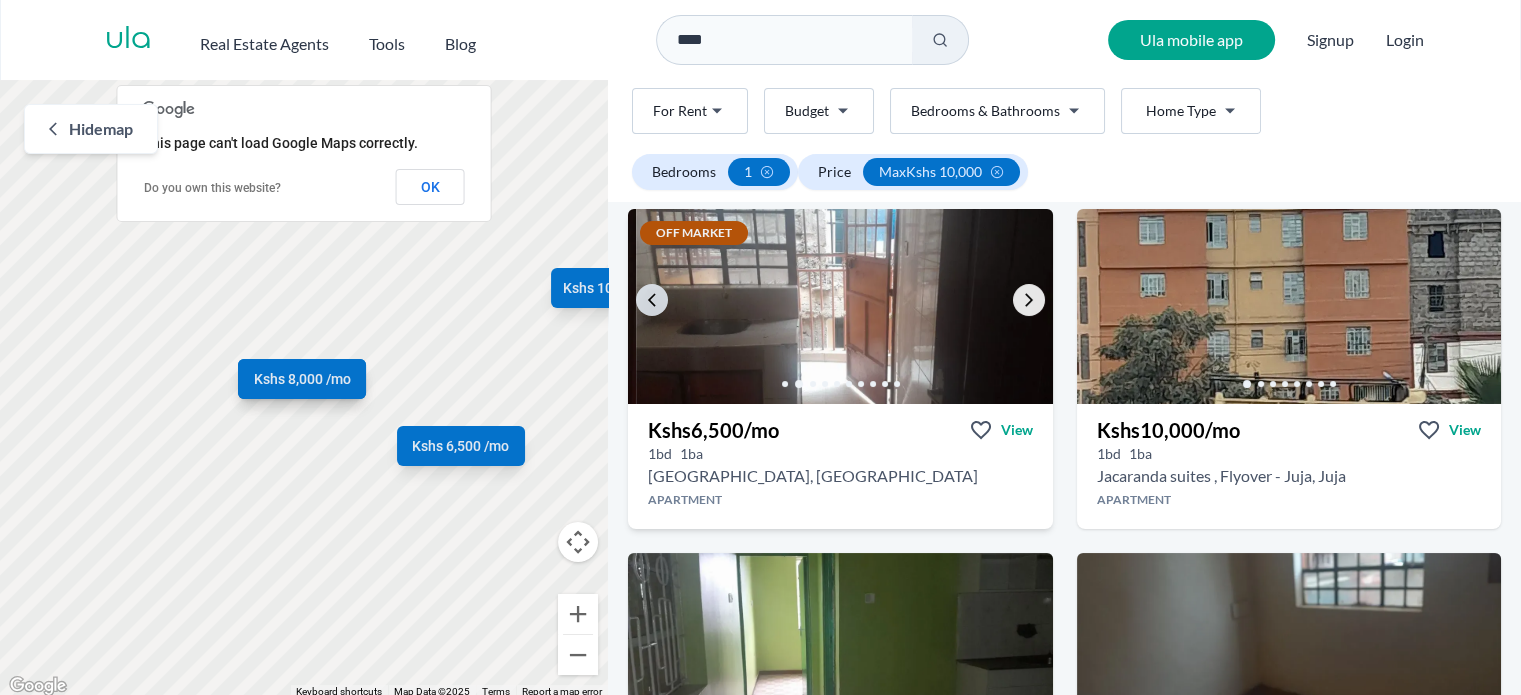 click at bounding box center [1029, 300] 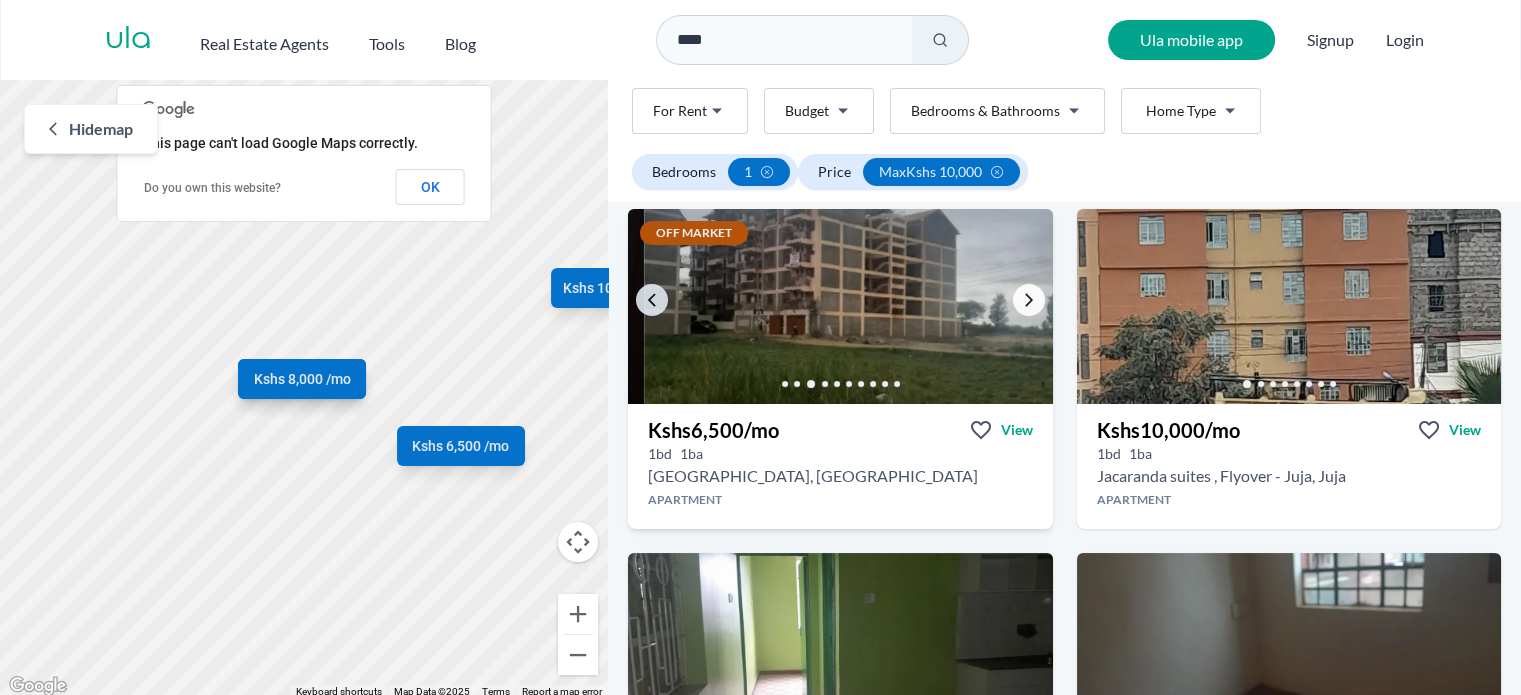 click at bounding box center [1029, 300] 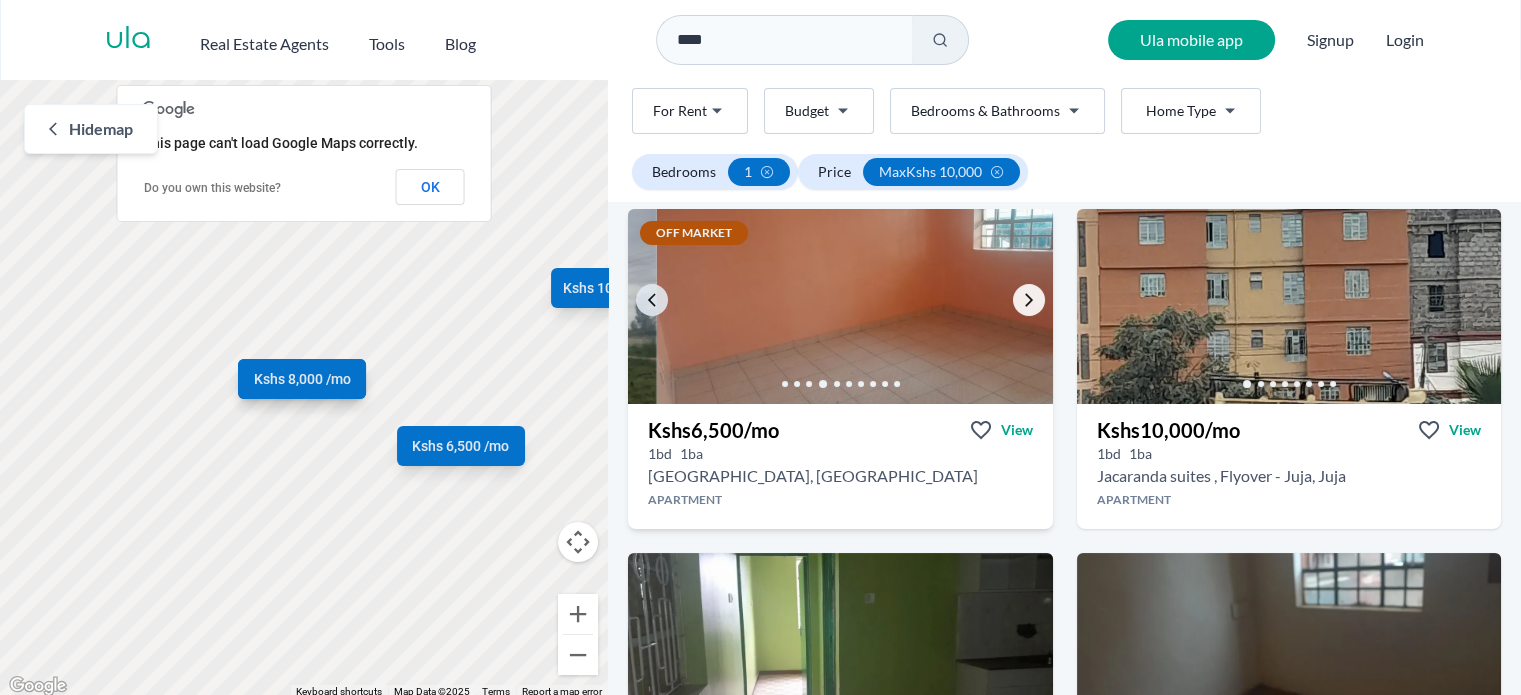 click at bounding box center [1029, 300] 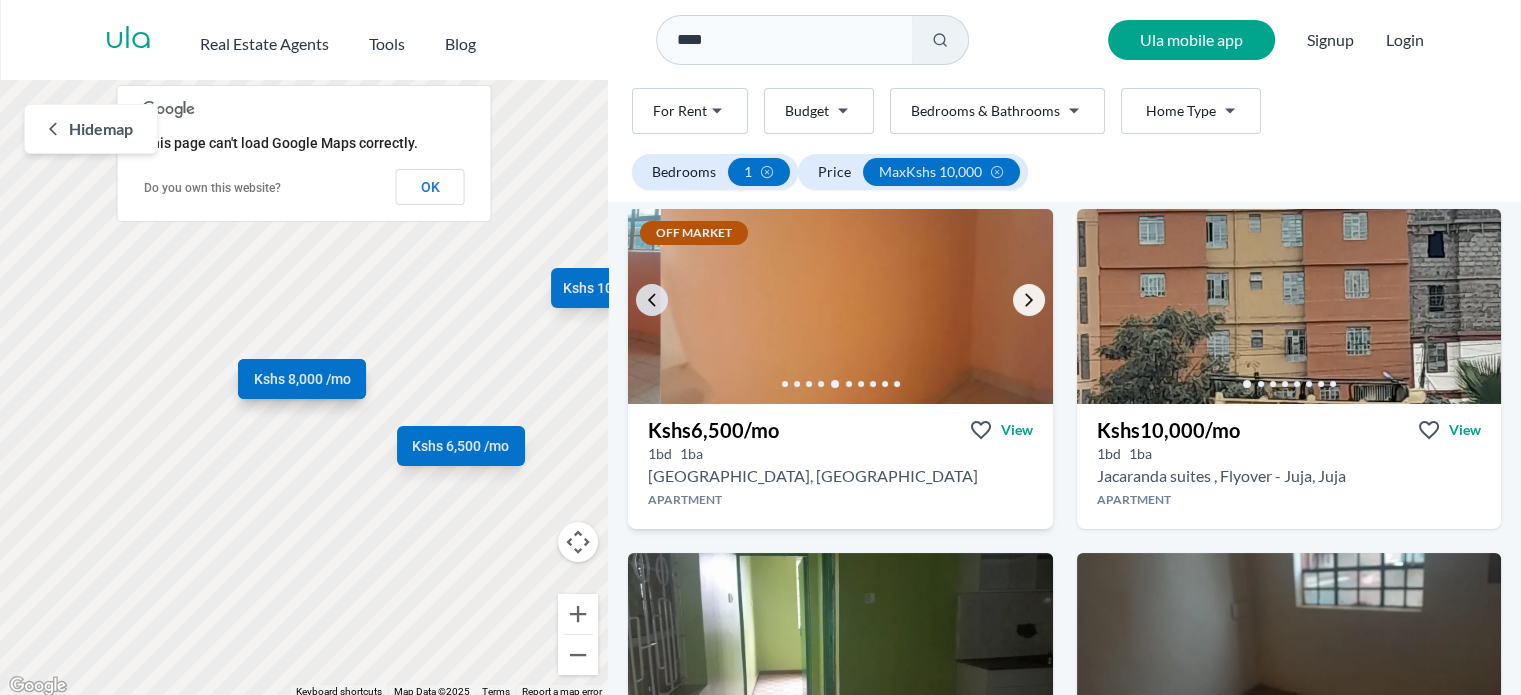 click at bounding box center (1029, 300) 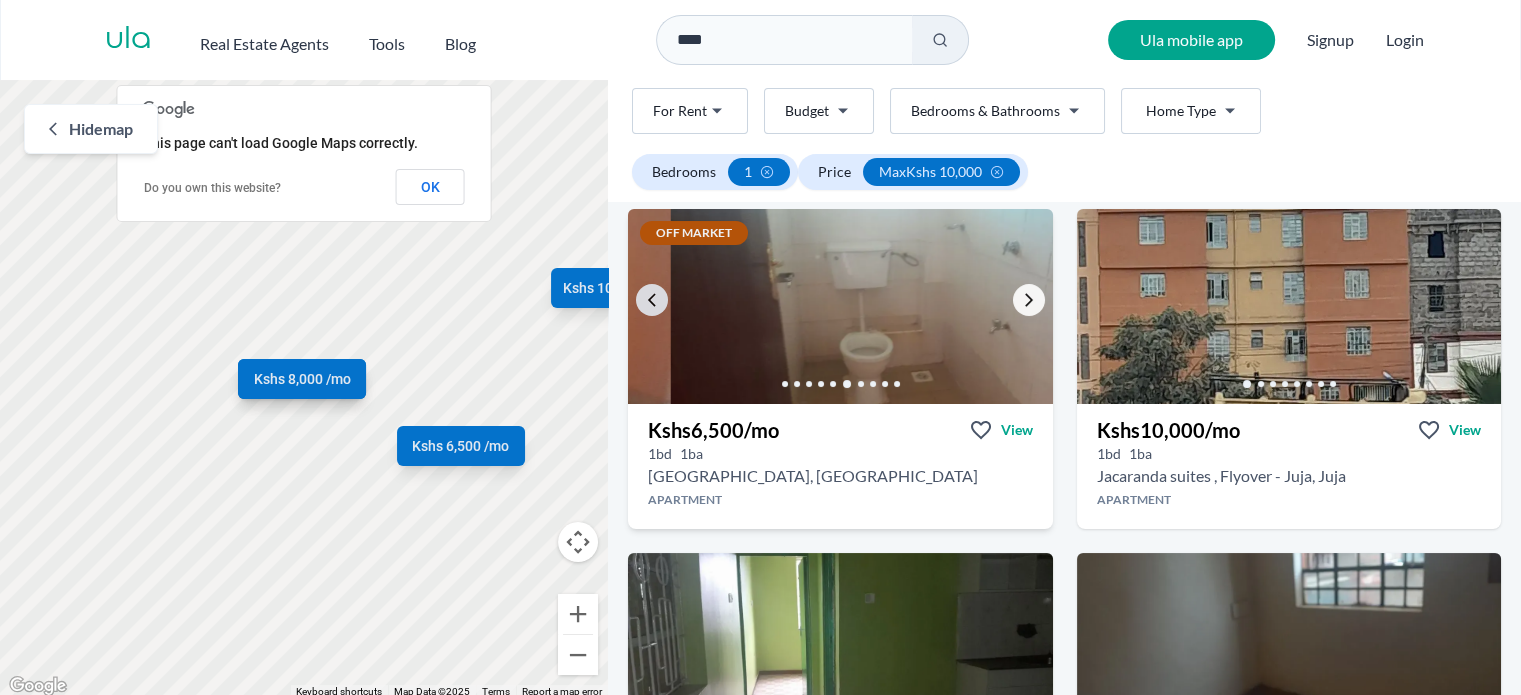 click at bounding box center [1029, 300] 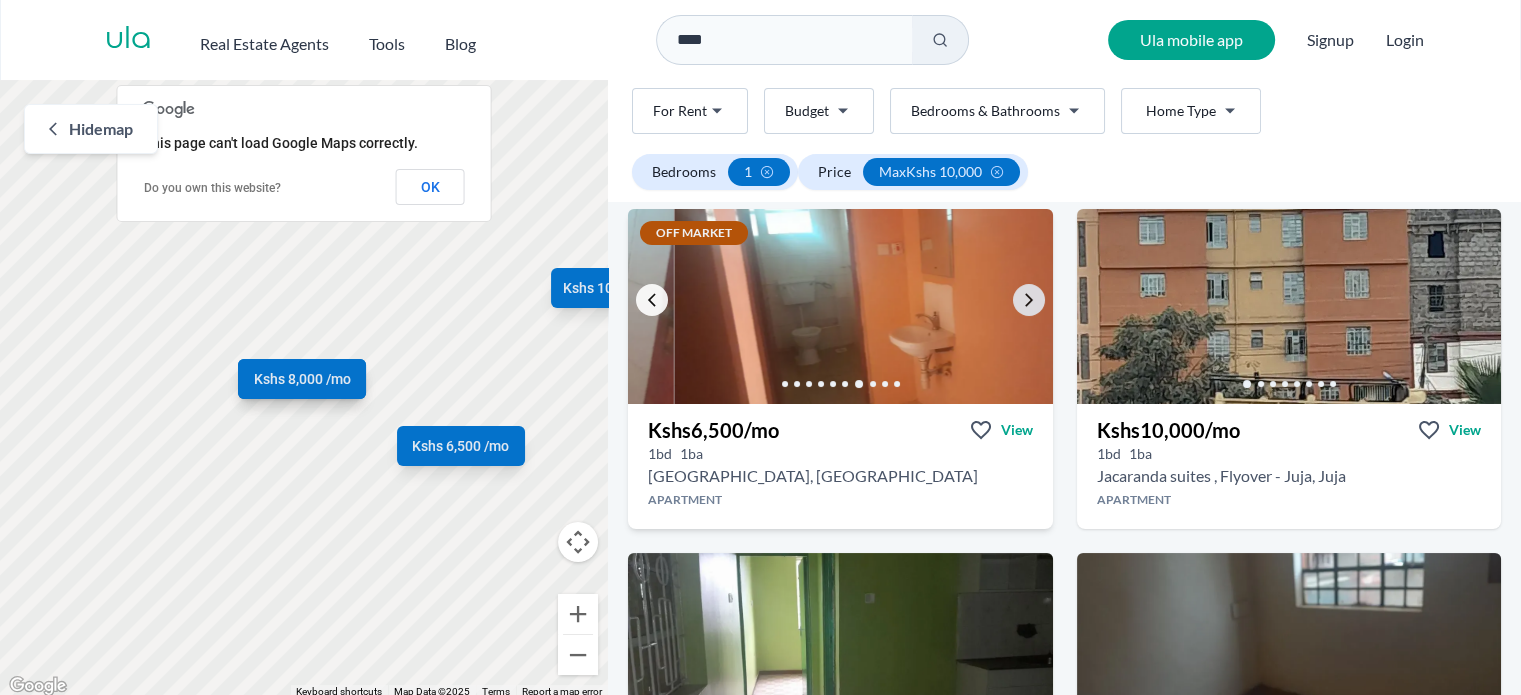 click 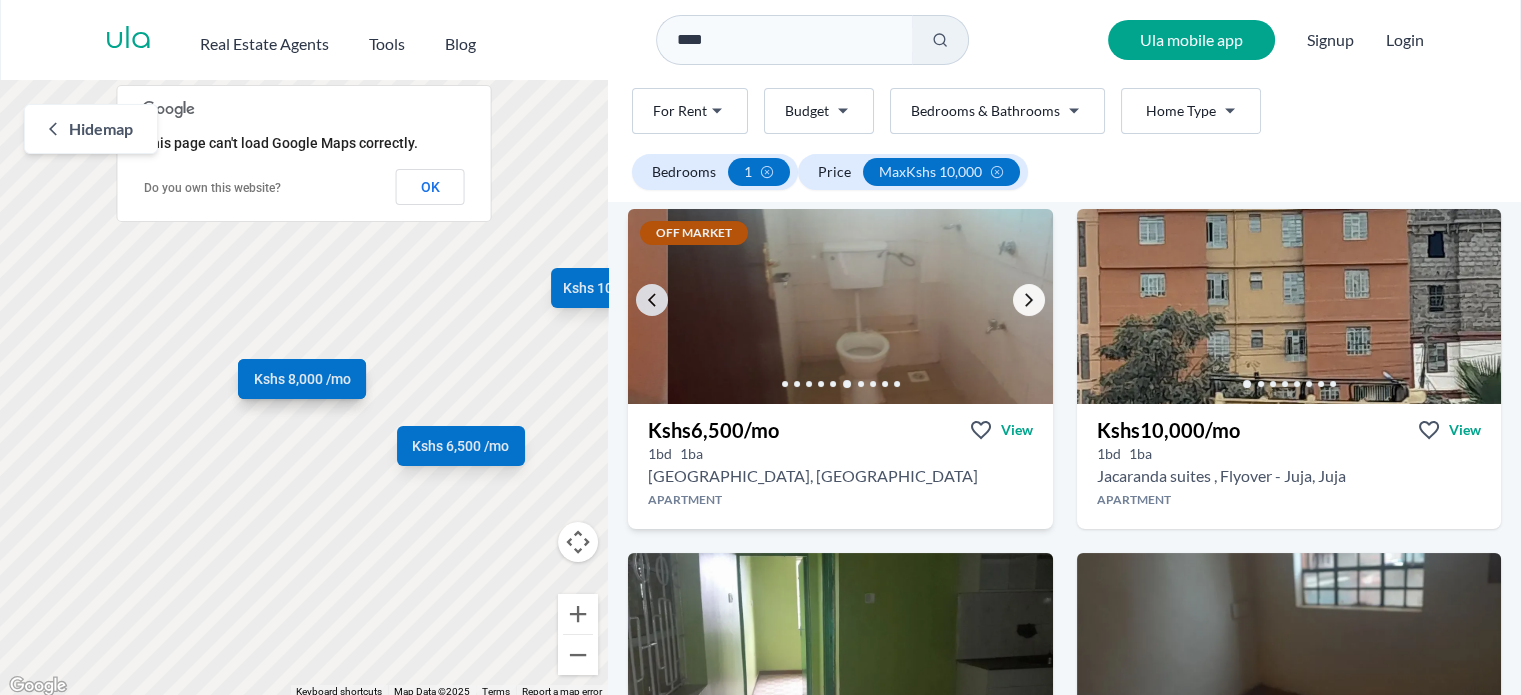 click 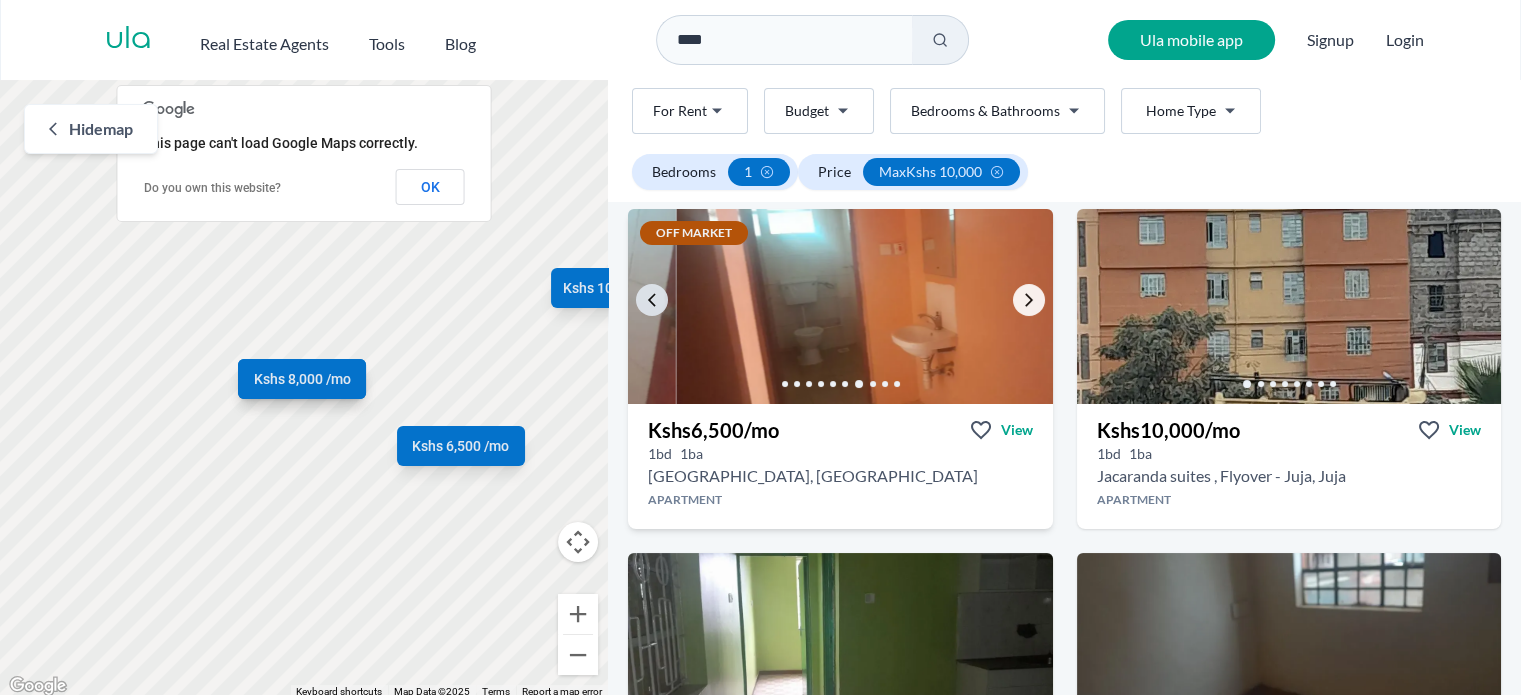 click 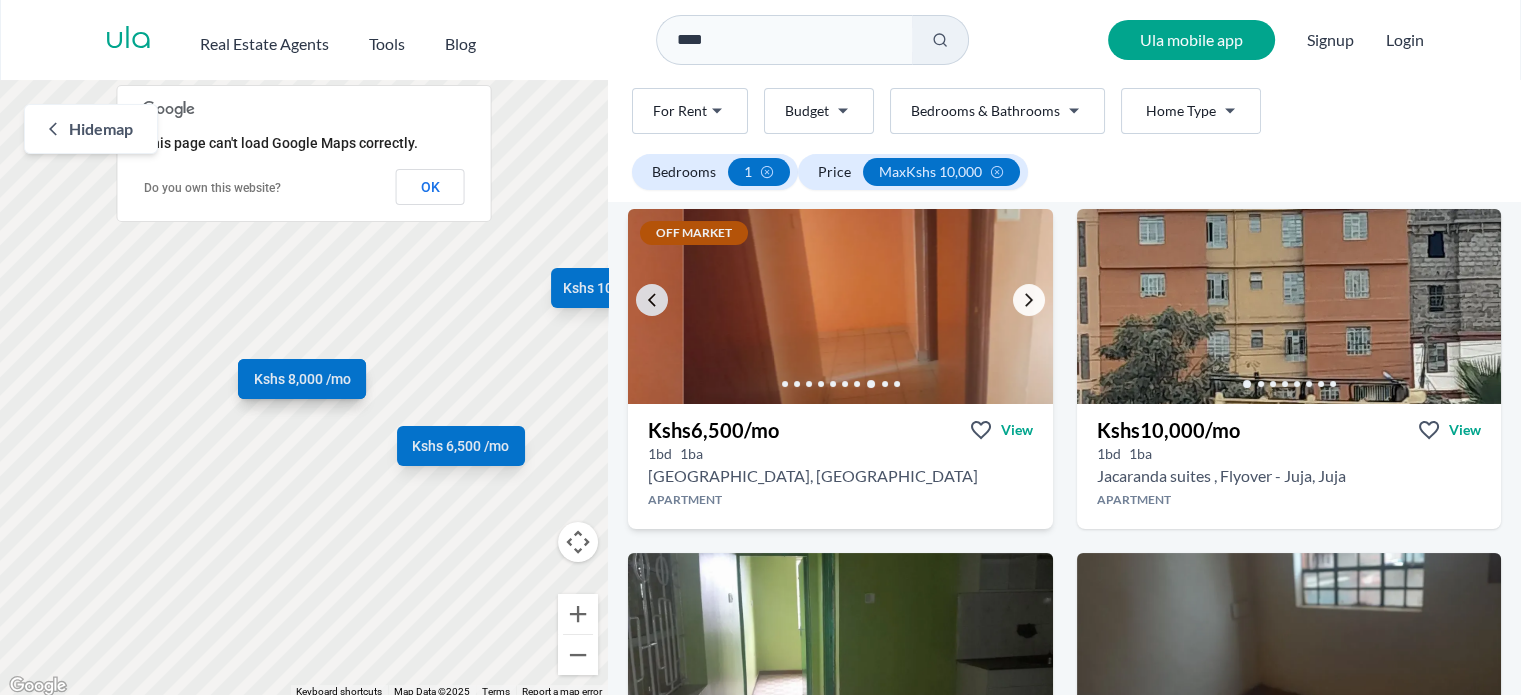 click 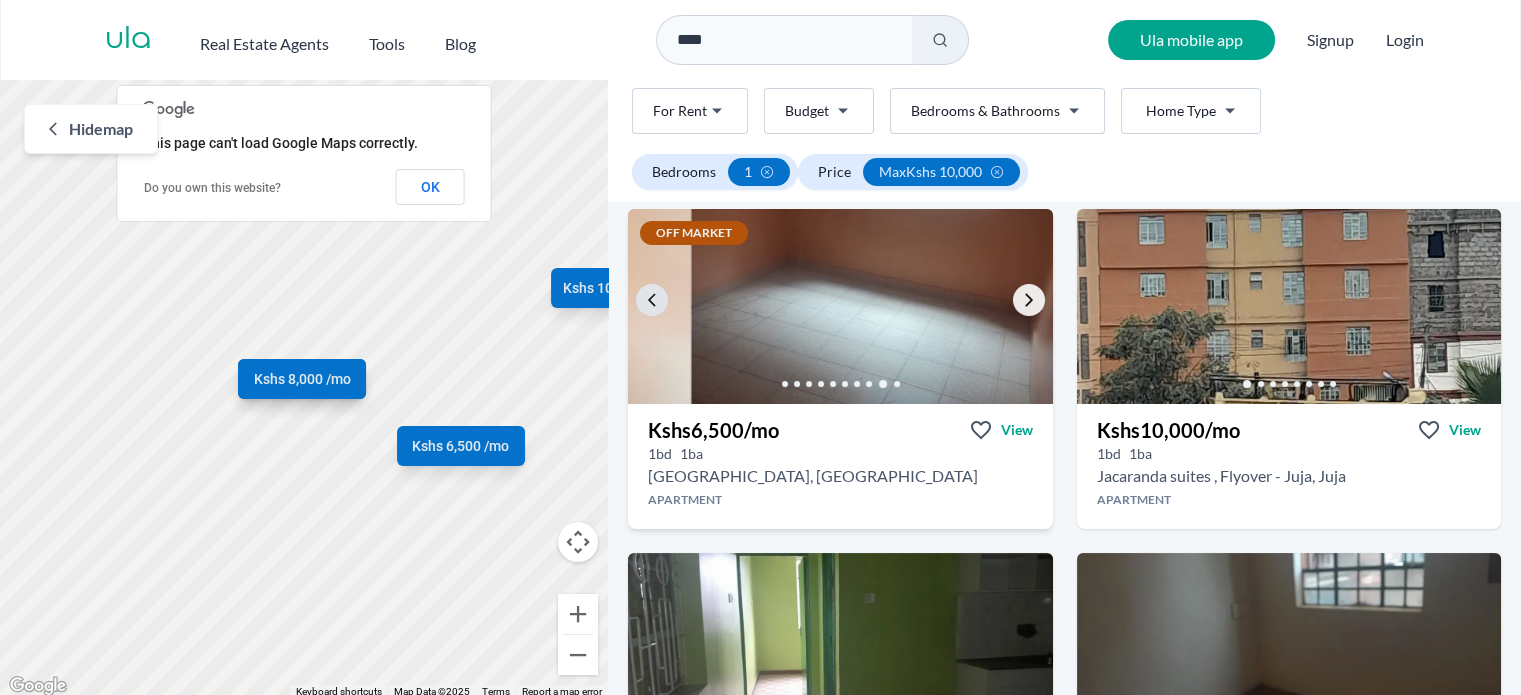 click at bounding box center [1029, 300] 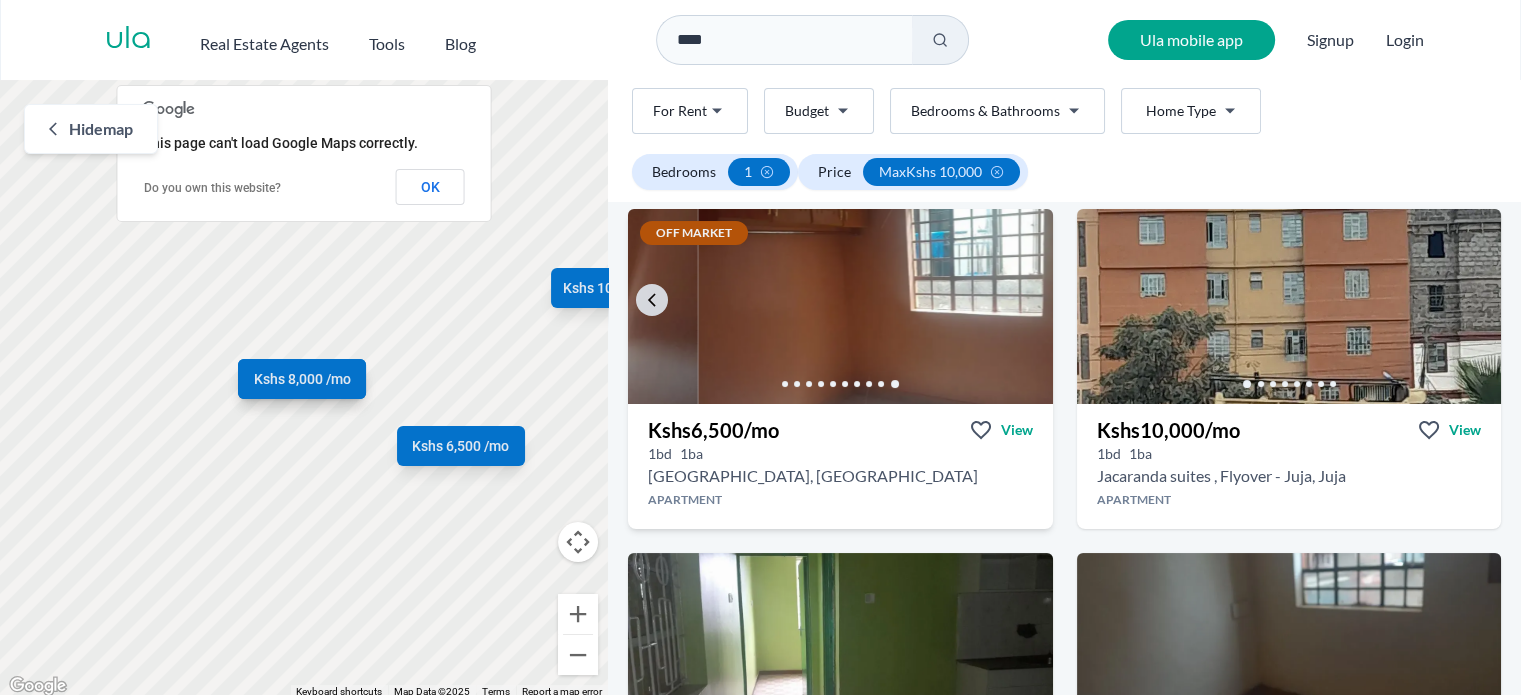 click at bounding box center (911, 306) 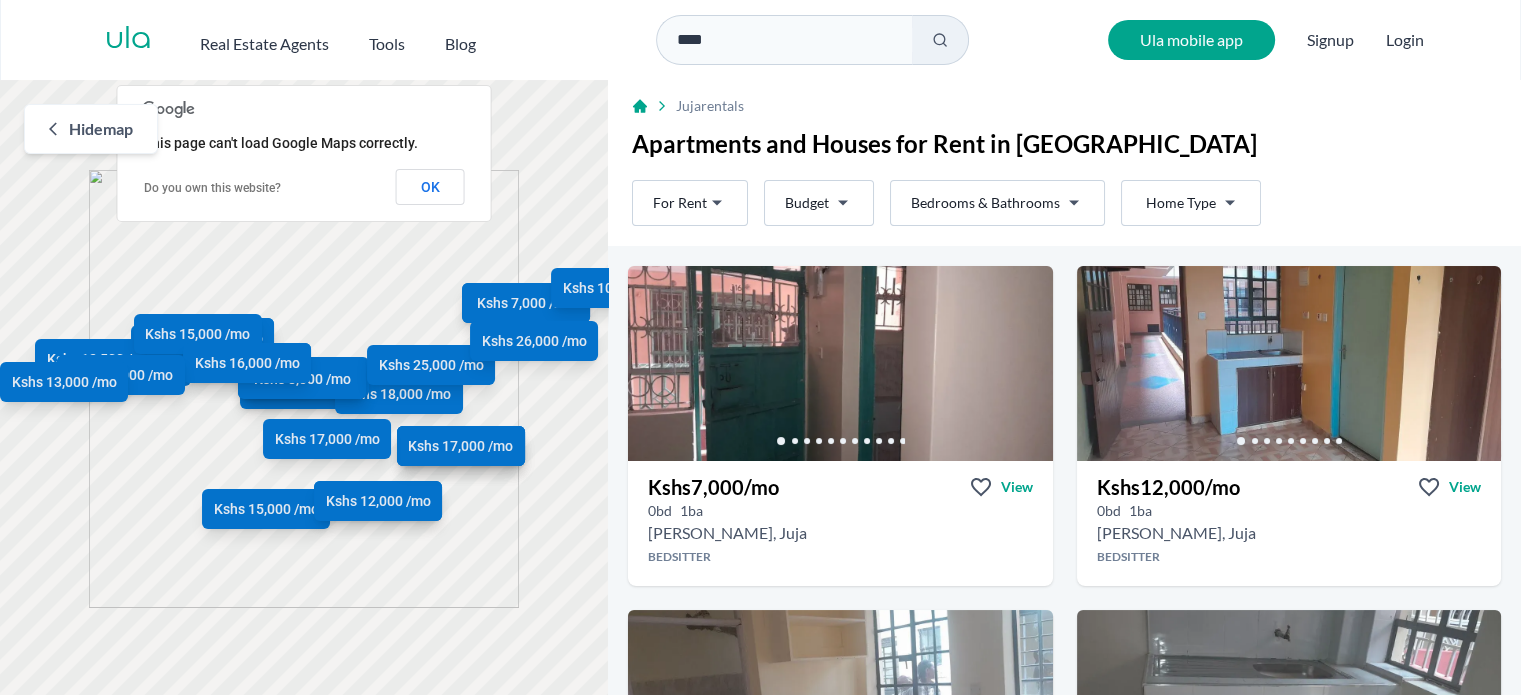 click on "Are you a real estate agent?   Reach more buyers and renters. Sign up Ula Homes App: Easy home search Explore more homes in the app Install ula Real Estate Agents Tools Blog **** Ula mobile app Signup Login Map Rent For Rent Budget Bedrooms & Bathrooms   Type   Home Type Rent For Rent Budget   Type   Home Type Filter Hide  map   Kshs   7,000 /mo Kshs   12,000 /mo Kshs   8,000 /mo Kshs   7,000 /mo Kshs   6,000 /mo Kshs   7,000 /mo Kshs   12,000 /mo Kshs   14,000 /mo Kshs   6,500 /mo Kshs   10,000 /mo Kshs   26,000 /mo Kshs   10,000 /mo Kshs   18,000 /mo Kshs   13,500 /mo Kshs   15,000 /mo Kshs   12,000 /mo Kshs   18,000 /mo Kshs   12,500 /mo Kshs   8,000 /mo Kshs   15,000 /mo Kshs   25,000 /mo Kshs   17,000 /mo Kshs   26,000 /mo Kshs   15,000 /mo Kshs   16,000 /mo Kshs   15,000 /mo Kshs   13,000 /mo Kshs   17,000 /mo This page can't load Google Maps correctly. Do you own this website? OK Juja  rentals Apartments and Houses for Rent in Juja Rent For Rent Budget Bedrooms & Bathrooms   Type   Home Type Rent" at bounding box center (760, 349) 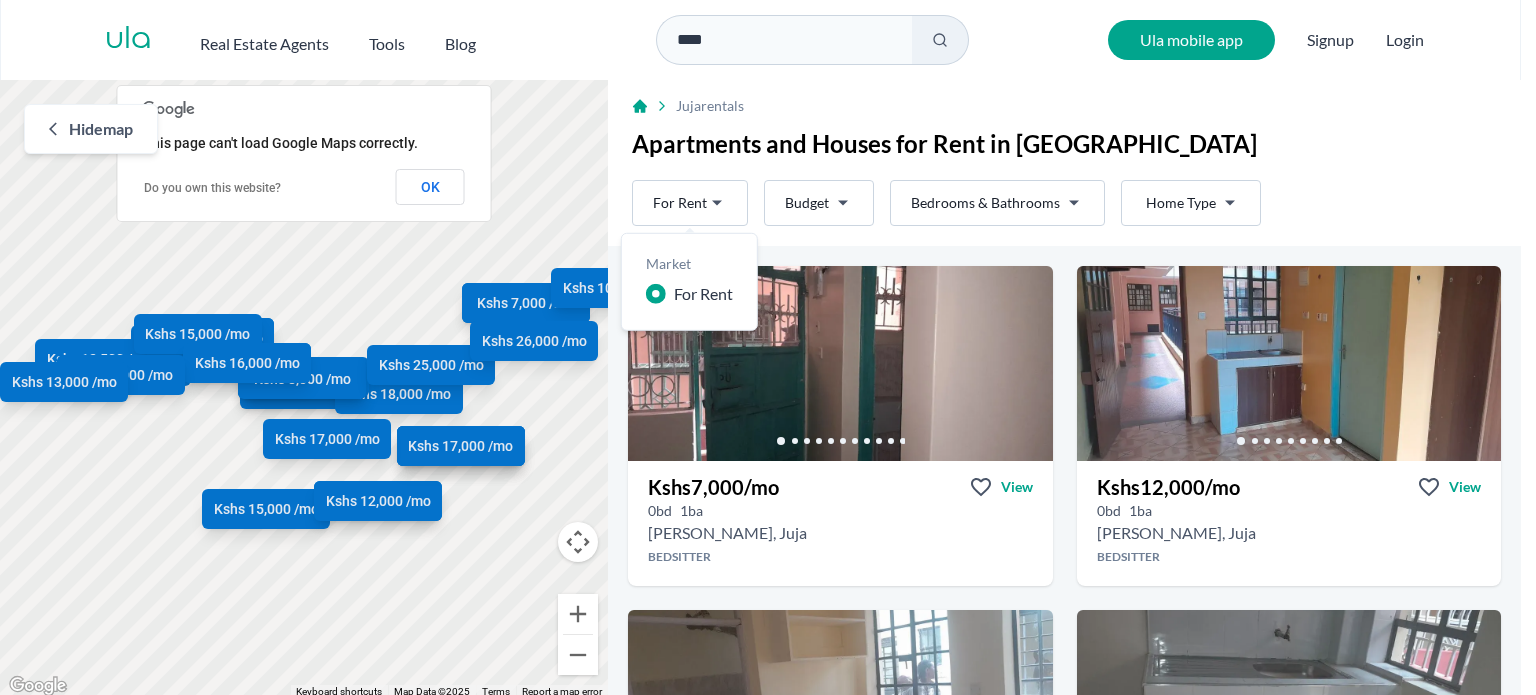 click on "Are you a real estate agent?   Reach more buyers and renters. Sign up Ula Homes App: Easy home search Explore more homes in the app Install ula Real Estate Agents Tools Blog **** Ula mobile app Signup Login Map Rent For Rent Budget Bedrooms & Bathrooms   Type   Home Type Rent For Rent Budget   Type   Home Type Filter Hide  map   ← Move left → Move right ↑ Move up ↓ Move down + Zoom in - Zoom out Home Jump left by 75% End Jump right by 75% Page Up Jump up by 75% Page Down Jump down by 75% Kshs   7,000 /mo Kshs   12,000 /mo Kshs   8,000 /mo Kshs   7,000 /mo Kshs   6,000 /mo Kshs   7,000 /mo Kshs   12,000 /mo Kshs   14,000 /mo Kshs   6,500 /mo Kshs   10,000 /mo Kshs   26,000 /mo Kshs   10,000 /mo Kshs   18,000 /mo Kshs   13,500 /mo Kshs   15,000 /mo Kshs   12,000 /mo Kshs   18,000 /mo Kshs   12,500 /mo Kshs   8,000 /mo Kshs   15,000 /mo Kshs   25,000 /mo Kshs   17,000 /mo Kshs   26,000 /mo Kshs   15,000 /mo Kshs   16,000 /mo Kshs   15,000 /mo Kshs   13,000 /mo Kshs   17,000 /mo Keyboard shortcuts 100 m" at bounding box center (768, 349) 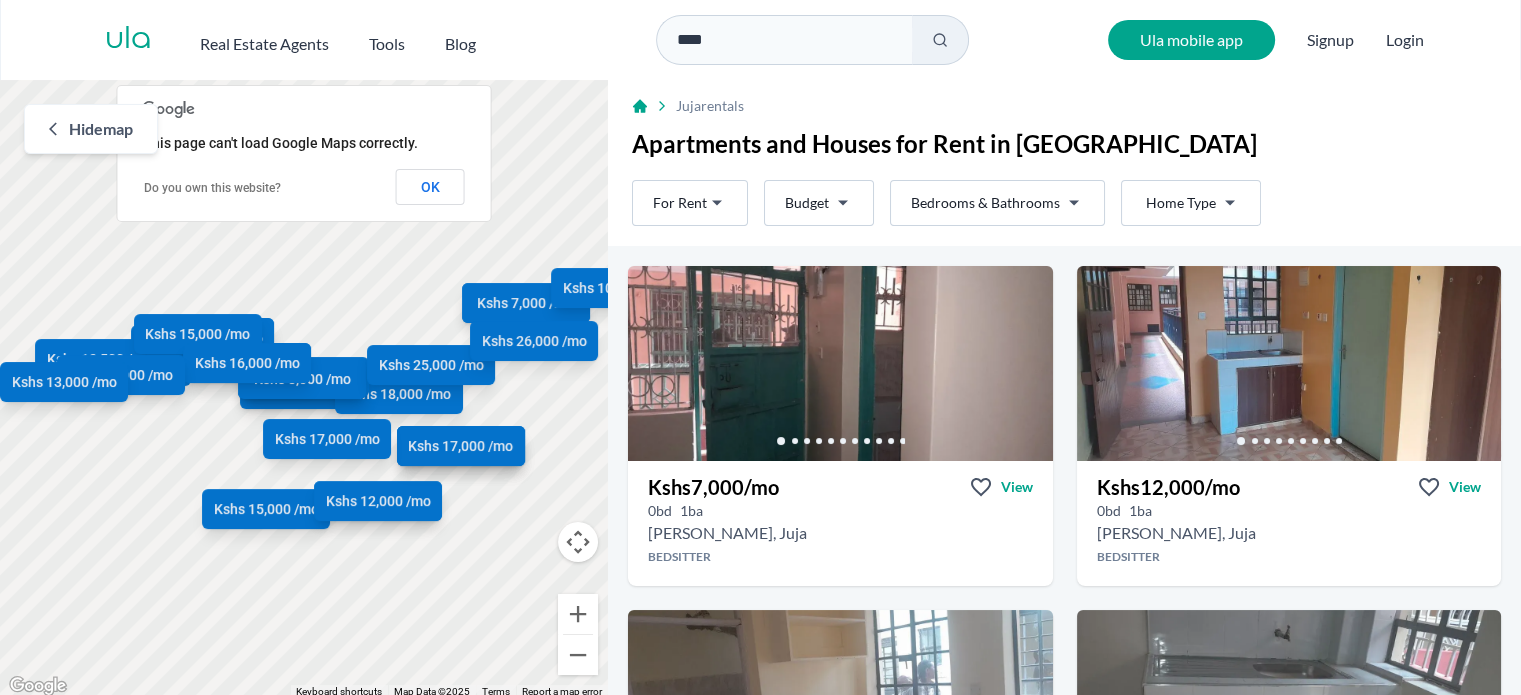 click on "Are you a real estate agent?   Reach more buyers and renters. Sign up Ula Homes App: Easy home search Explore more homes in the app Install ula Real Estate Agents Tools Blog **** Ula mobile app Signup Login Map Rent For Rent Budget Bedrooms & Bathrooms   Type   Home Type Rent For Rent Budget   Type   Home Type Filter Hide  map   ← Move left → Move right ↑ Move up ↓ Move down + Zoom in - Zoom out Home Jump left by 75% End Jump right by 75% Page Up Jump up by 75% Page Down Jump down by 75% Kshs   7,000 /mo Kshs   12,000 /mo Kshs   8,000 /mo Kshs   7,000 /mo Kshs   6,000 /mo Kshs   7,000 /mo Kshs   12,000 /mo Kshs   14,000 /mo Kshs   6,500 /mo Kshs   10,000 /mo Kshs   26,000 /mo Kshs   10,000 /mo Kshs   18,000 /mo Kshs   13,500 /mo Kshs   15,000 /mo Kshs   12,000 /mo Kshs   18,000 /mo Kshs   12,500 /mo Kshs   8,000 /mo Kshs   15,000 /mo Kshs   25,000 /mo Kshs   17,000 /mo Kshs   26,000 /mo Kshs   15,000 /mo Kshs   16,000 /mo Kshs   15,000 /mo Kshs   13,000 /mo Kshs   17,000 /mo Keyboard shortcuts 100 m" at bounding box center (760, 349) 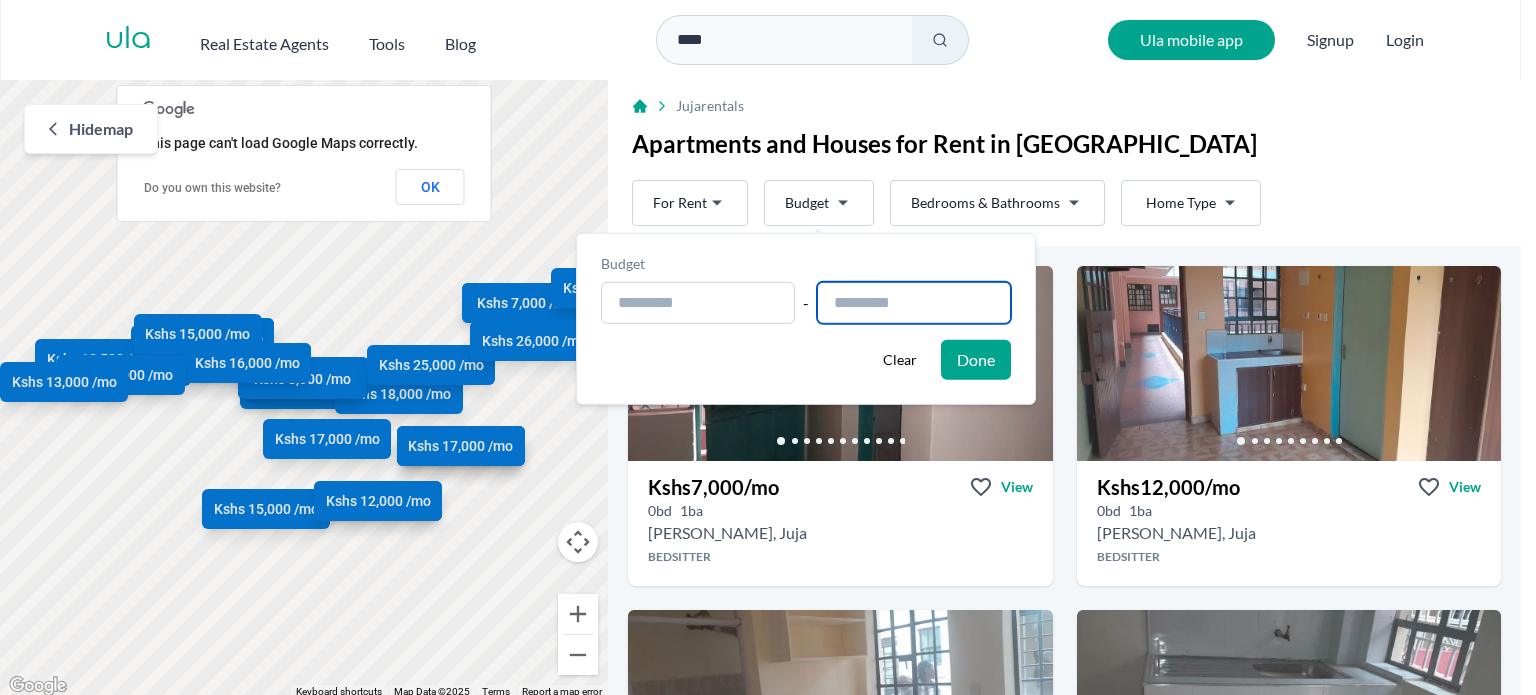 click at bounding box center [914, 303] 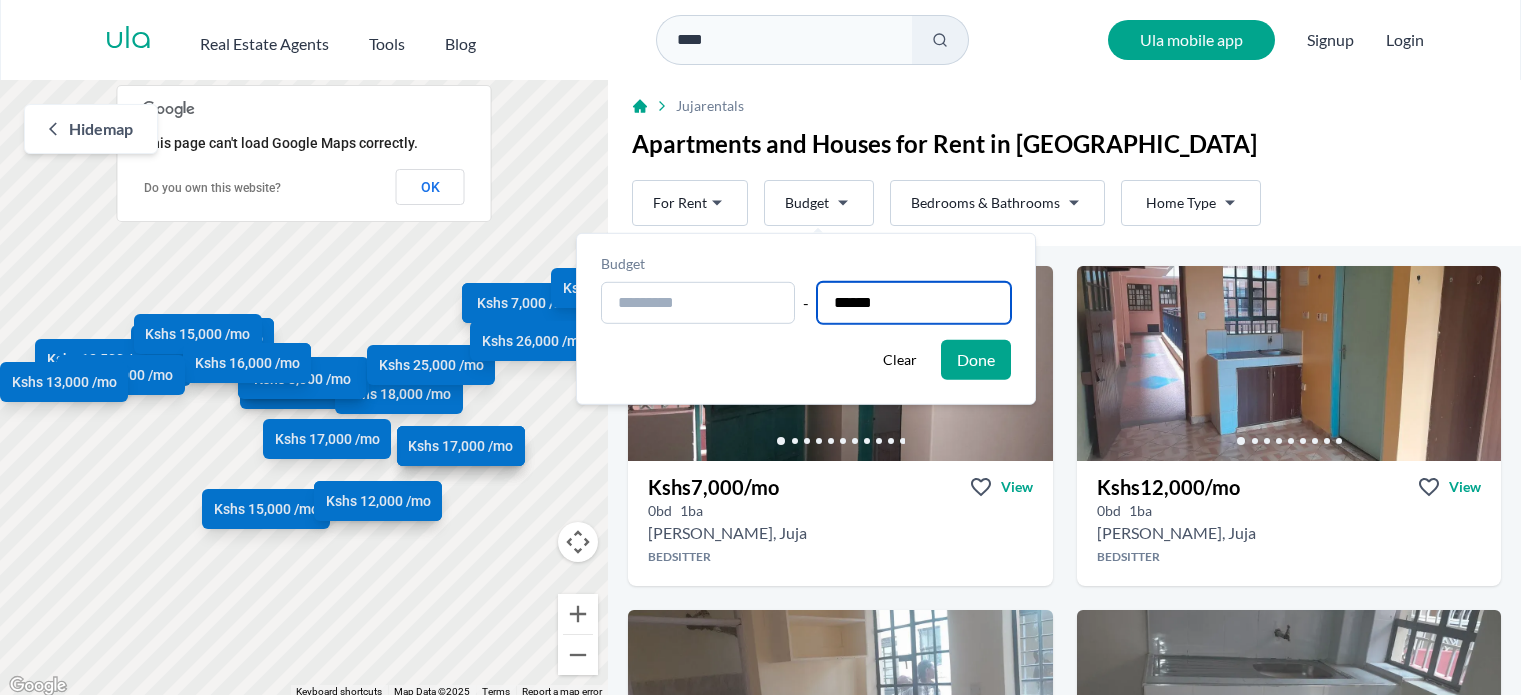 type on "**********" 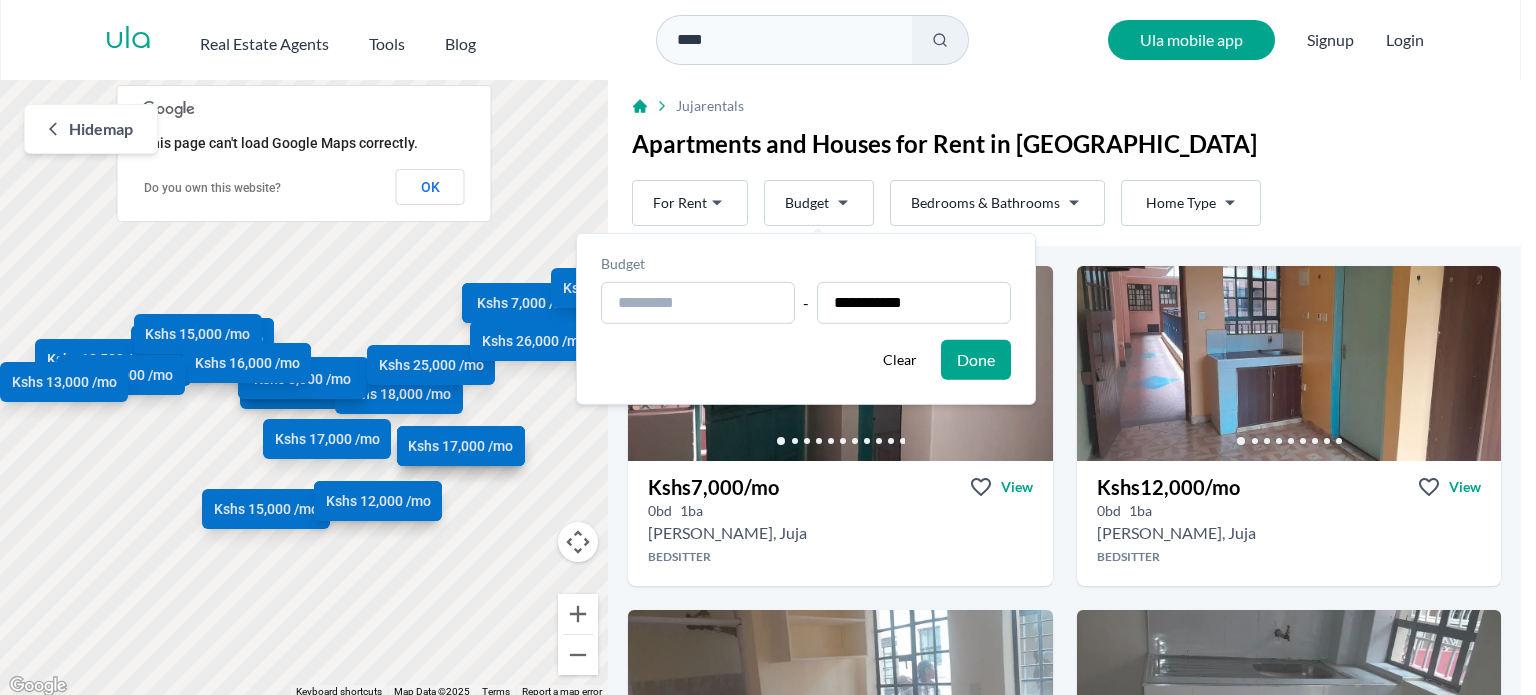 click on "Done" at bounding box center (976, 360) 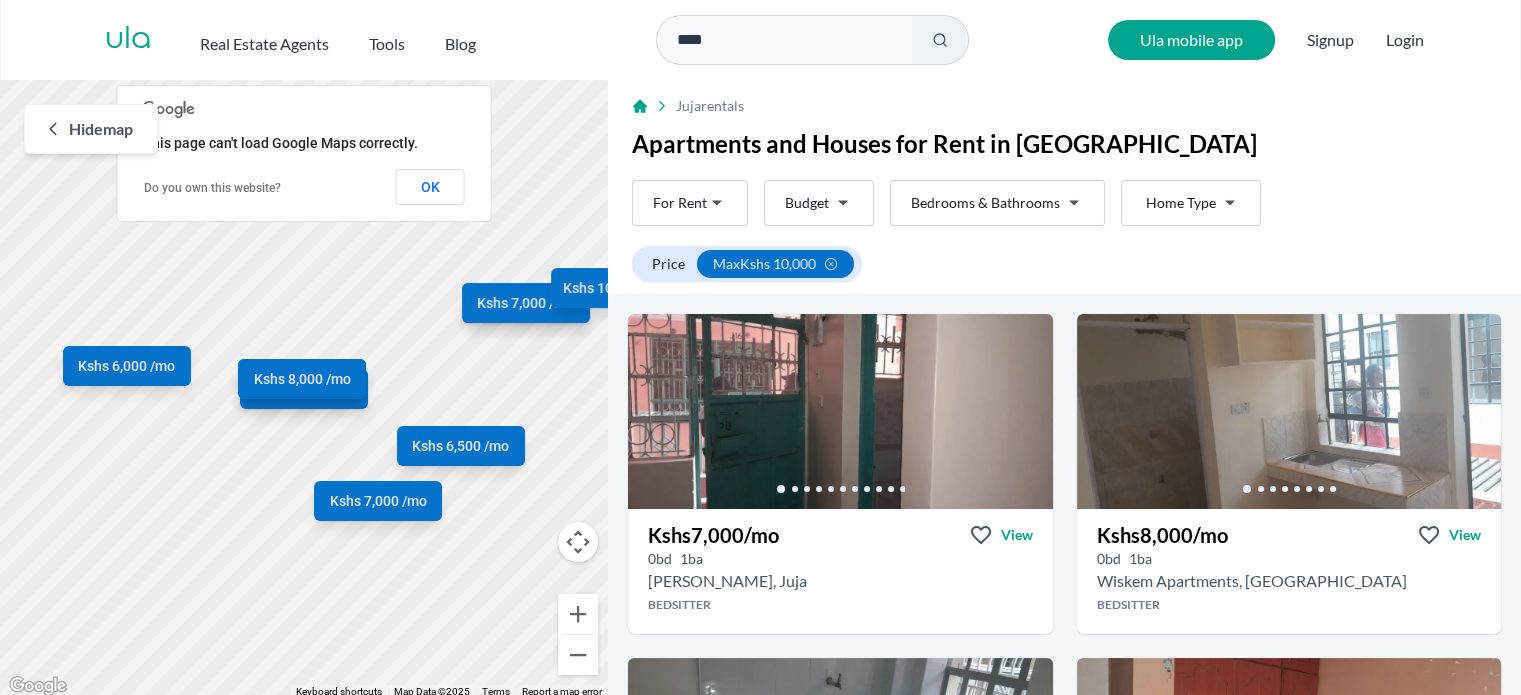 click on "Are you a real estate agent?   Reach more buyers and renters. Sign up Ula Homes App: Easy home search Explore more homes in the app Install ula Real Estate Agents Tools Blog **** Ula mobile app Signup Login Map Rent For Rent Budget Bedrooms & Bathrooms   Type   Home Type Rent For Rent Budget   Type   Home Type Filter Price   max  Kshs   10,000 Hide  map   ← Move left → Move right ↑ Move up ↓ Move down + Zoom in - Zoom out Home Jump left by 75% End Jump right by 75% Page Up Jump up by 75% Page Down Jump down by 75% Kshs   7,000 /mo Kshs   8,000 /mo Kshs   7,000 /mo Kshs   6,000 /mo Kshs   7,000 /mo Kshs   6,500 /mo Kshs   10,000 /mo Kshs   10,000 /mo Kshs   8,000 /mo Keyboard shortcuts Map Data Map Data ©2025 Map data ©2025 100 m  Click to toggle between metric and imperial units Terms Report a map error This page can't load Google Maps correctly. Do you own this website? OK Juja  rentals Apartments and Houses for Rent in Juja Rent For Rent Budget Bedrooms & Bathrooms   Type   Home Type Rent Budget" at bounding box center (760, 349) 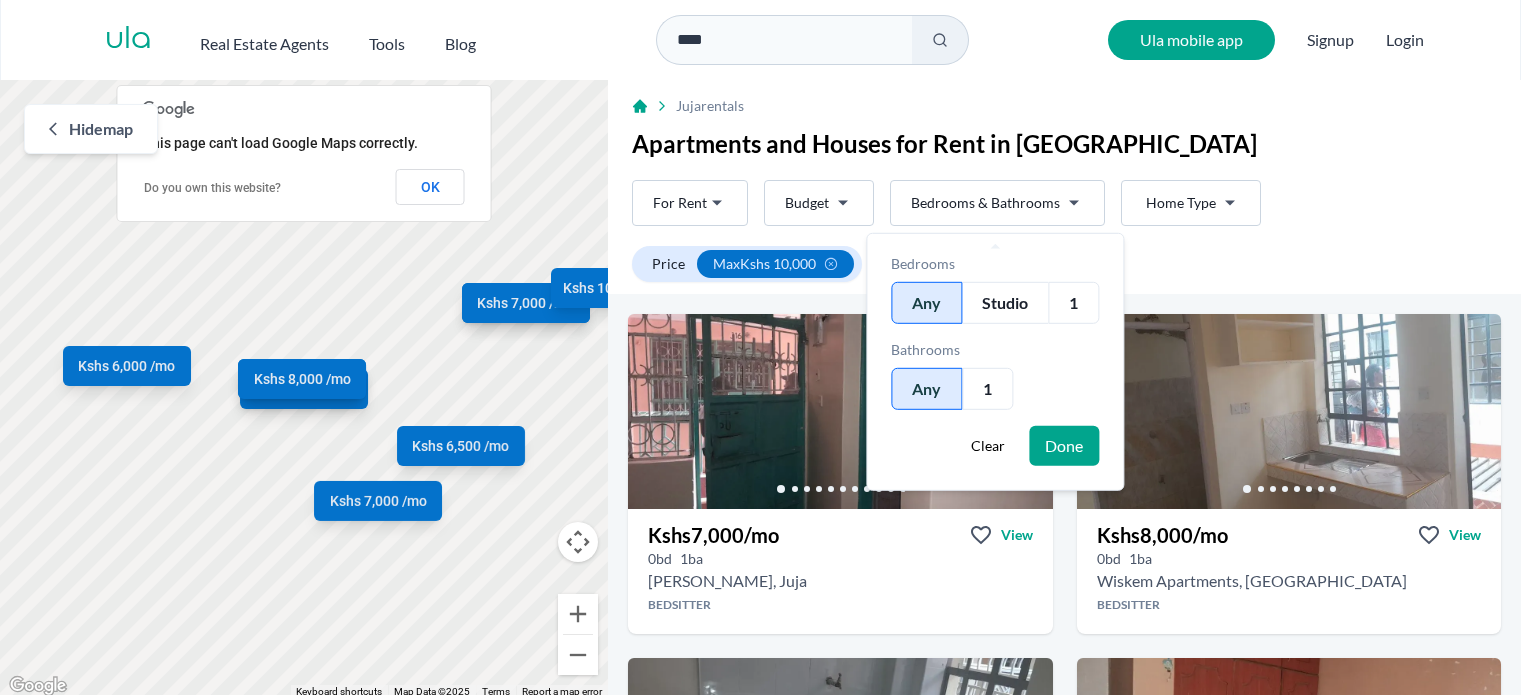 click on "Are you a real estate agent?   Reach more buyers and renters. Sign up Ula Homes App: Easy home search Explore more homes in the app Install ula Real Estate Agents Tools Blog **** Ula mobile app Signup Login Map Rent For Rent Budget Bedrooms & Bathrooms   Type   Home Type Rent For Rent Budget   Type   Home Type Filter Price   max  Kshs   10,000 Hide  map   ← Move left → Move right ↑ Move up ↓ Move down + Zoom in - Zoom out Home Jump left by 75% End Jump right by 75% Page Up Jump up by 75% Page Down Jump down by 75% Kshs   7,000 /mo Kshs   8,000 /mo Kshs   7,000 /mo Kshs   6,000 /mo Kshs   7,000 /mo Kshs   6,500 /mo Kshs   10,000 /mo Kshs   10,000 /mo Kshs   8,000 /mo Keyboard shortcuts Map Data Map Data ©2025 Map data ©2025 100 m  Click to toggle between metric and imperial units Terms Report a map error This page can't load Google Maps correctly. Do you own this website? OK Juja  rentals Apartments and Houses for Rent in Juja Rent For Rent Budget Bedrooms & Bathrooms   Type   Home Type Rent Budget" at bounding box center (768, 349) 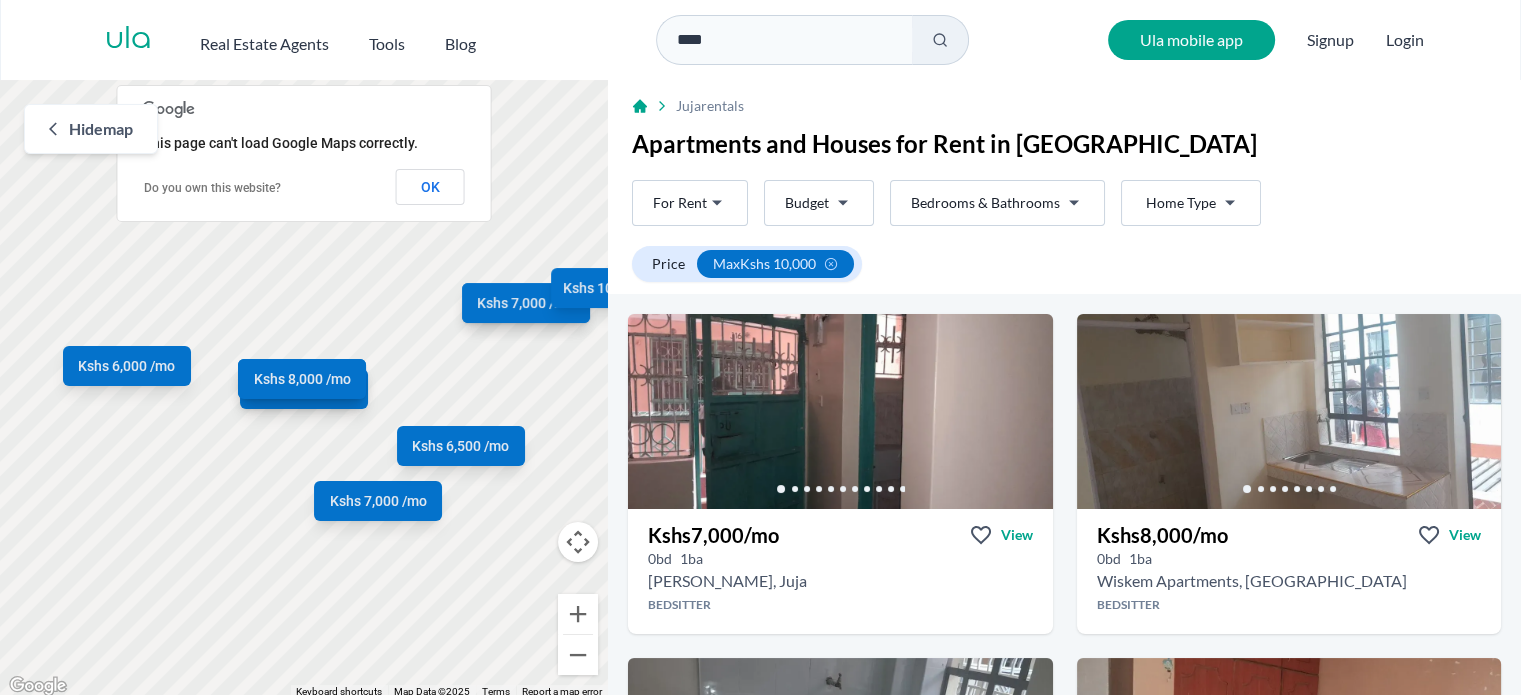 click on "Are you a real estate agent?   Reach more buyers and renters. Sign up Ula Homes App: Easy home search Explore more homes in the app Install ula Real Estate Agents Tools Blog **** Ula mobile app Signup Login Map Rent For Rent Budget Bedrooms & Bathrooms   Type   Home Type Rent For Rent Budget   Type   Home Type Filter Price   max  Kshs   10,000 Hide  map   ← Move left → Move right ↑ Move up ↓ Move down + Zoom in - Zoom out Home Jump left by 75% End Jump right by 75% Page Up Jump up by 75% Page Down Jump down by 75% Kshs   7,000 /mo Kshs   8,000 /mo Kshs   7,000 /mo Kshs   6,000 /mo Kshs   7,000 /mo Kshs   6,500 /mo Kshs   10,000 /mo Kshs   10,000 /mo Kshs   8,000 /mo Keyboard shortcuts Map Data Map Data ©2025 Map data ©2025 100 m  Click to toggle between metric and imperial units Terms Report a map error This page can't load Google Maps correctly. Do you own this website? OK Juja  rentals Apartments and Houses for Rent in Juja Rent For Rent Budget Bedrooms & Bathrooms   Type   Home Type Rent Budget" at bounding box center (760, 349) 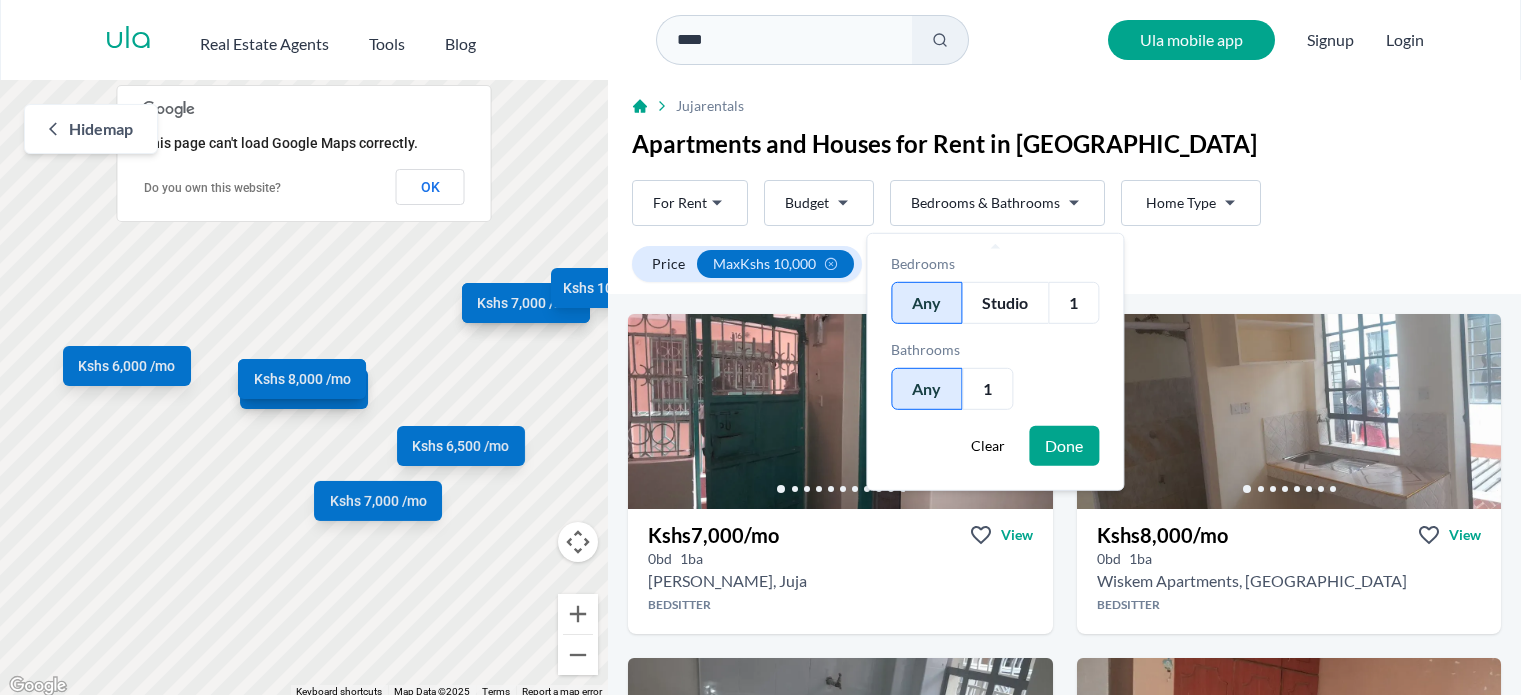 click on "Are you a real estate agent?   Reach more buyers and renters. Sign up Ula Homes App: Easy home search Explore more homes in the app Install ula Real Estate Agents Tools Blog **** Ula mobile app Signup Login Map Rent For Rent Budget Bedrooms & Bathrooms   Type   Home Type Rent For Rent Budget   Type   Home Type Filter Price   max  Kshs   10,000 Hide  map   ← Move left → Move right ↑ Move up ↓ Move down + Zoom in - Zoom out Home Jump left by 75% End Jump right by 75% Page Up Jump up by 75% Page Down Jump down by 75% Kshs   7,000 /mo Kshs   8,000 /mo Kshs   7,000 /mo Kshs   6,000 /mo Kshs   7,000 /mo Kshs   6,500 /mo Kshs   10,000 /mo Kshs   10,000 /mo Kshs   8,000 /mo Keyboard shortcuts Map Data Map Data ©2025 Map data ©2025 100 m  Click to toggle between metric and imperial units Terms Report a map error This page can't load Google Maps correctly. Do you own this website? OK Juja  rentals Apartments and Houses for Rent in Juja Rent For Rent Budget Bedrooms & Bathrooms   Type   Home Type Rent Budget" at bounding box center [768, 349] 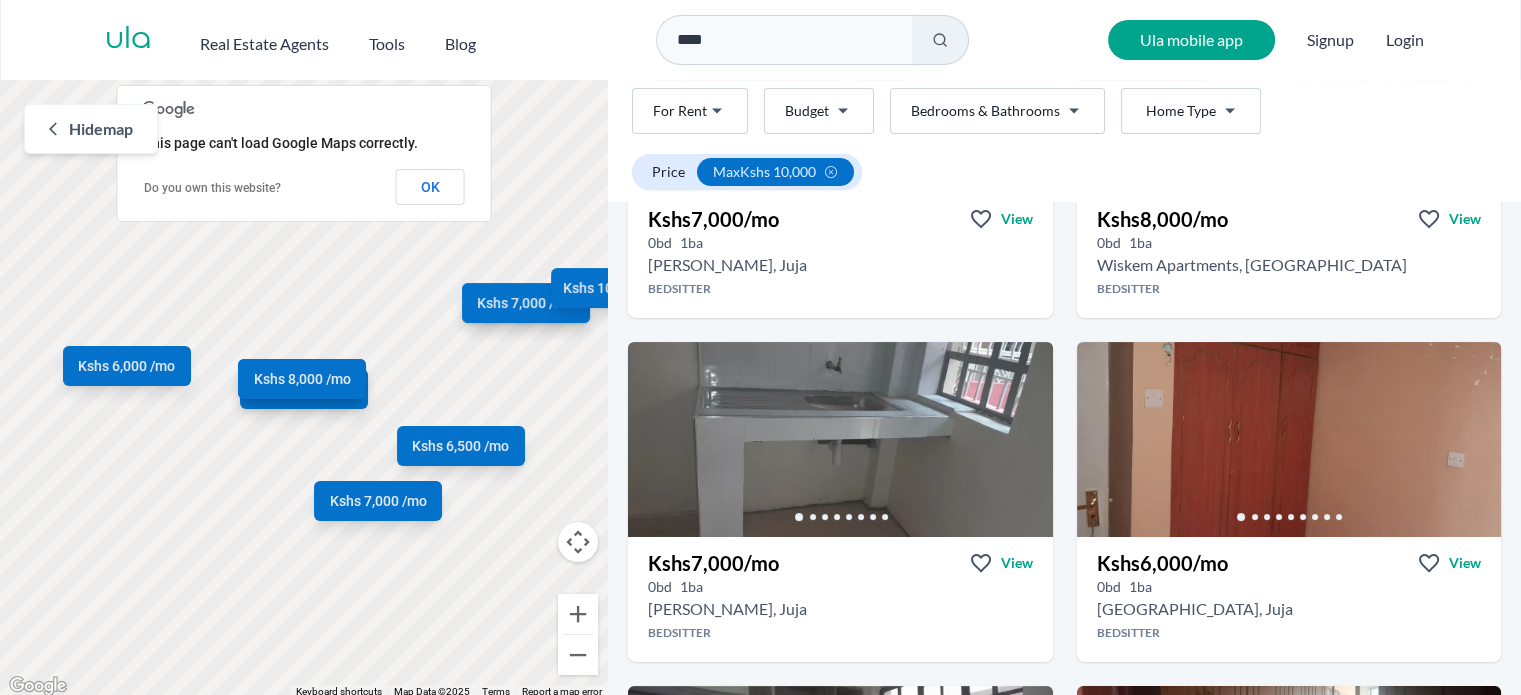 scroll, scrollTop: 152, scrollLeft: 0, axis: vertical 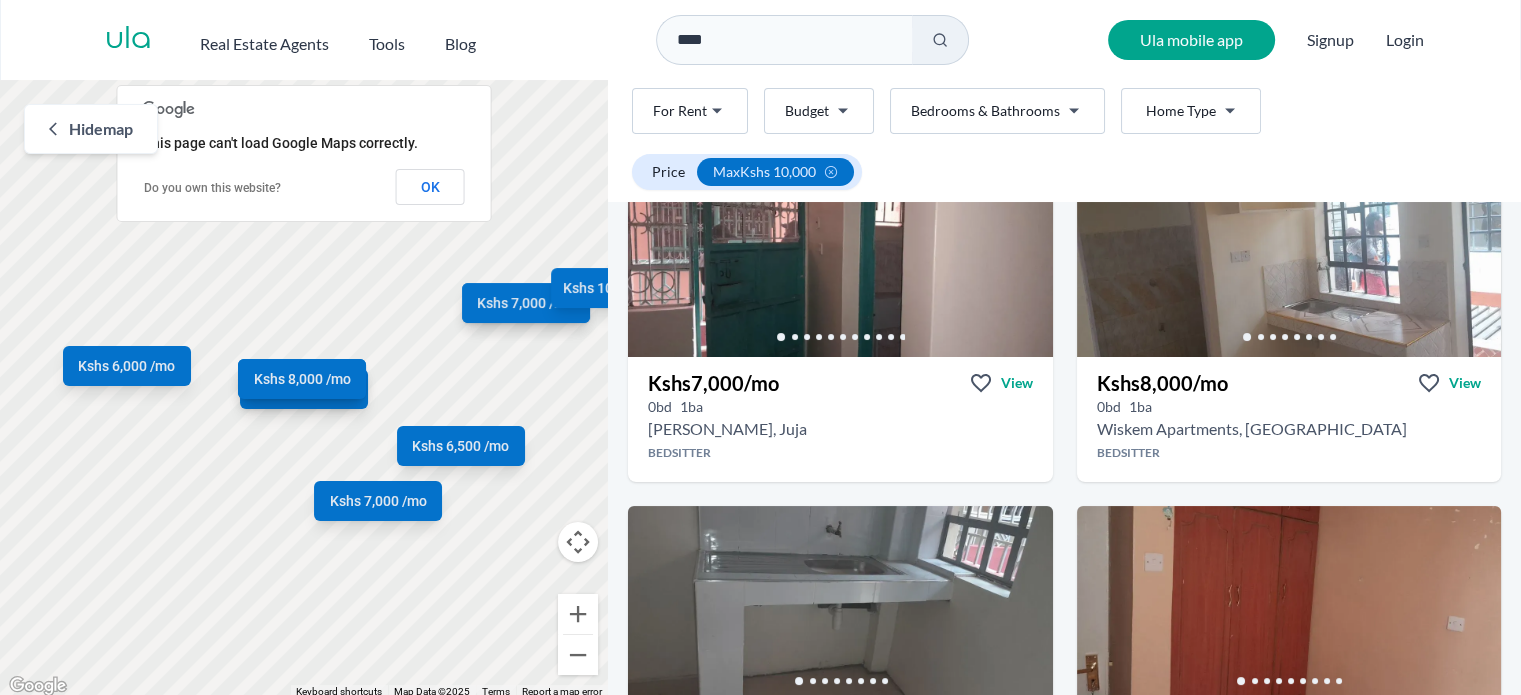 click on "Are you a real estate agent?   Reach more buyers and renters. Sign up Ula Homes App: Easy home search Explore more homes in the app Install ula Real Estate Agents Tools Blog **** Ula mobile app Signup Login Map Rent For Rent Budget Bedrooms & Bathrooms   Type   Home Type Rent For Rent Budget   Type   Home Type Filter Price   max  Kshs   10,000 Hide  map   ← Move left → Move right ↑ Move up ↓ Move down + Zoom in - Zoom out Home Jump left by 75% End Jump right by 75% Page Up Jump up by 75% Page Down Jump down by 75% Kshs   7,000 /mo Kshs   8,000 /mo Kshs   7,000 /mo Kshs   6,000 /mo Kshs   7,000 /mo Kshs   6,500 /mo Kshs   10,000 /mo Kshs   10,000 /mo Kshs   8,000 /mo Keyboard shortcuts Map Data Map Data ©2025 Map data ©2025 100 m  Click to toggle between metric and imperial units Terms Report a map error This page can't load Google Maps correctly. Do you own this website? OK Juja  rentals Apartments and Houses for Rent in Juja Rent For Rent Budget Bedrooms & Bathrooms   Type   Home Type Rent Budget" at bounding box center [760, 349] 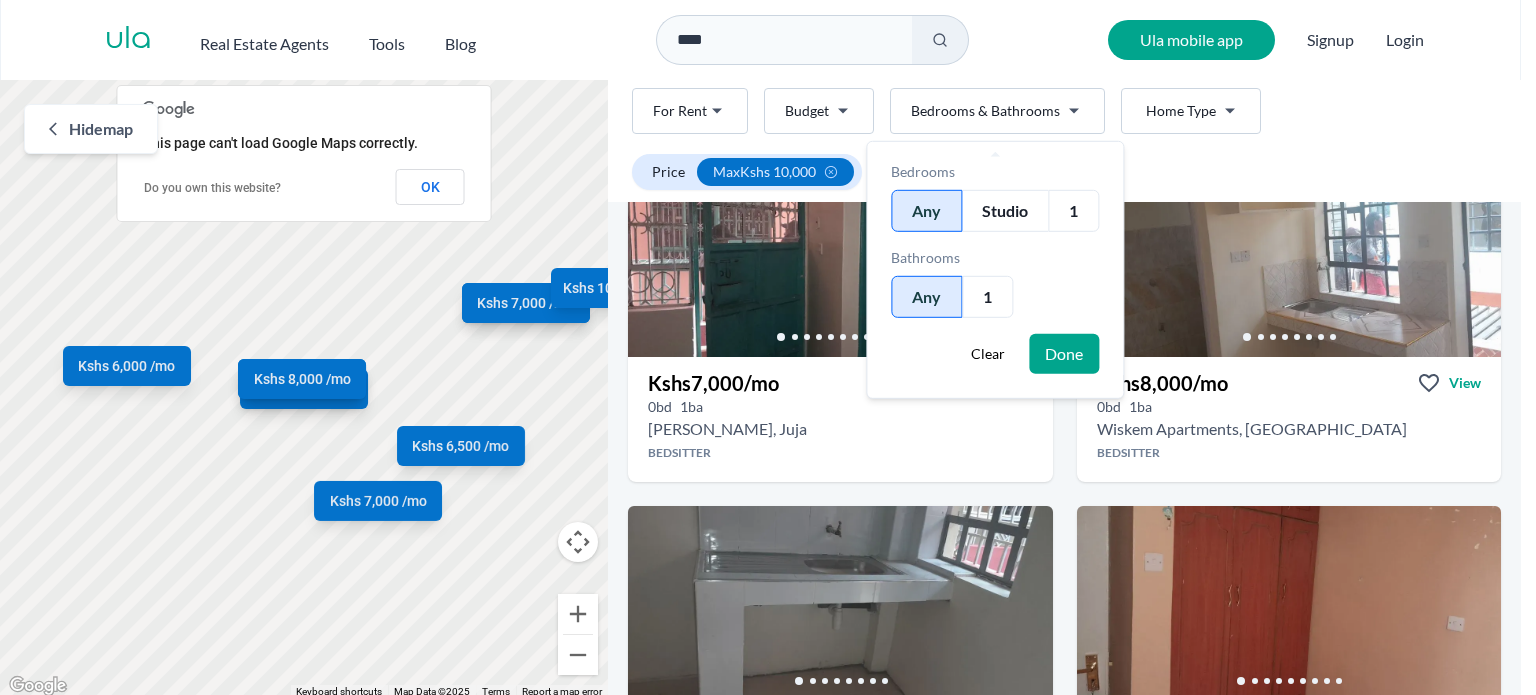 click on "1" at bounding box center (1073, 211) 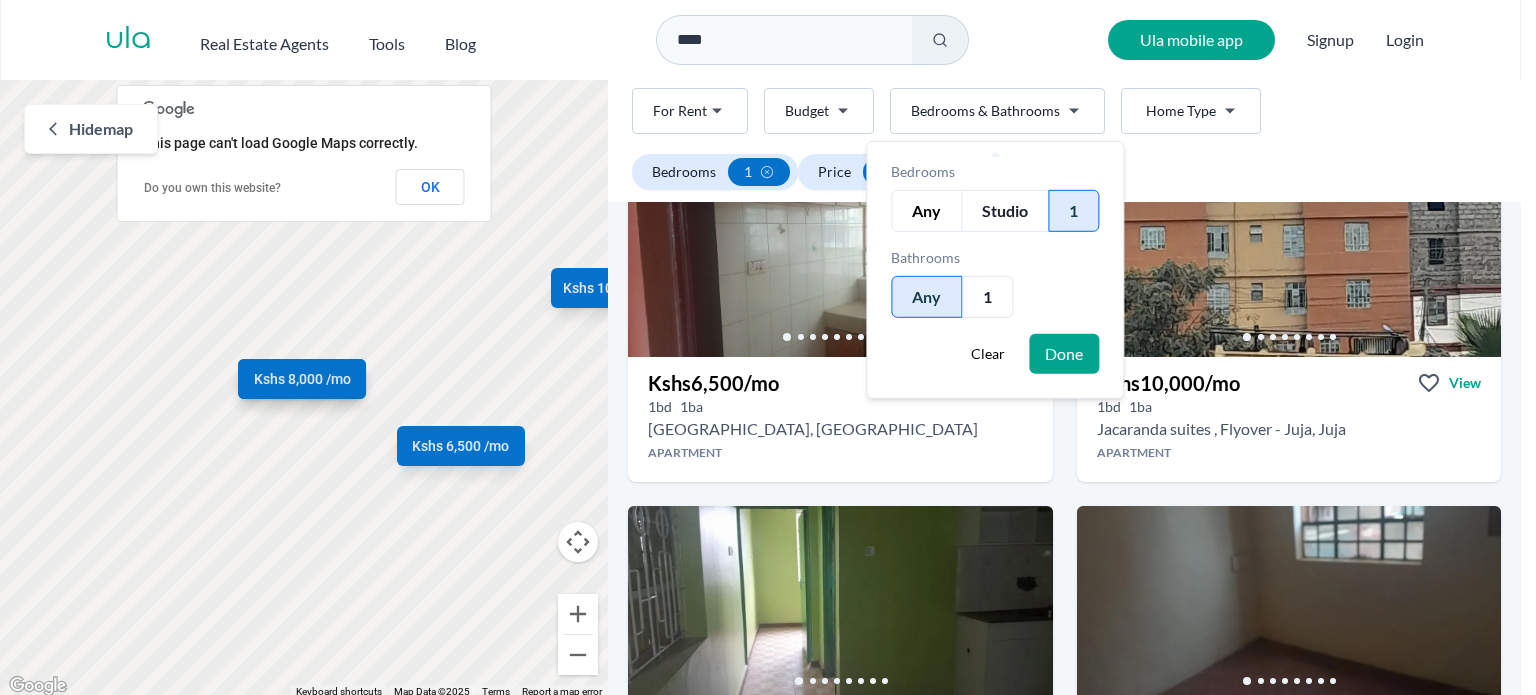 click on "Done" at bounding box center (1064, 354) 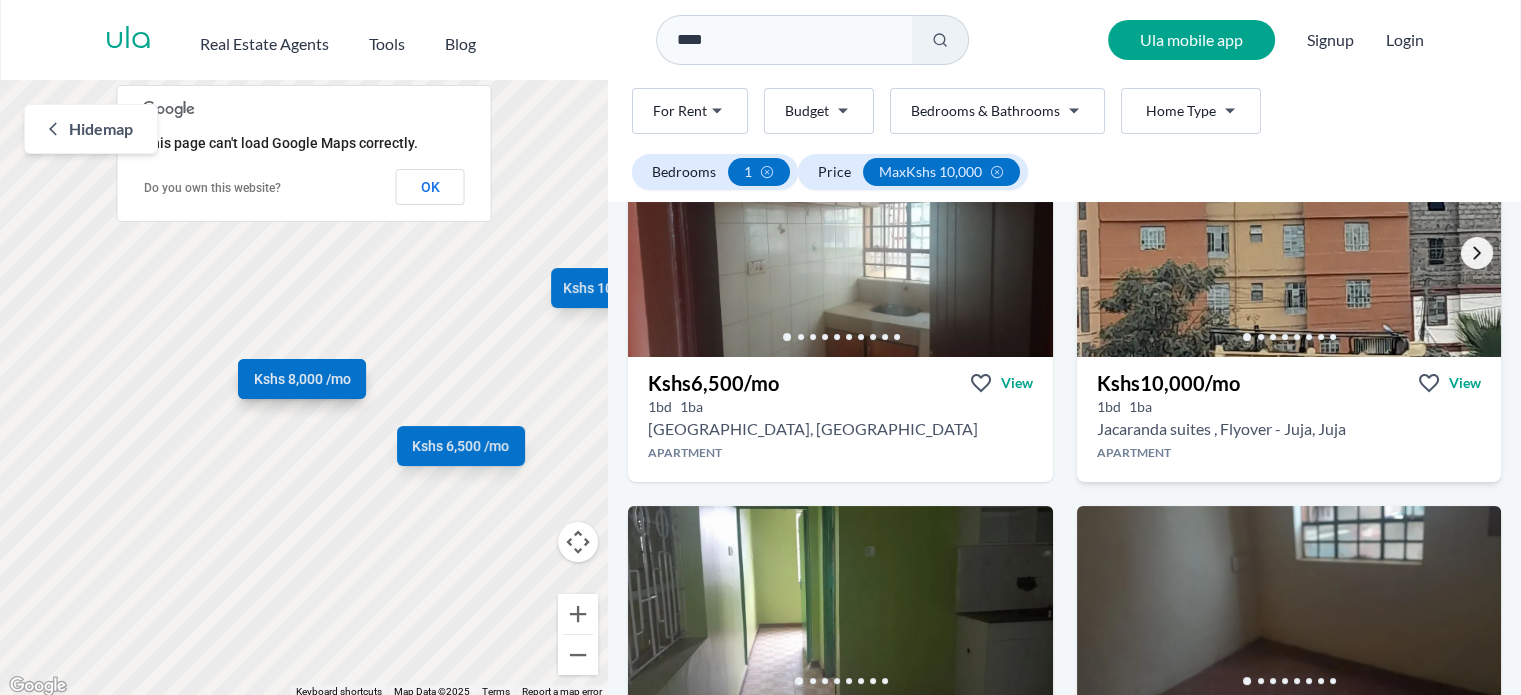 click 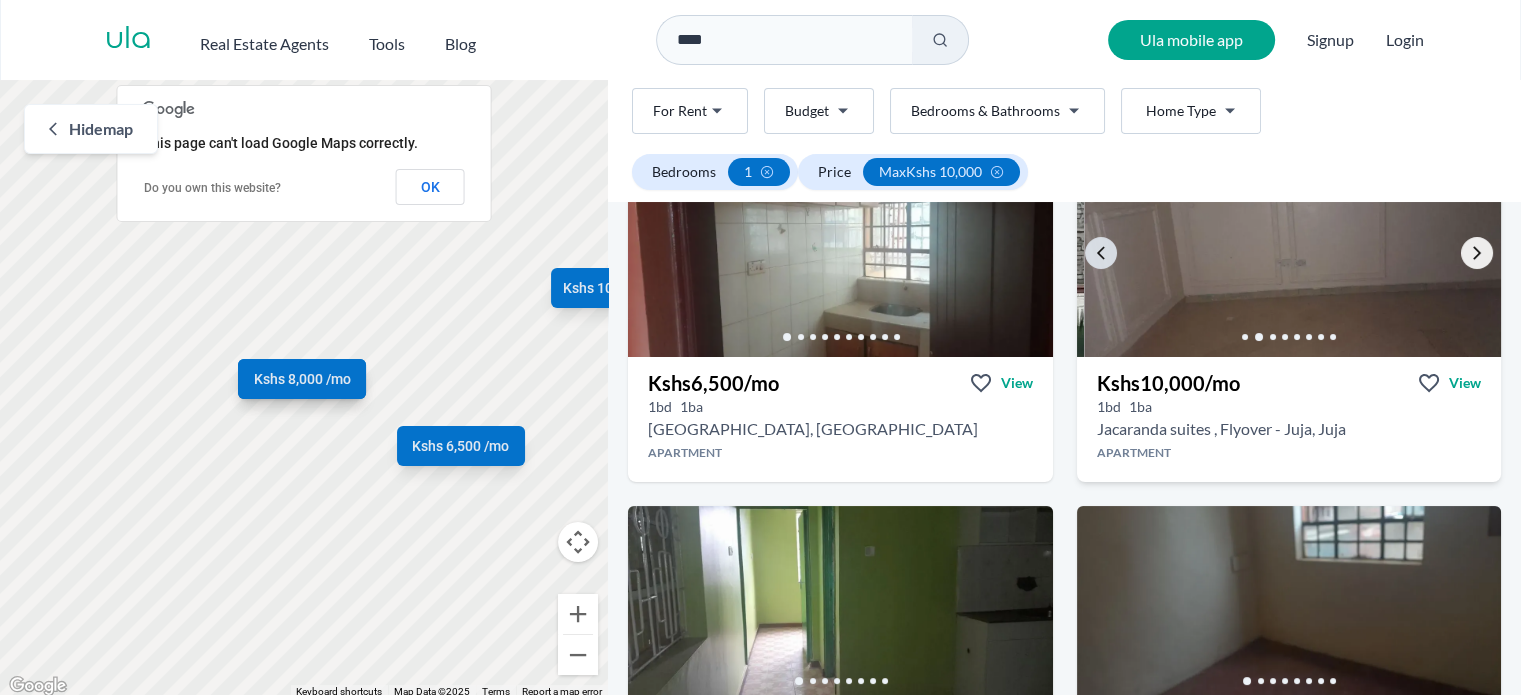 click 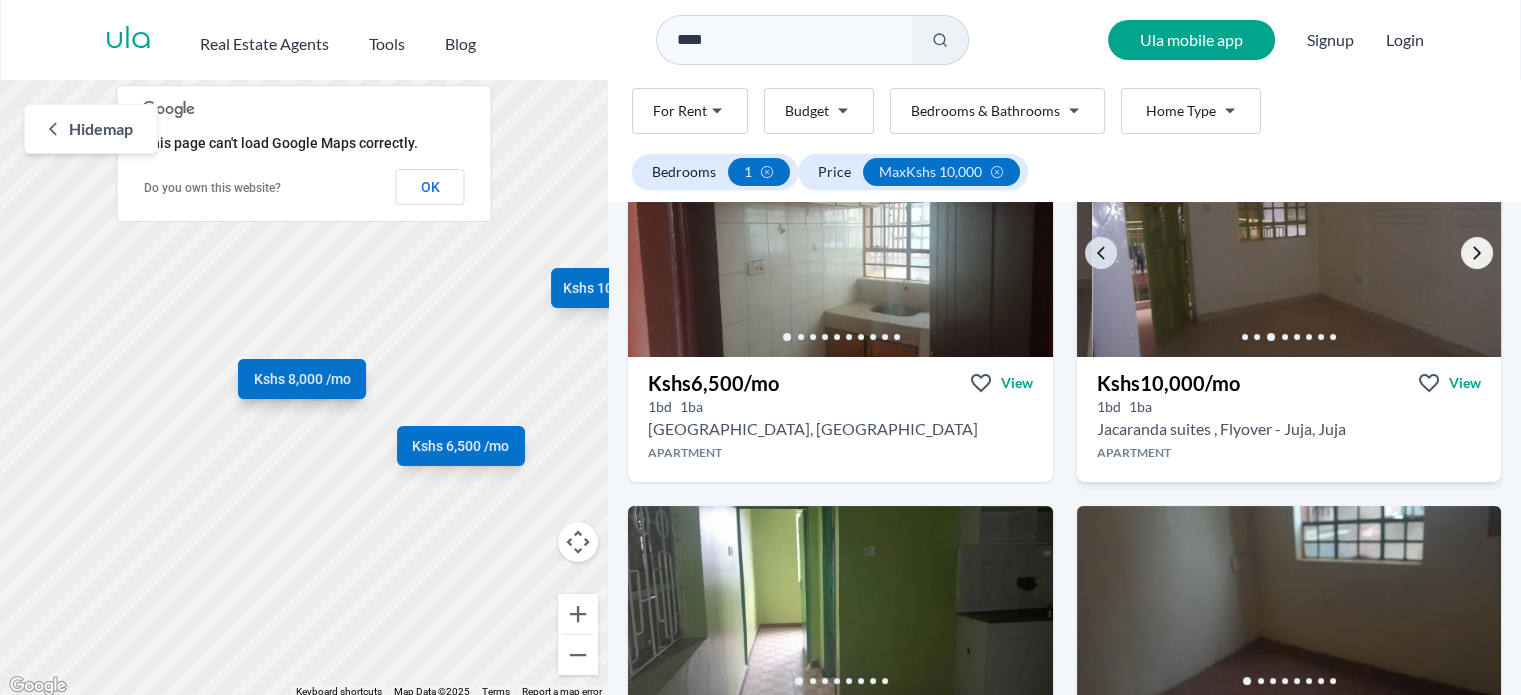 click 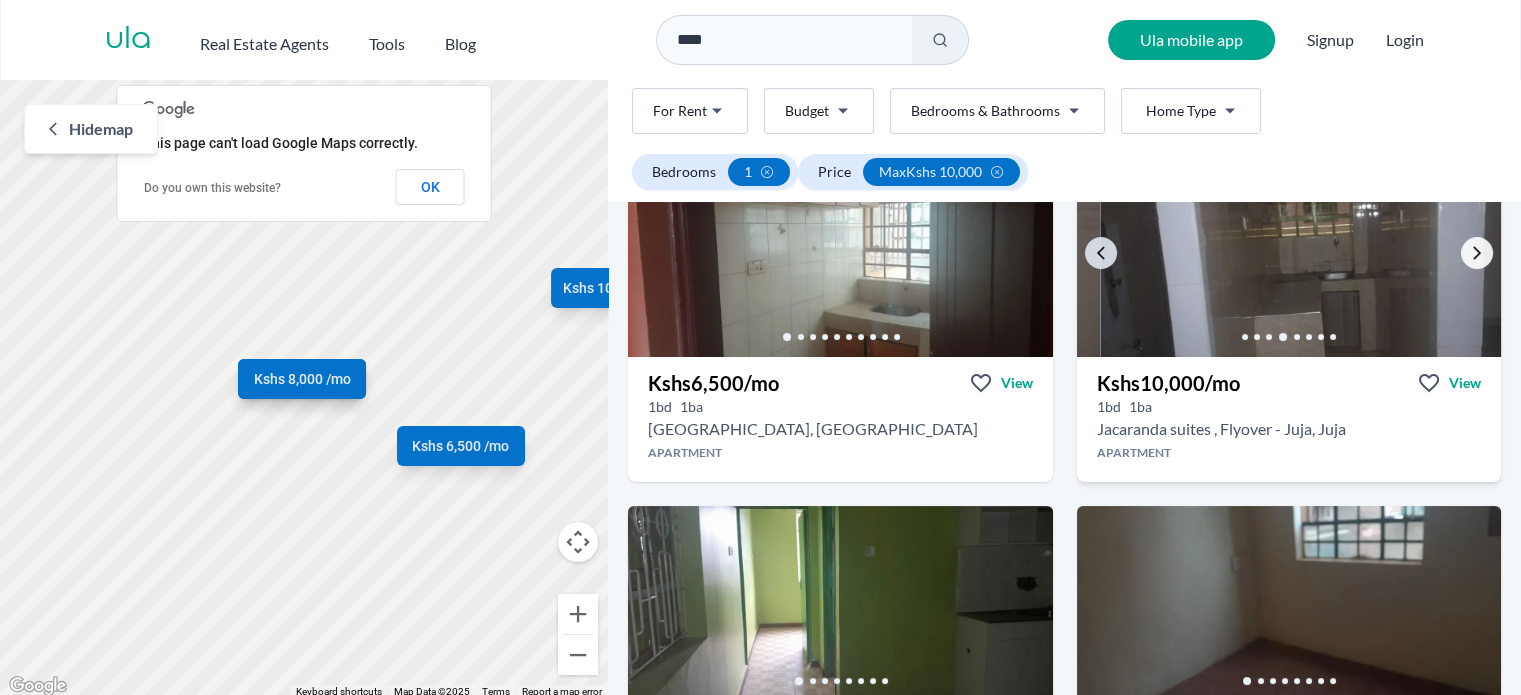 click 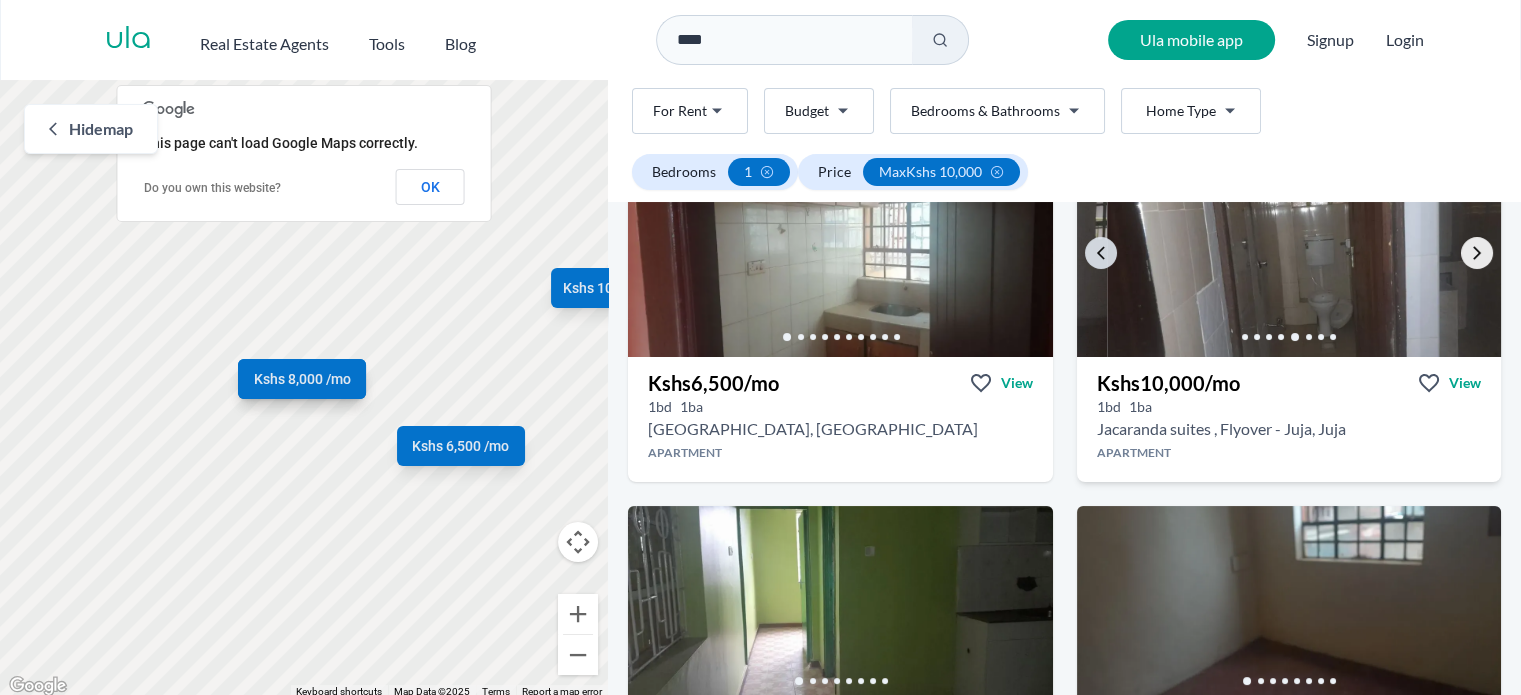 click 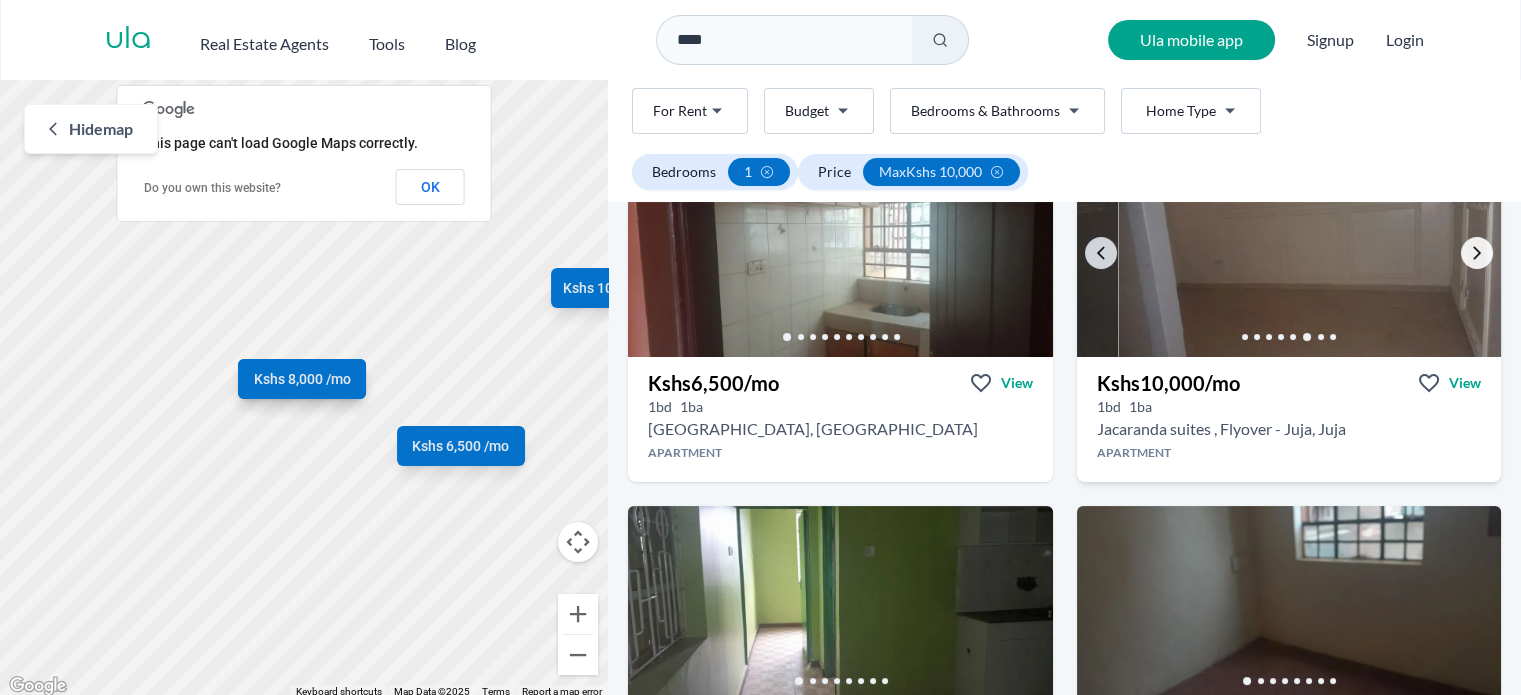 click 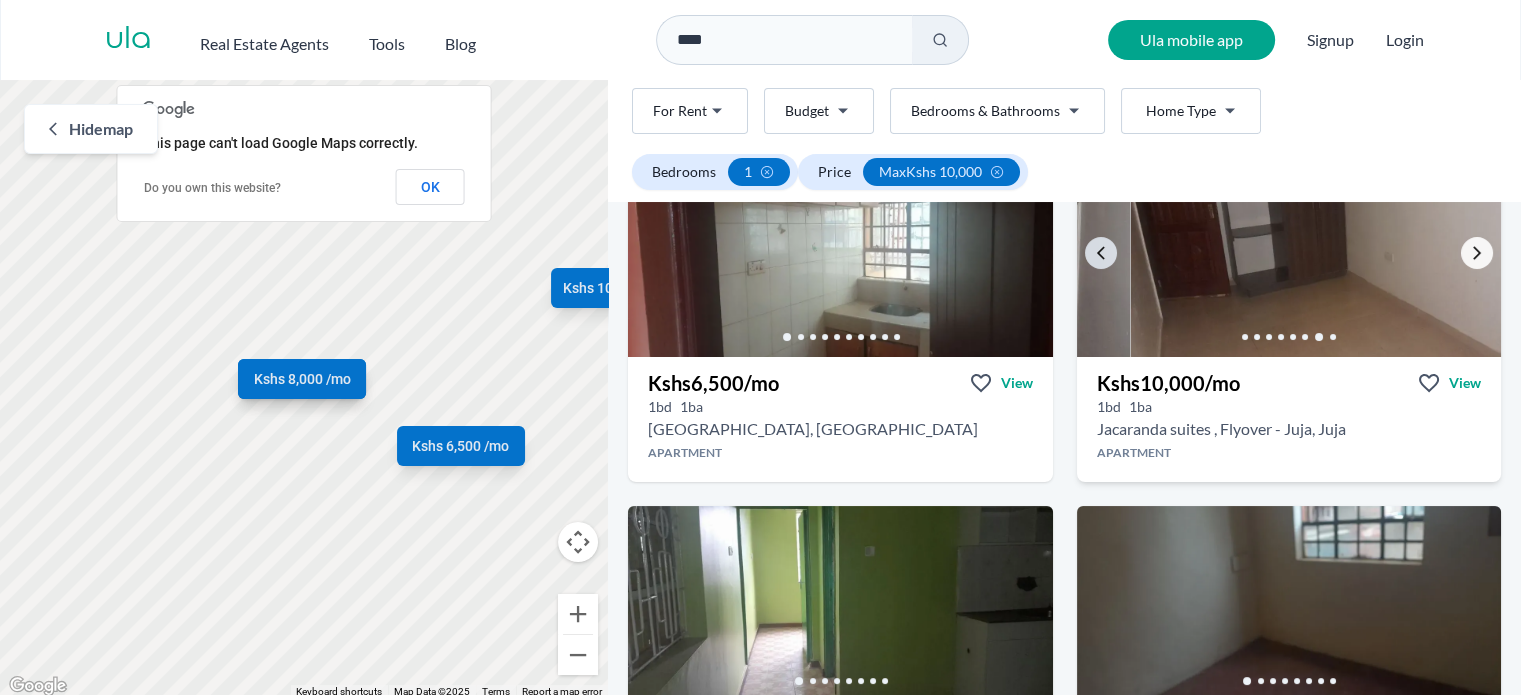 click 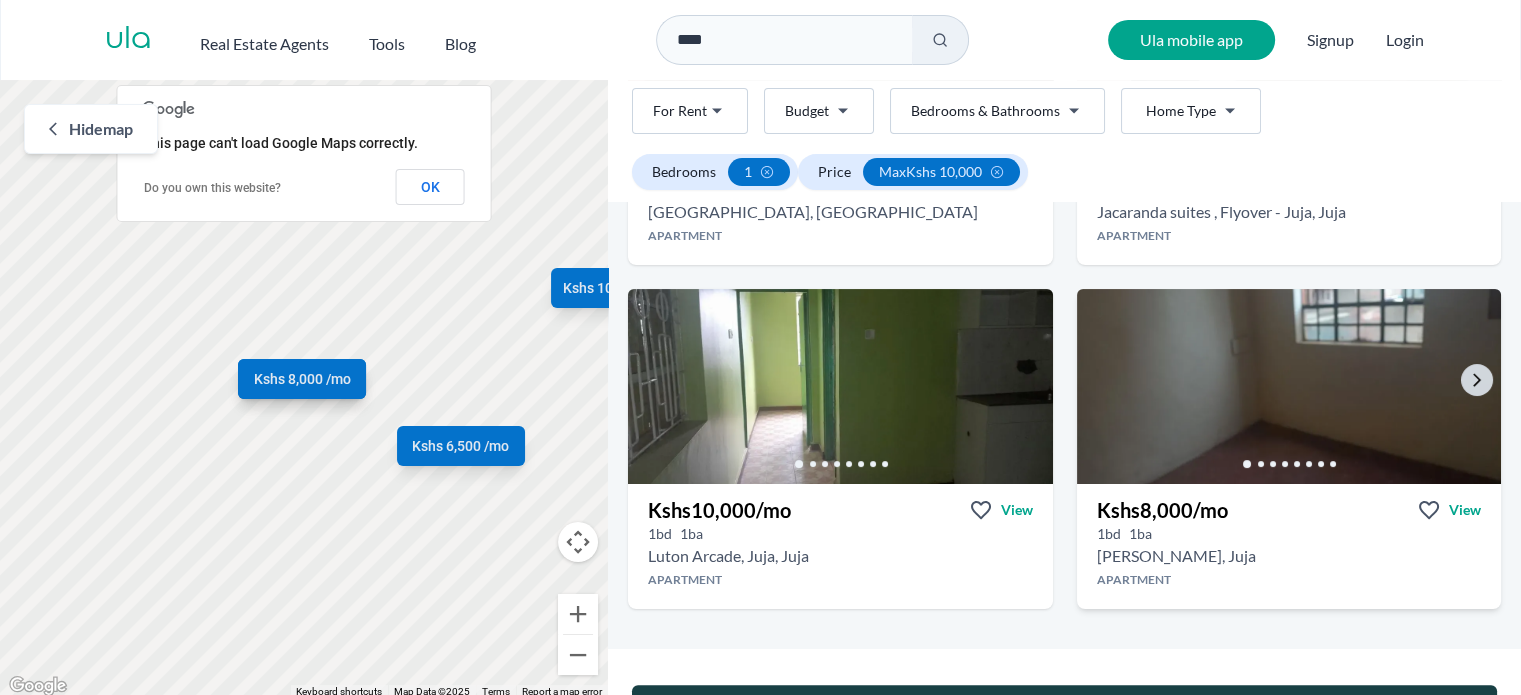 scroll, scrollTop: 369, scrollLeft: 0, axis: vertical 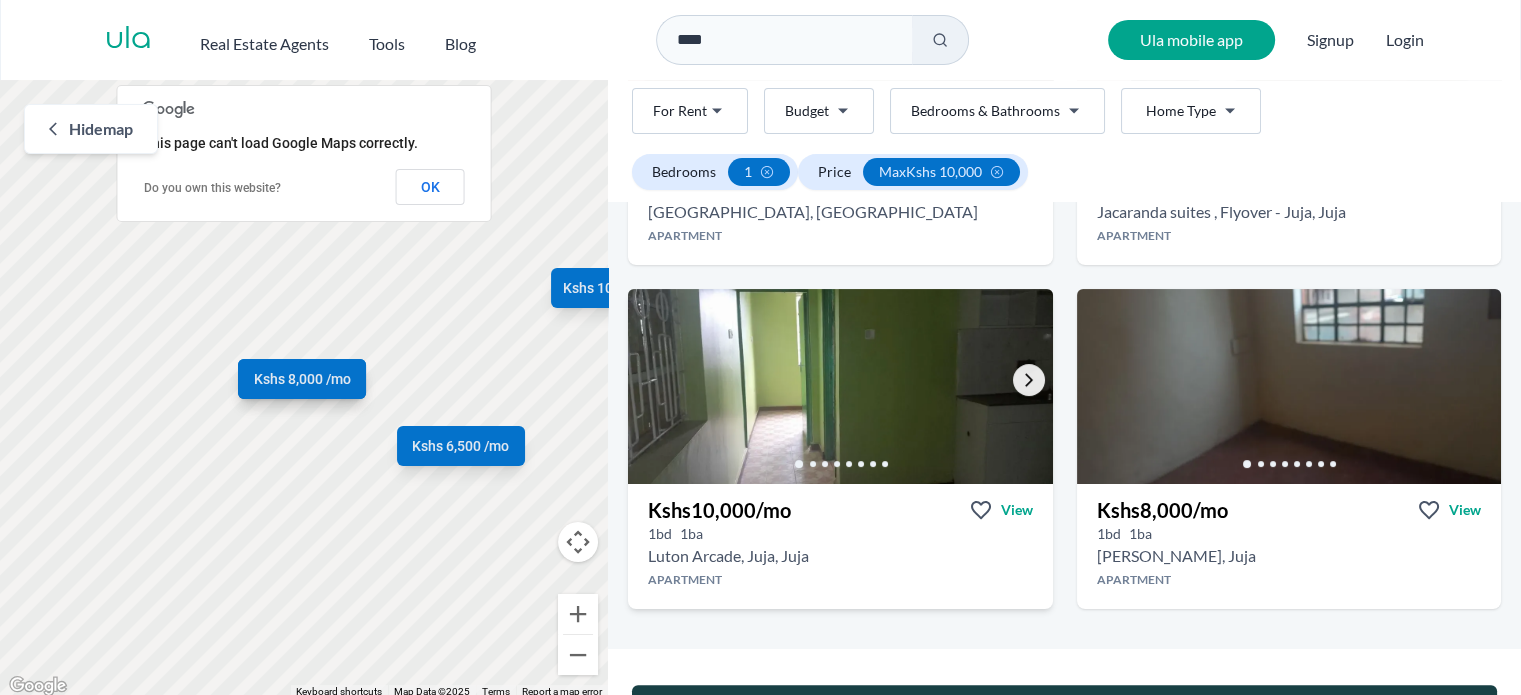 click 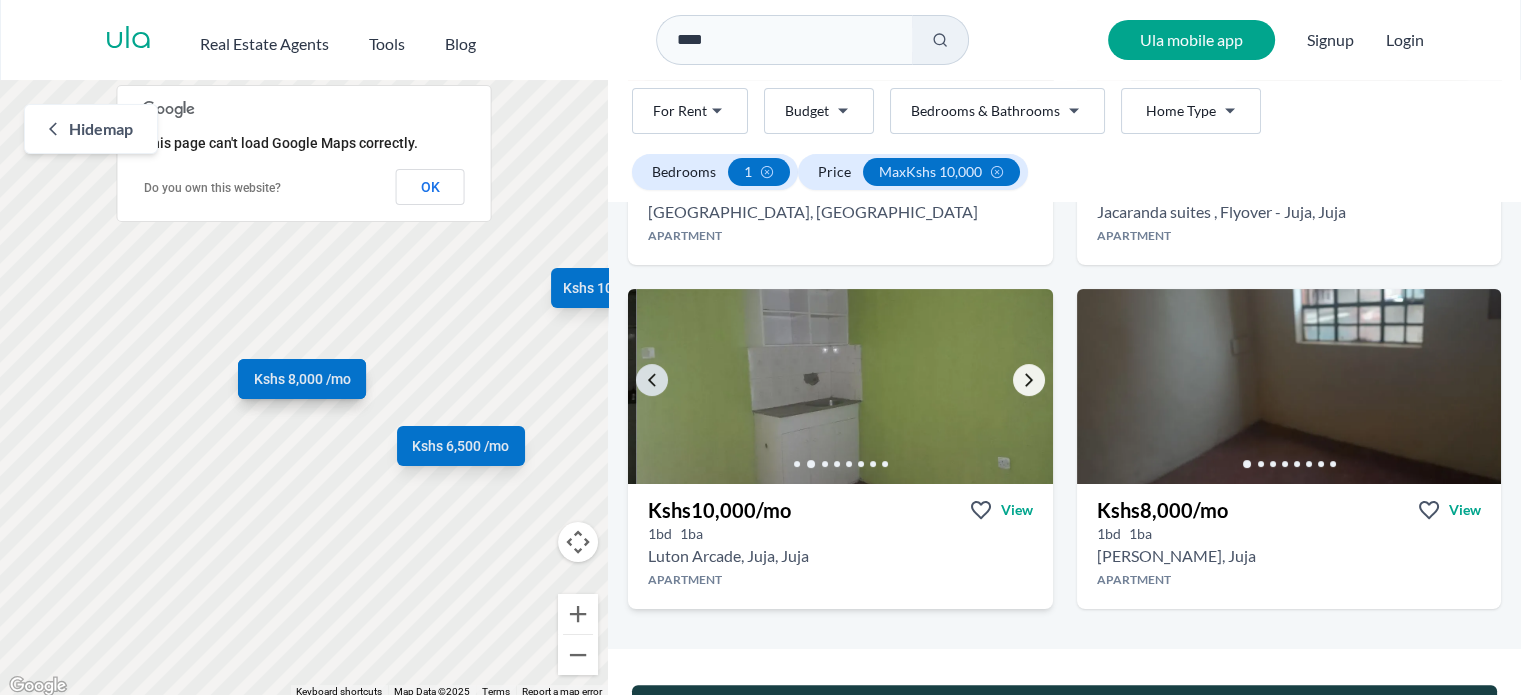 click 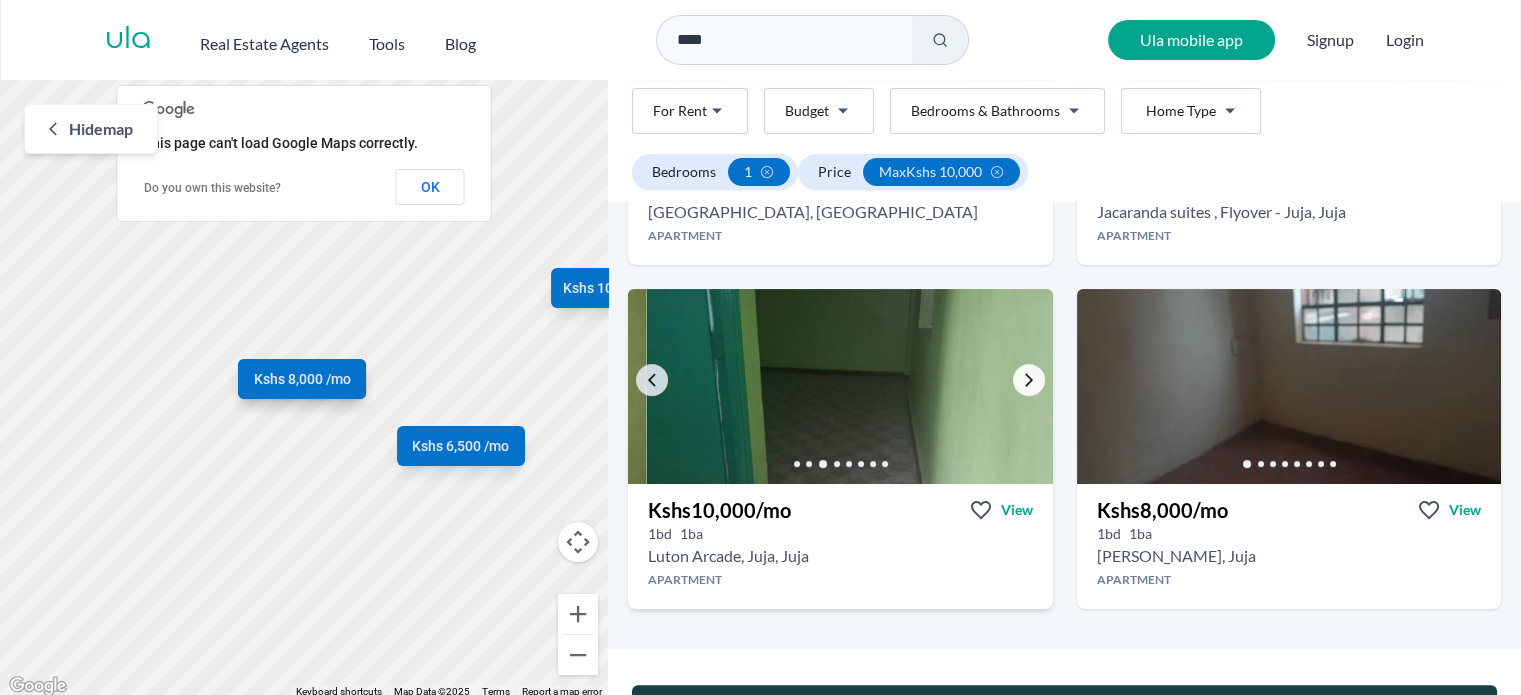 click 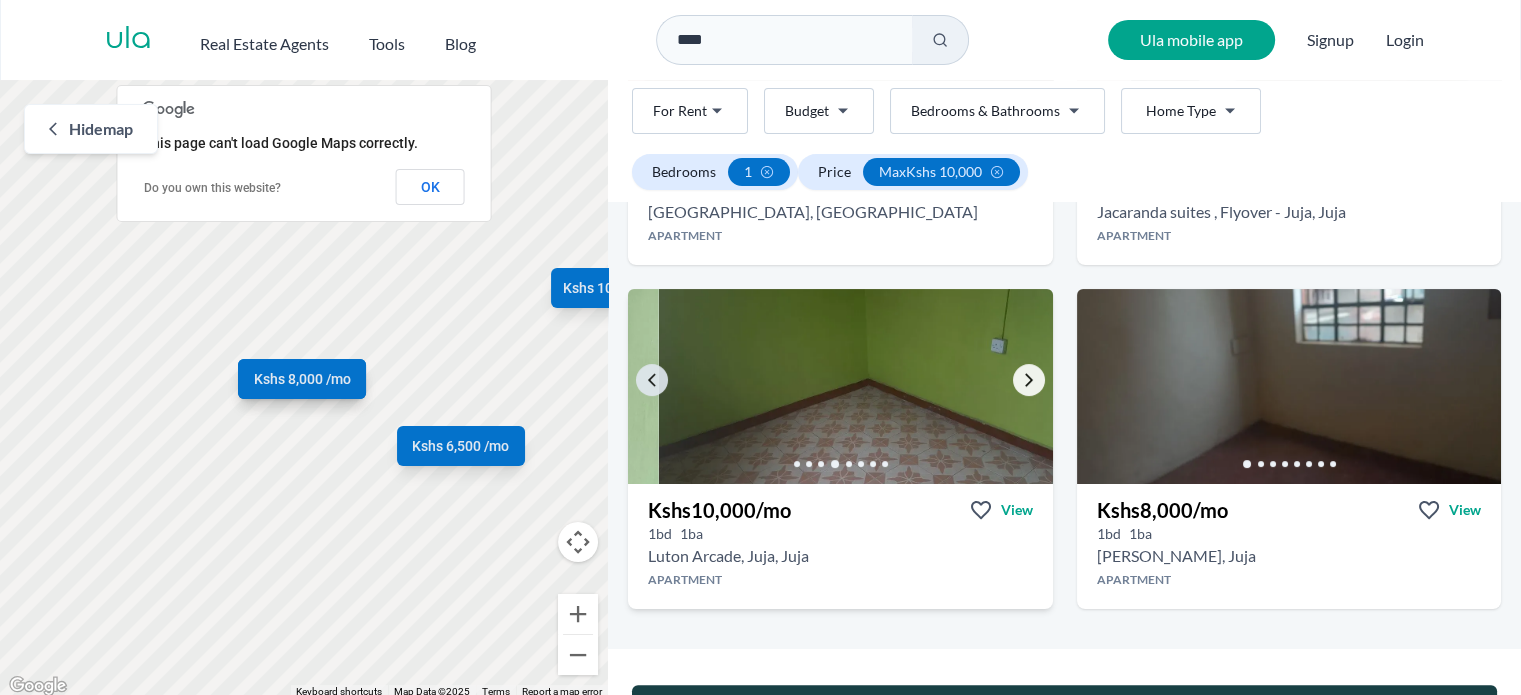 click 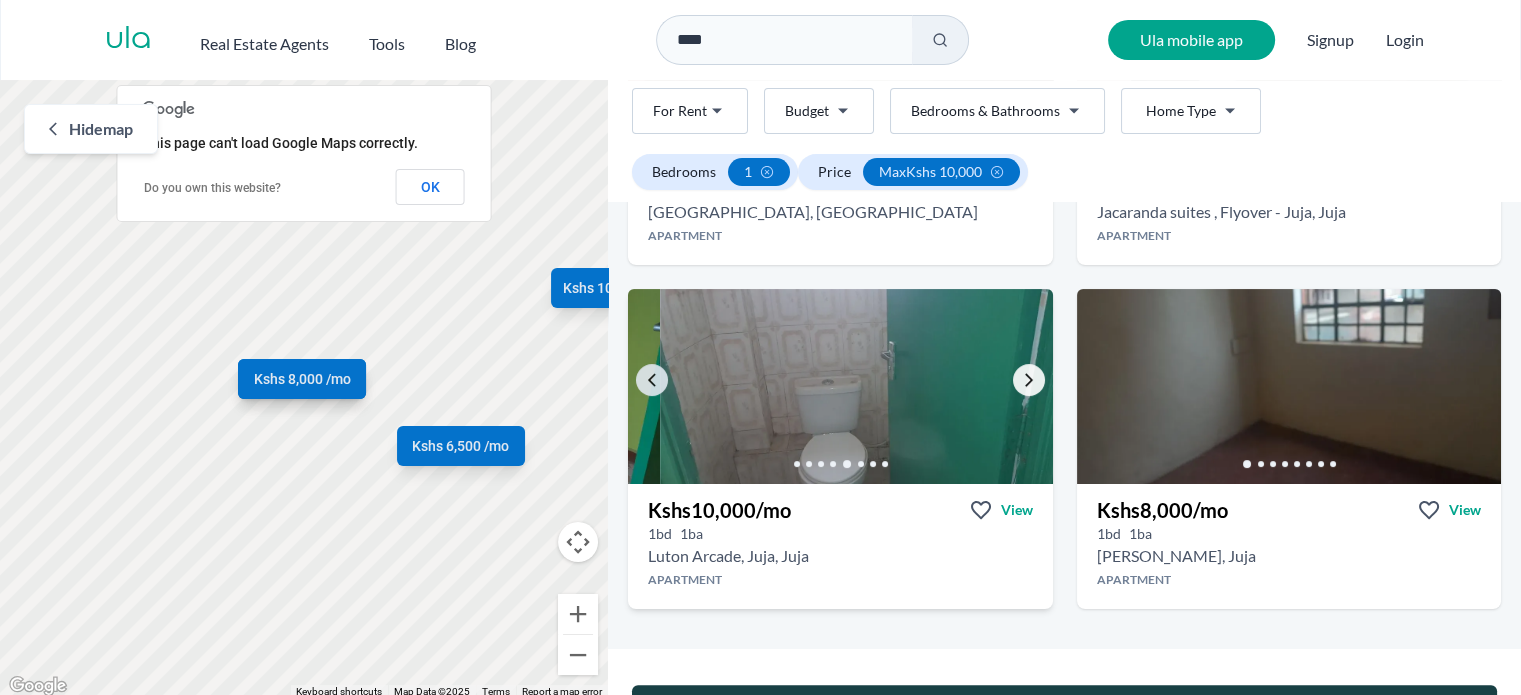 click 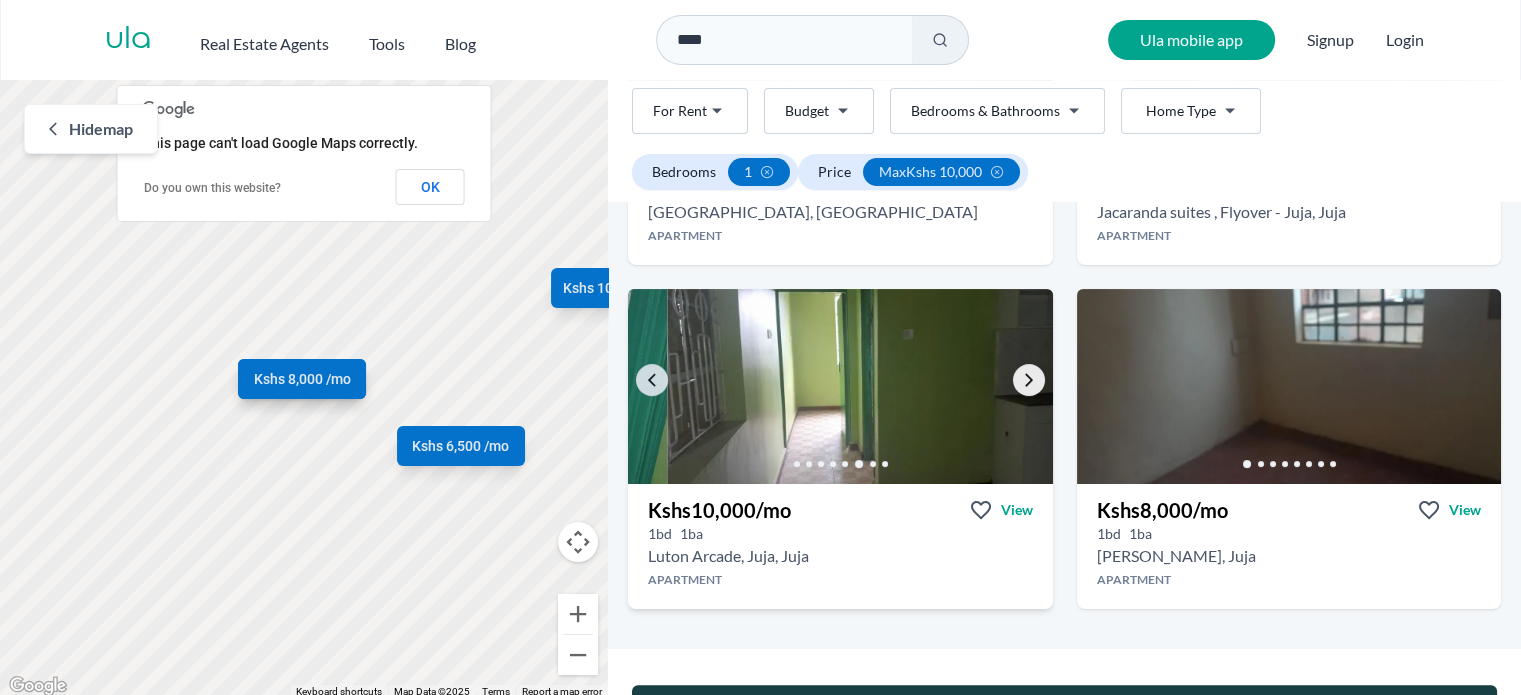 click 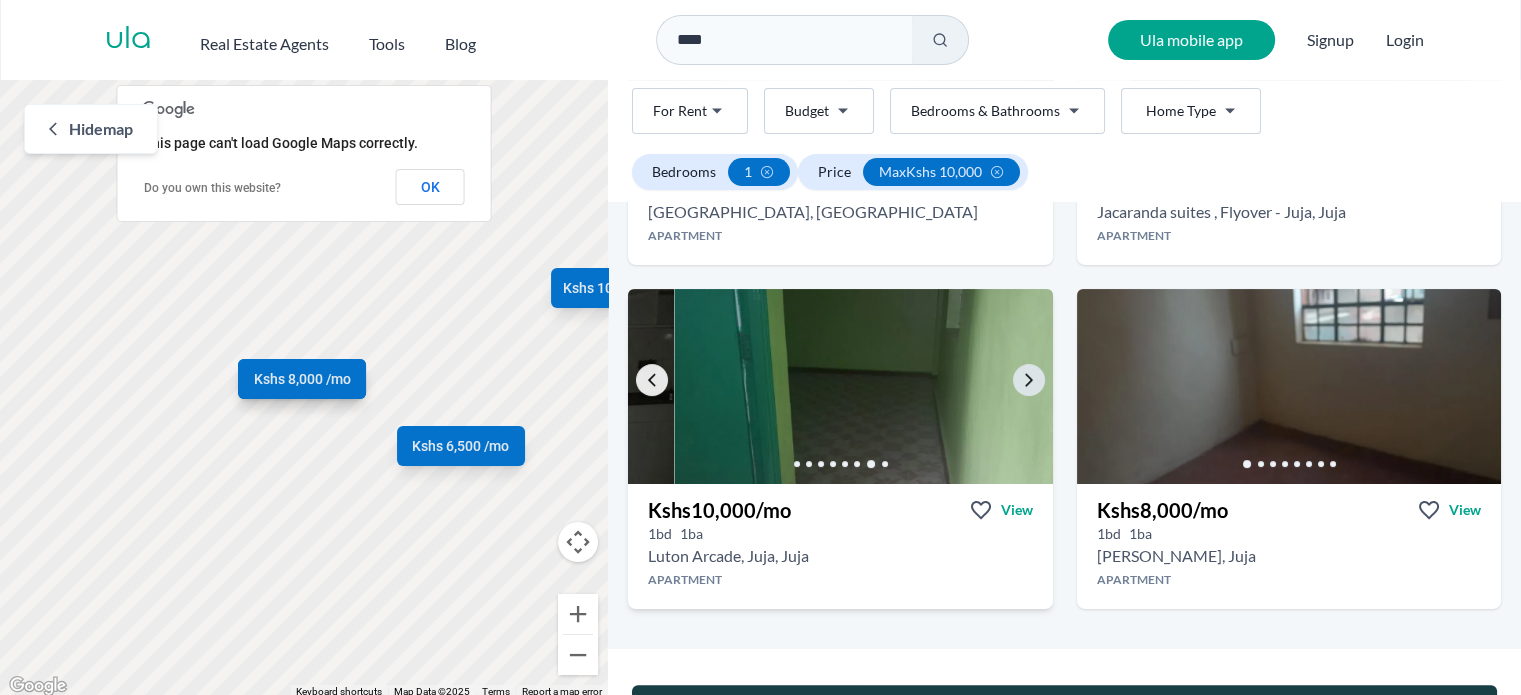 click 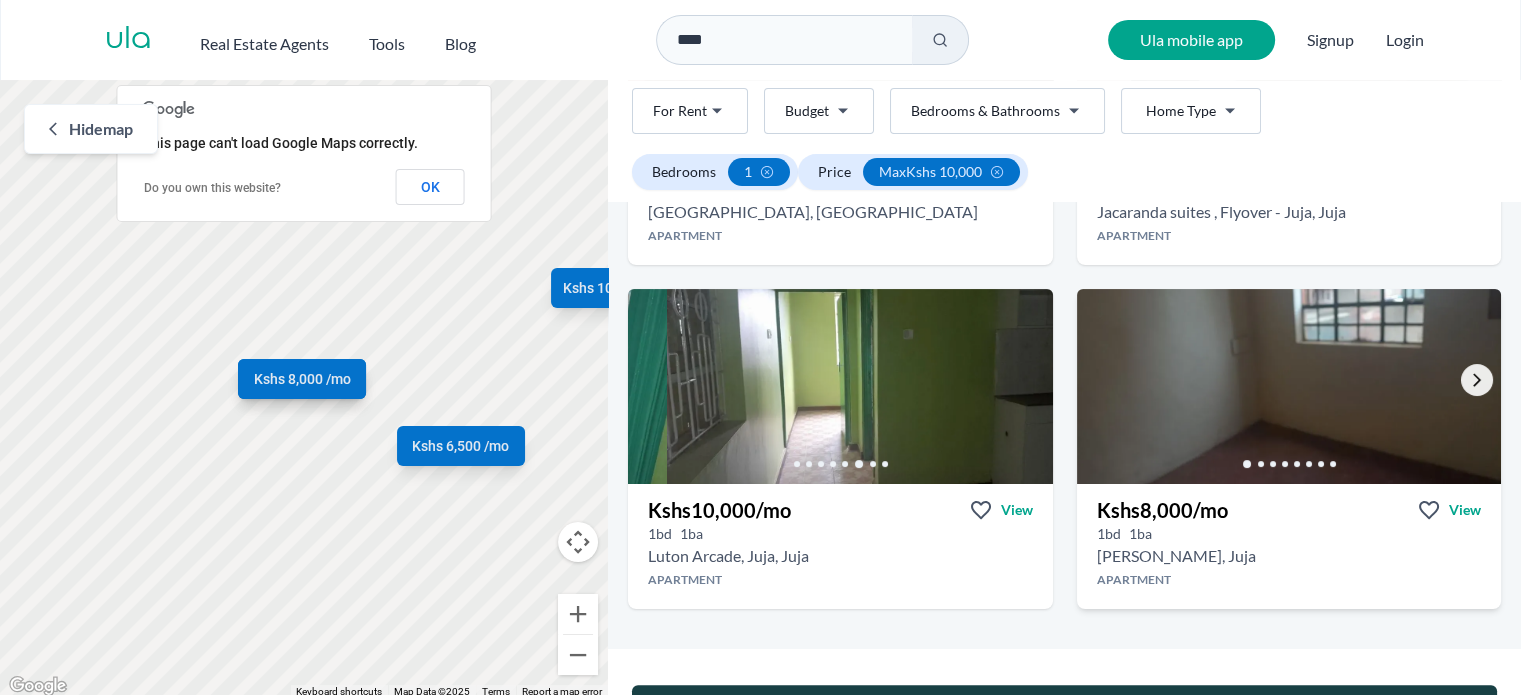 click 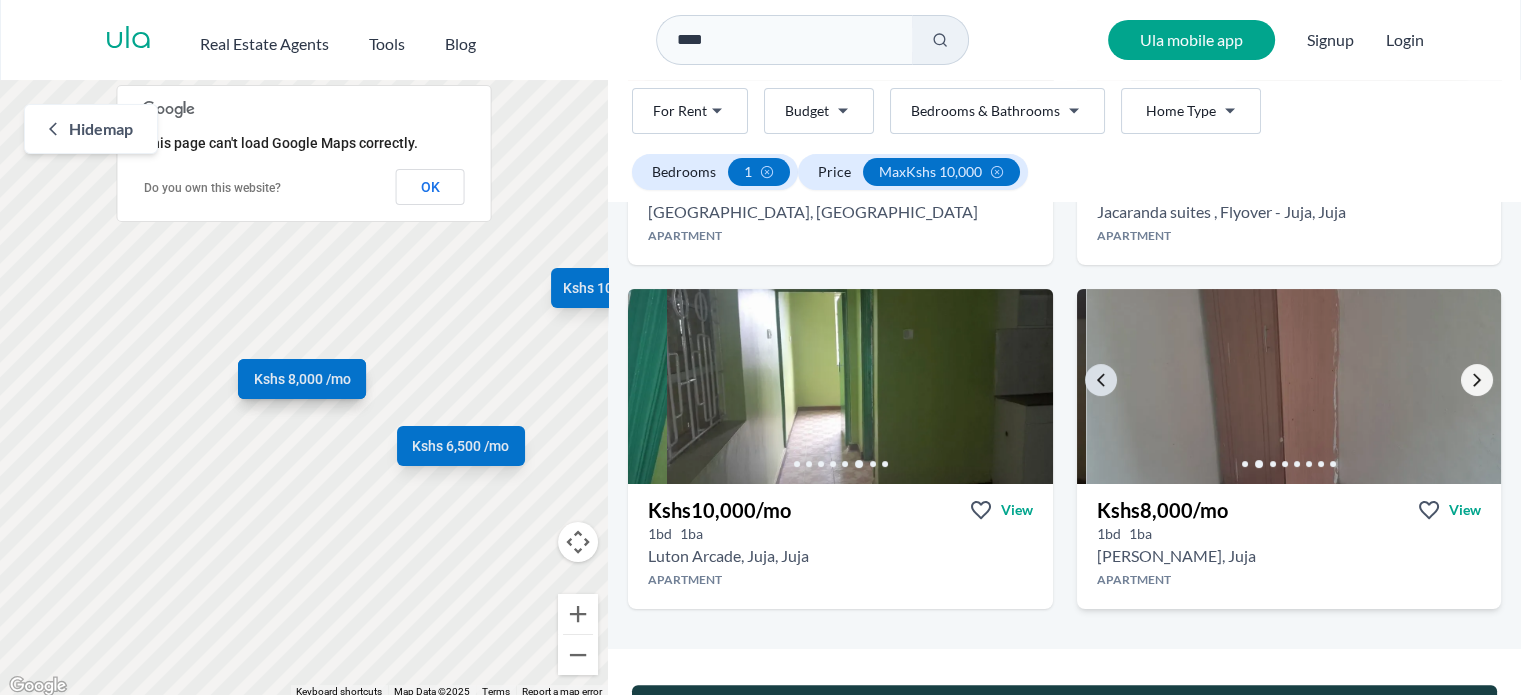 click 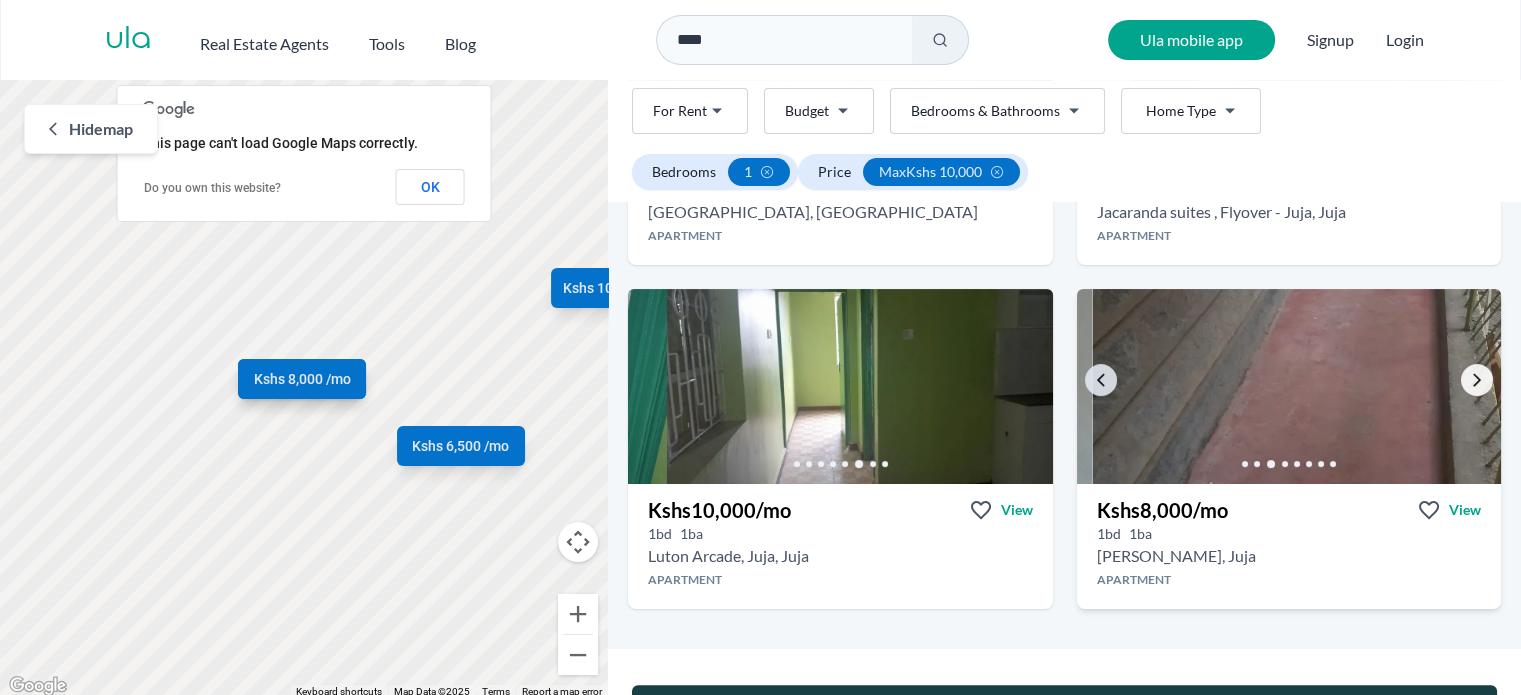 click 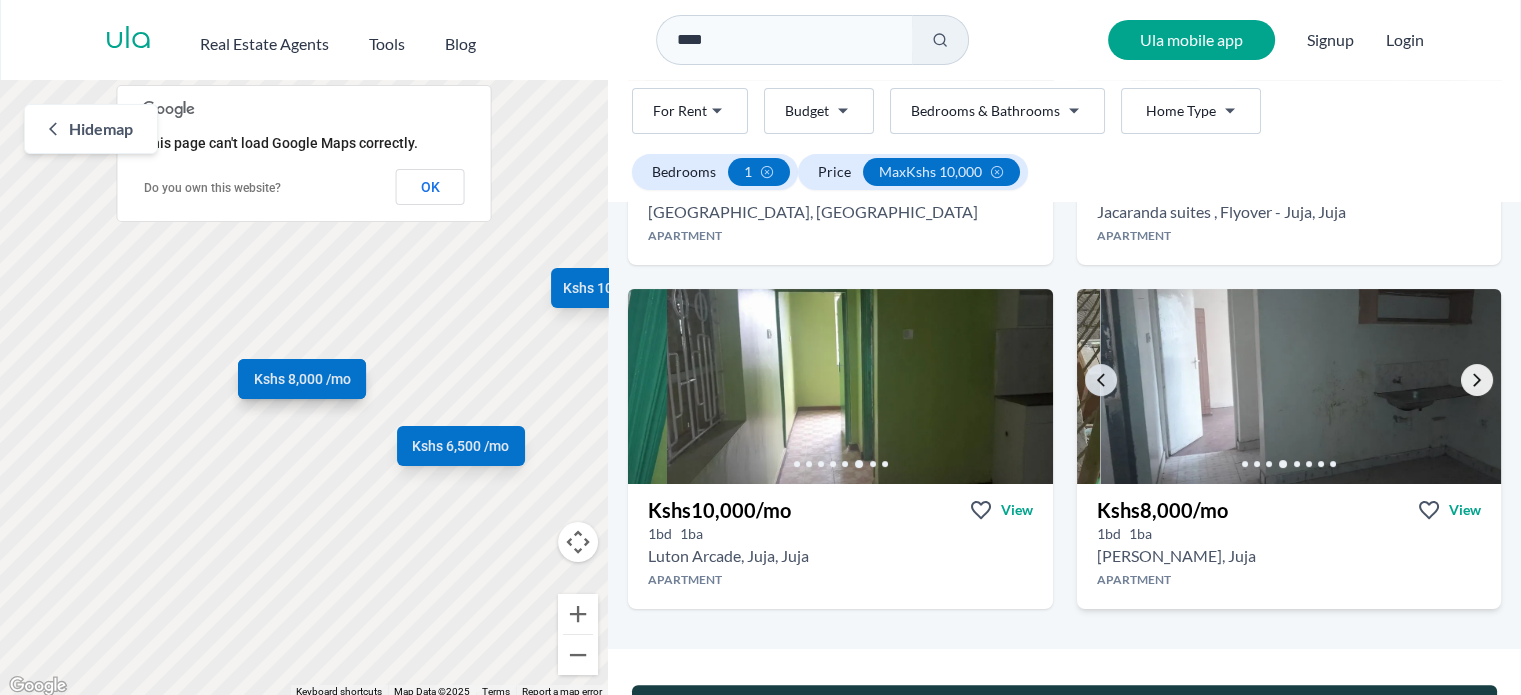click 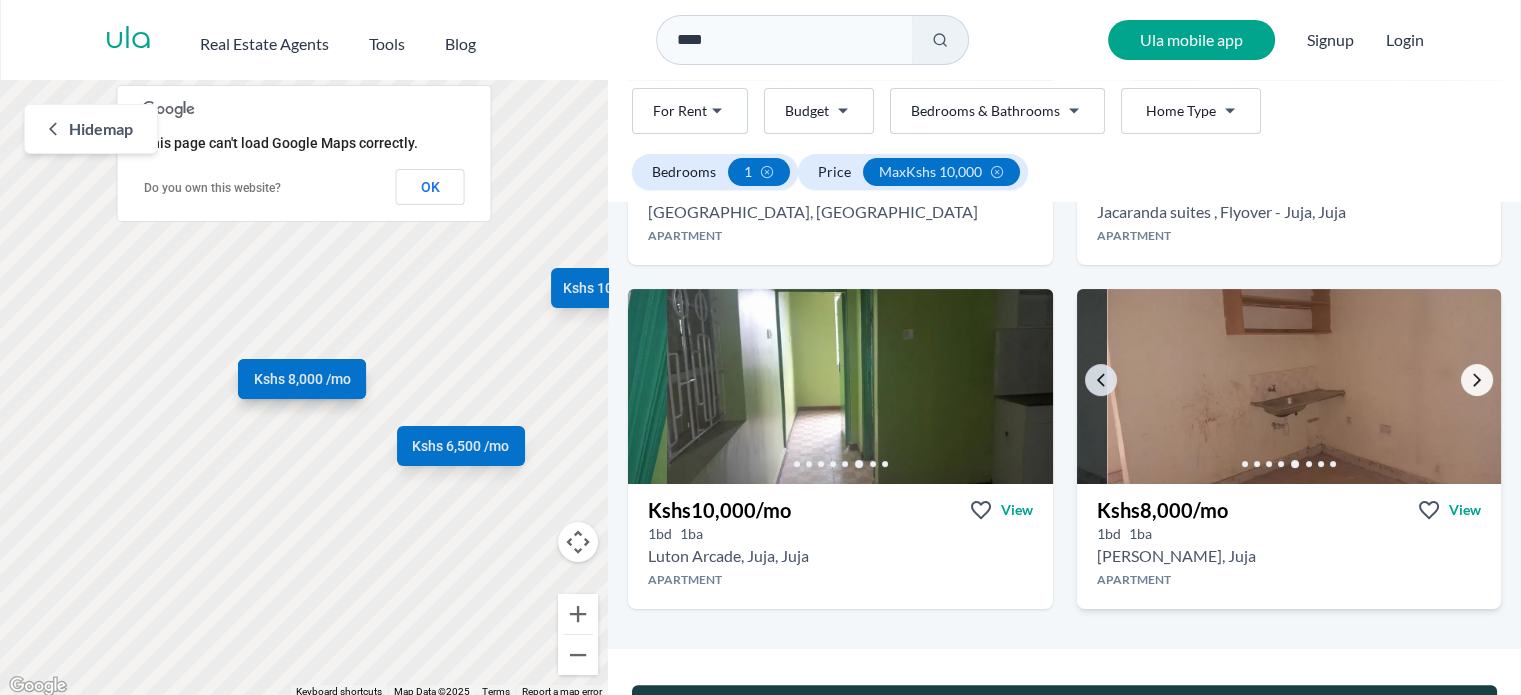 click 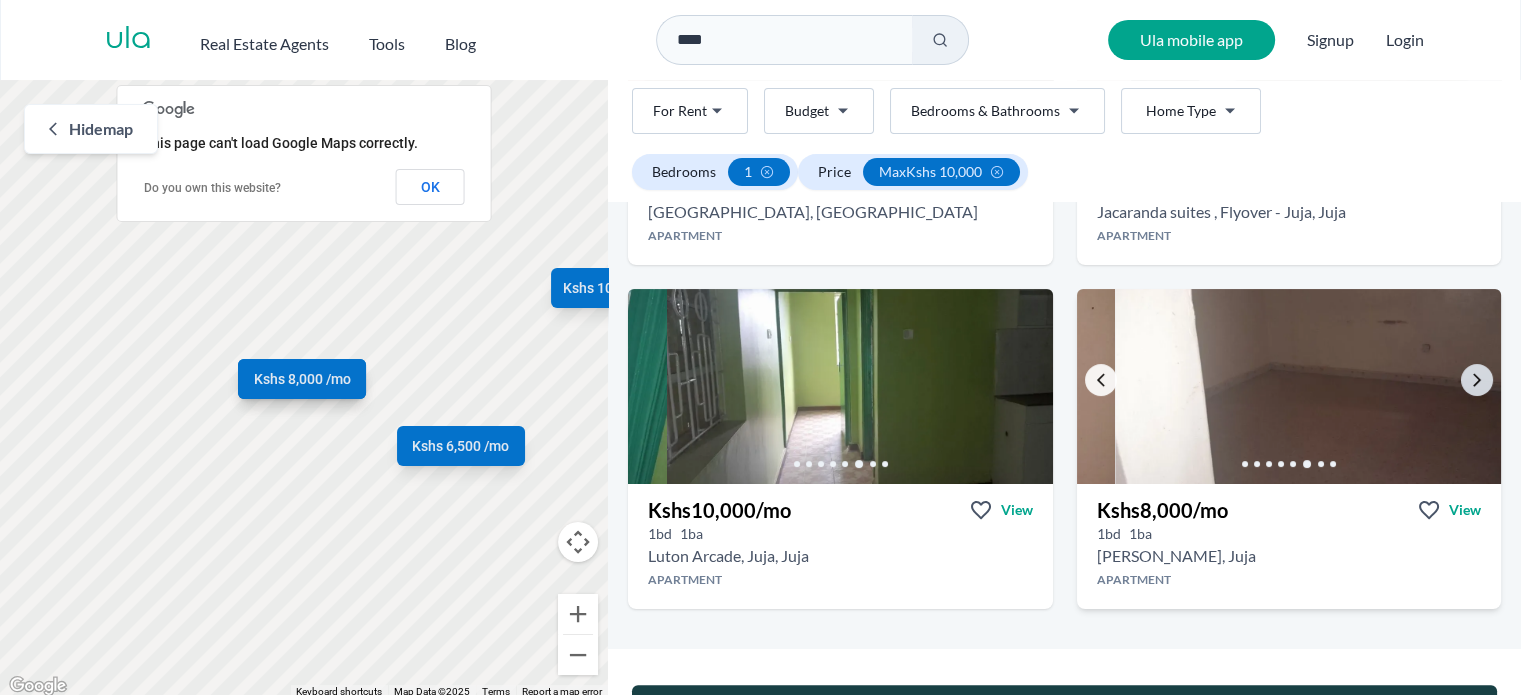 click 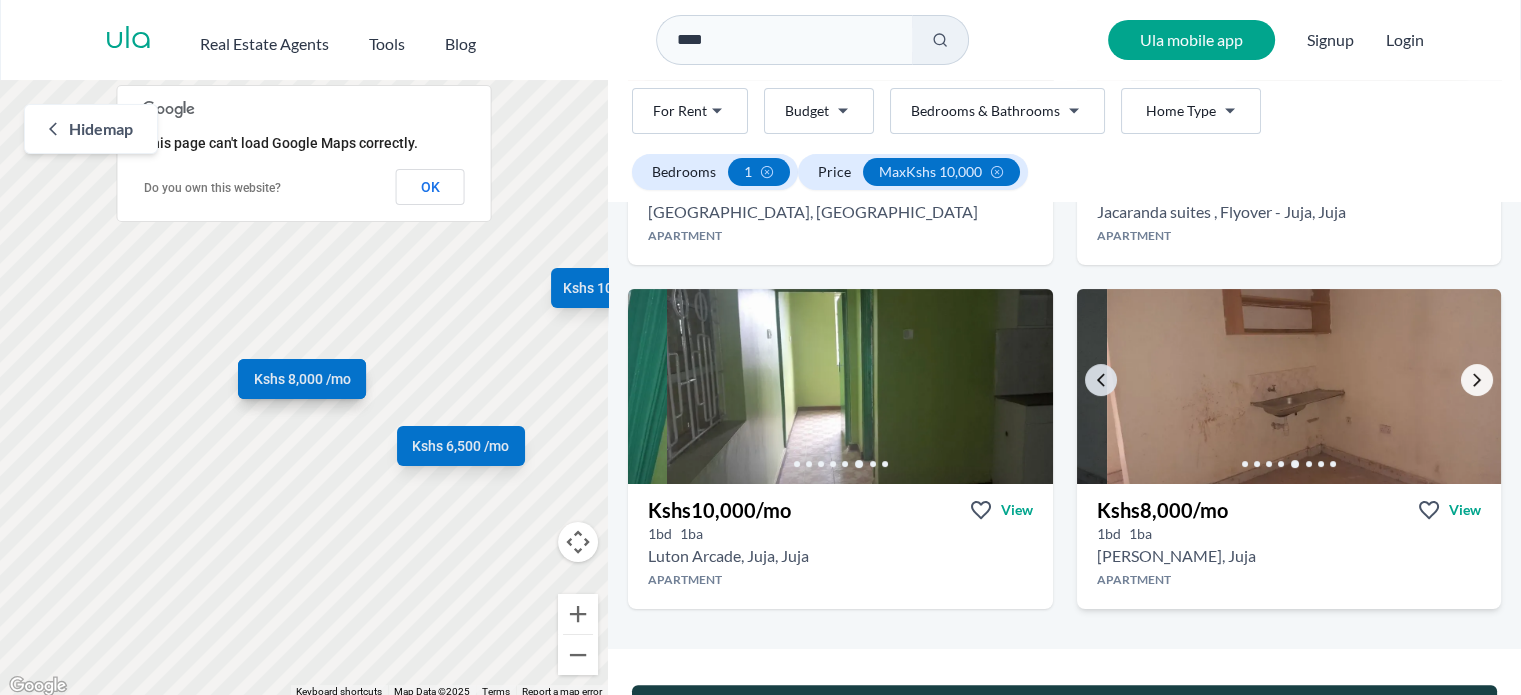 click 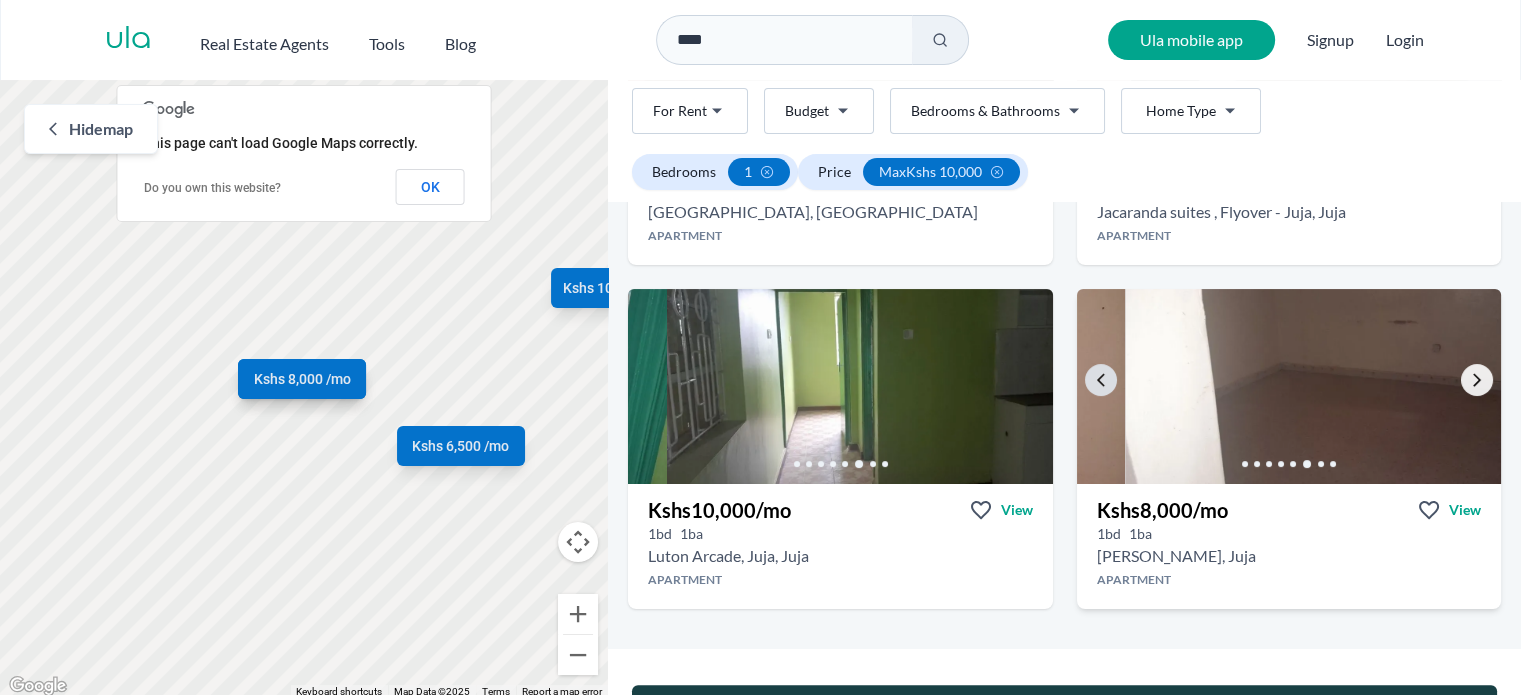 click 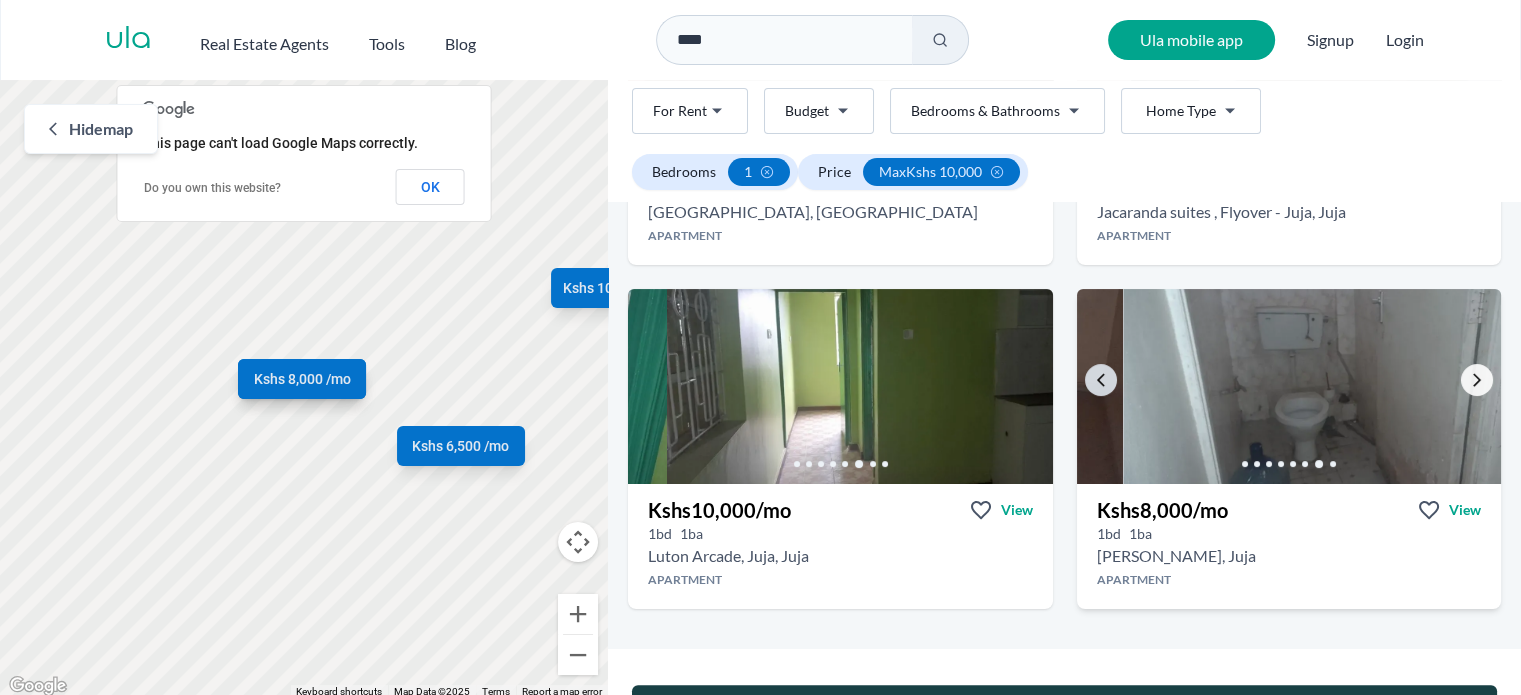 click 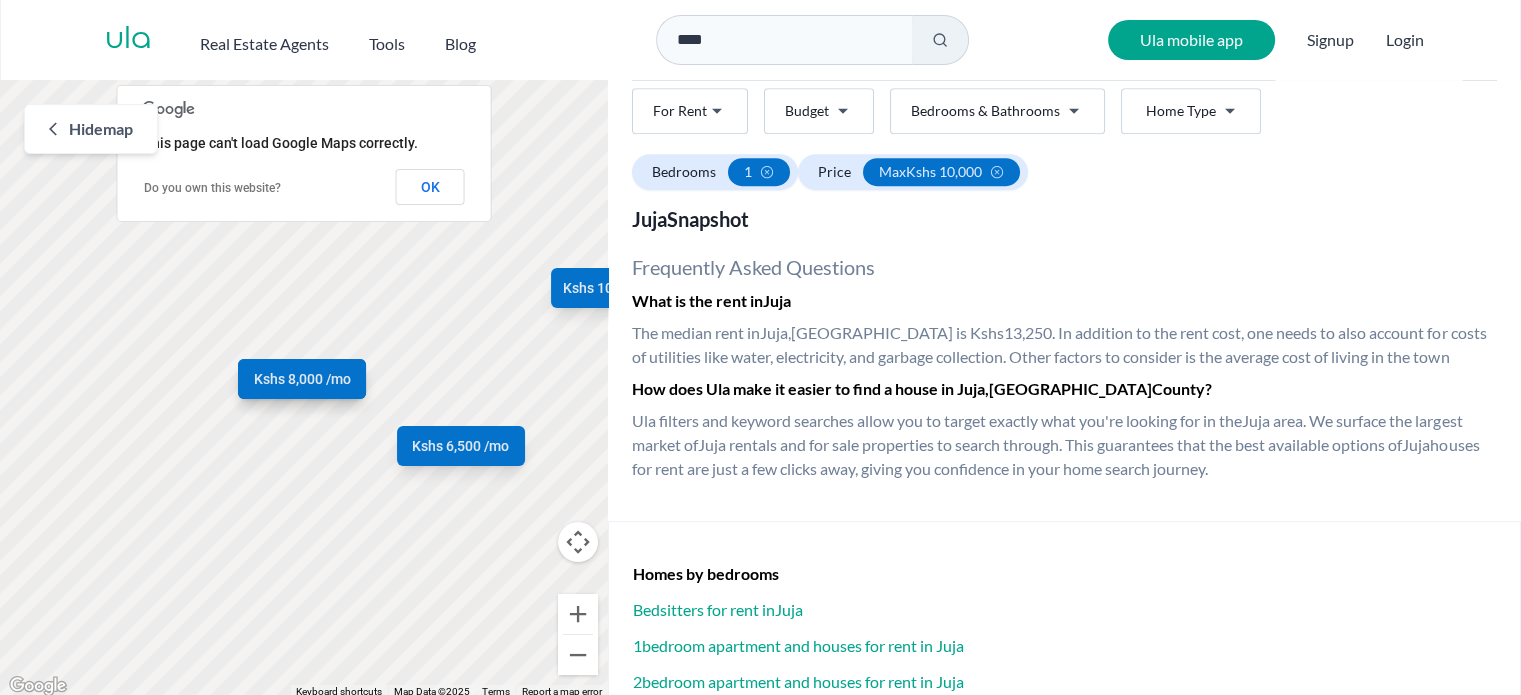 scroll, scrollTop: 1052, scrollLeft: 0, axis: vertical 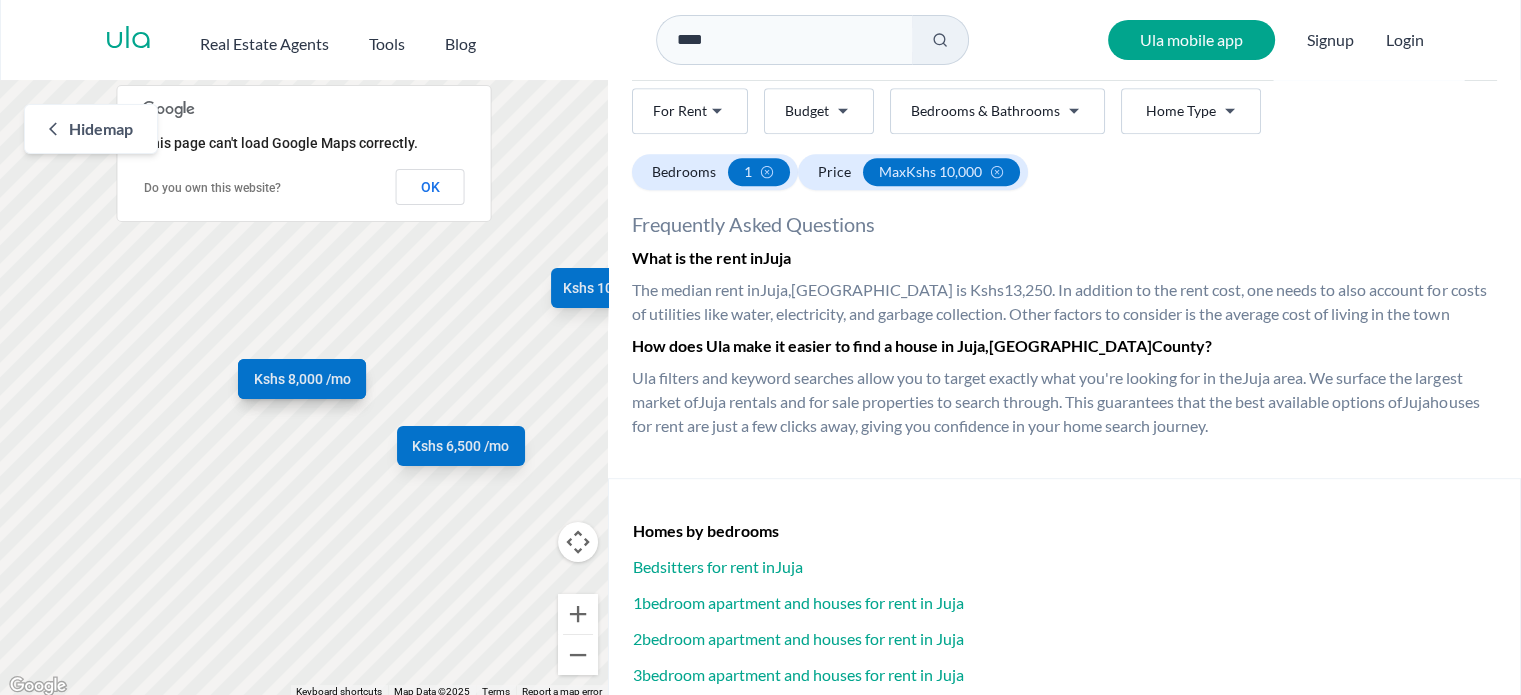click on "Price   [PERSON_NAME]   10,000" at bounding box center (913, 172) 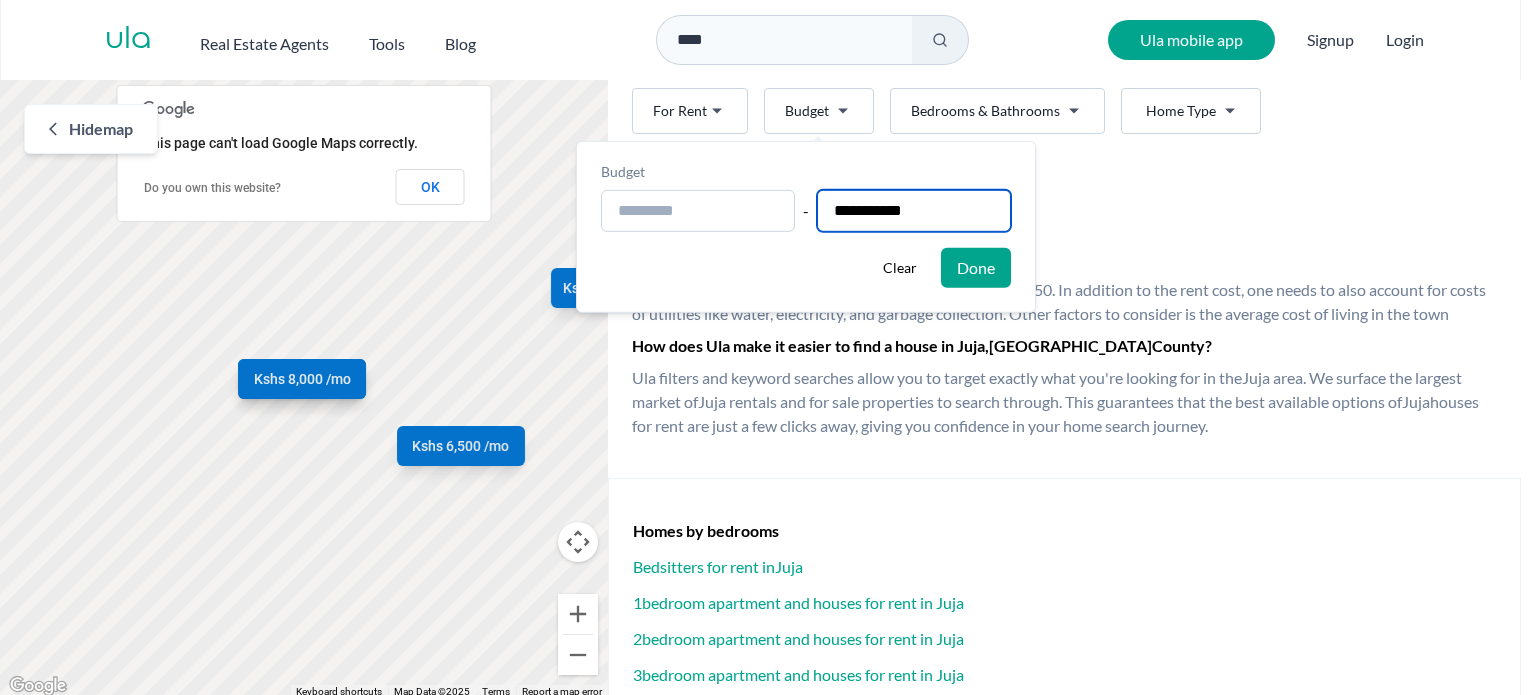 click on "**********" at bounding box center (914, 211) 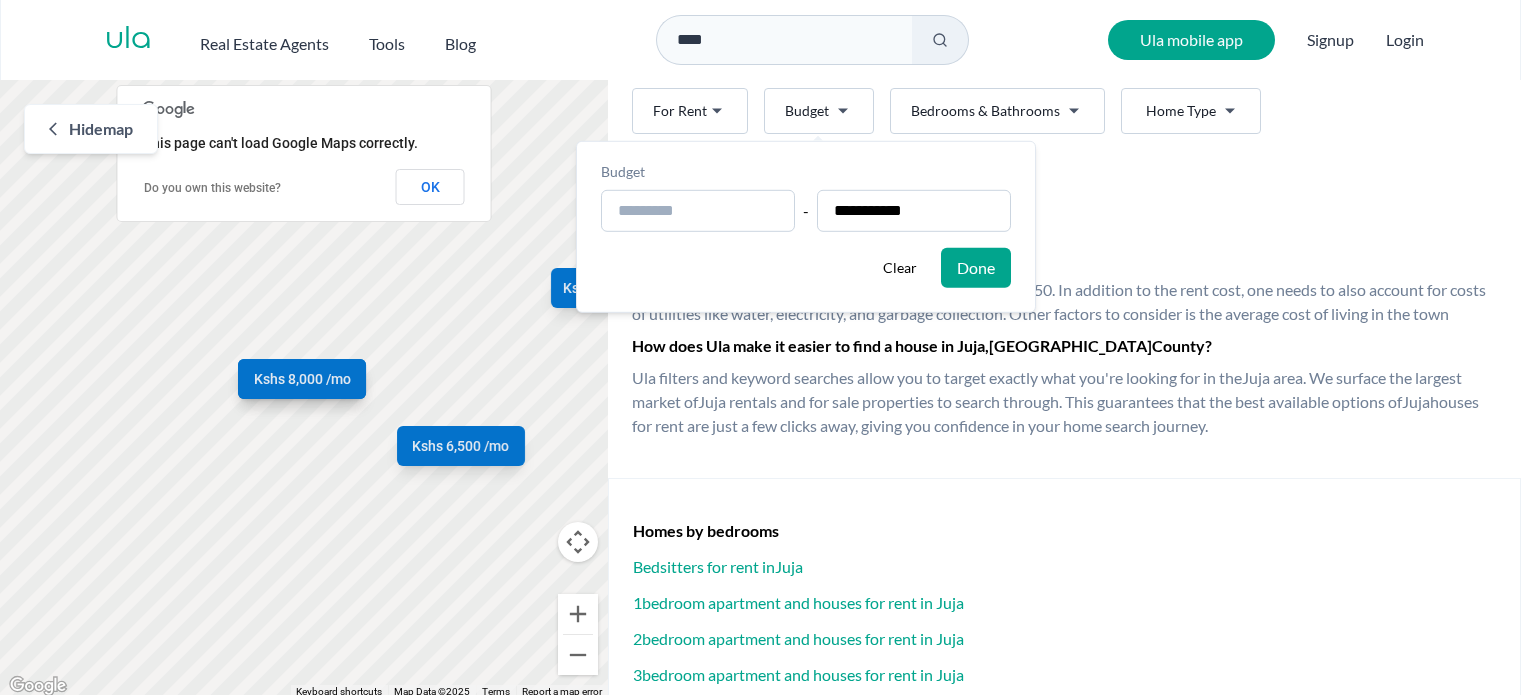click on "Done" at bounding box center [976, 268] 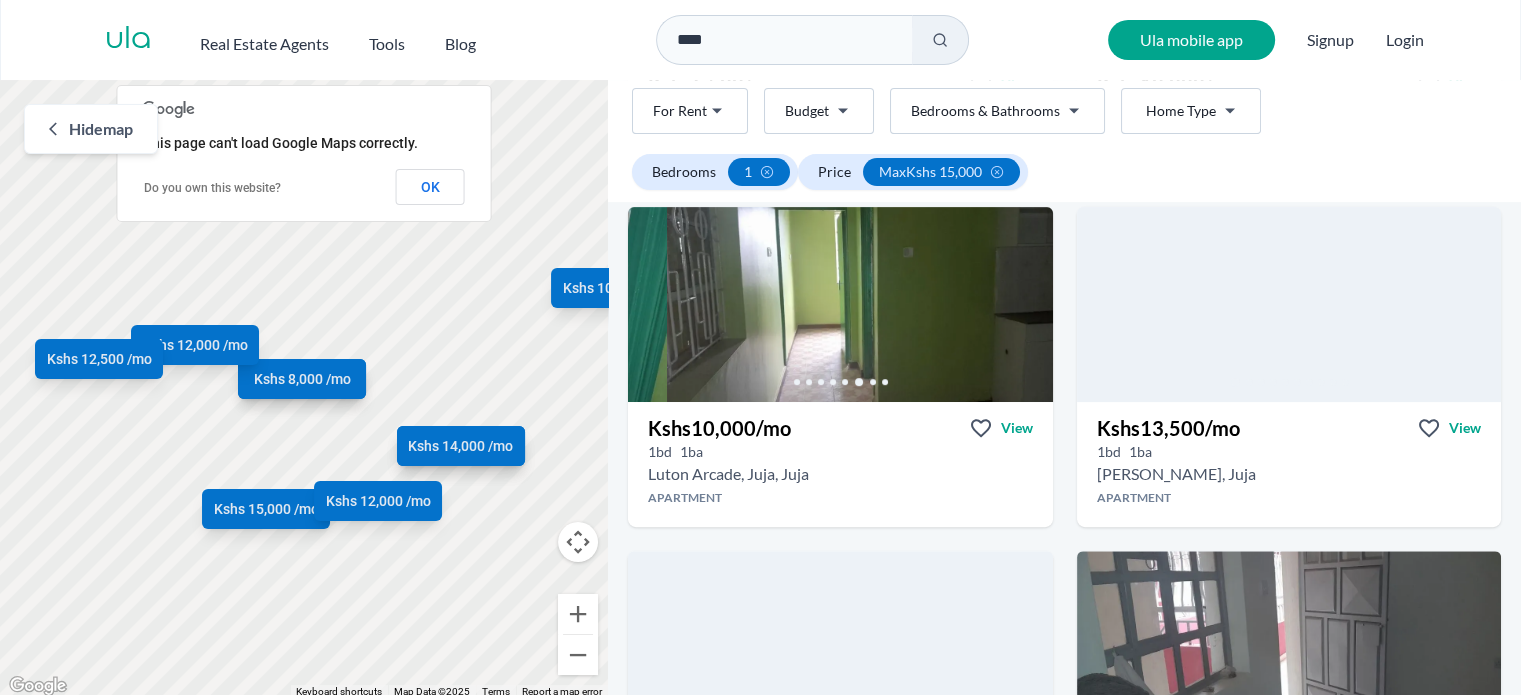 scroll, scrollTop: 758, scrollLeft: 0, axis: vertical 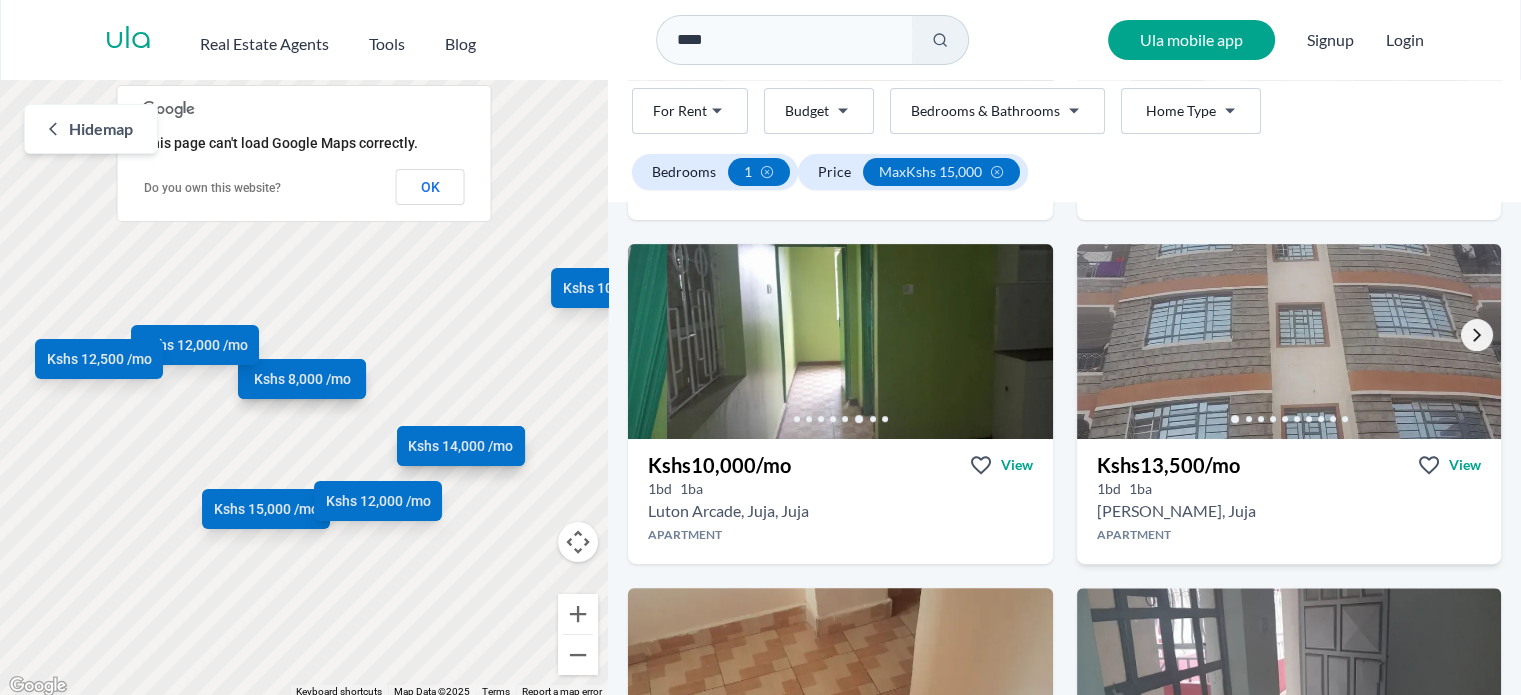 click 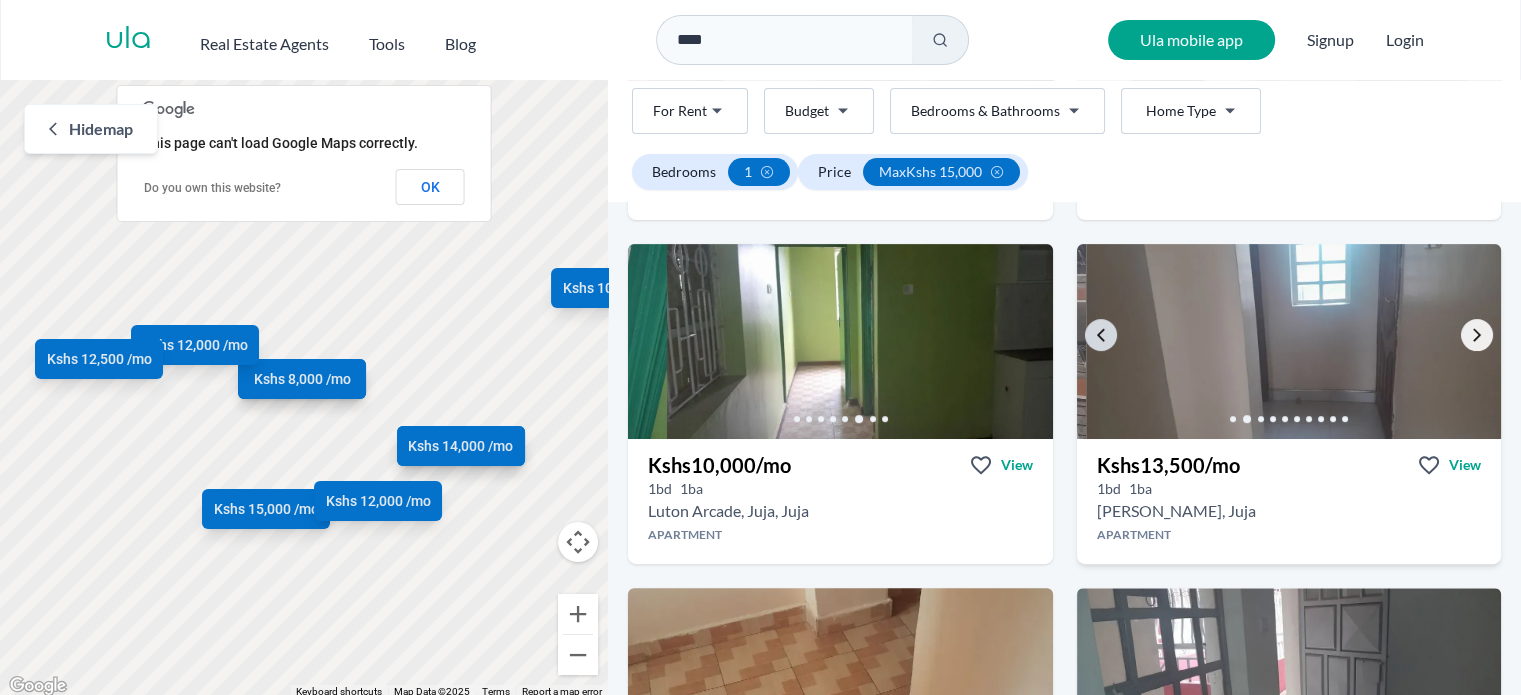 click 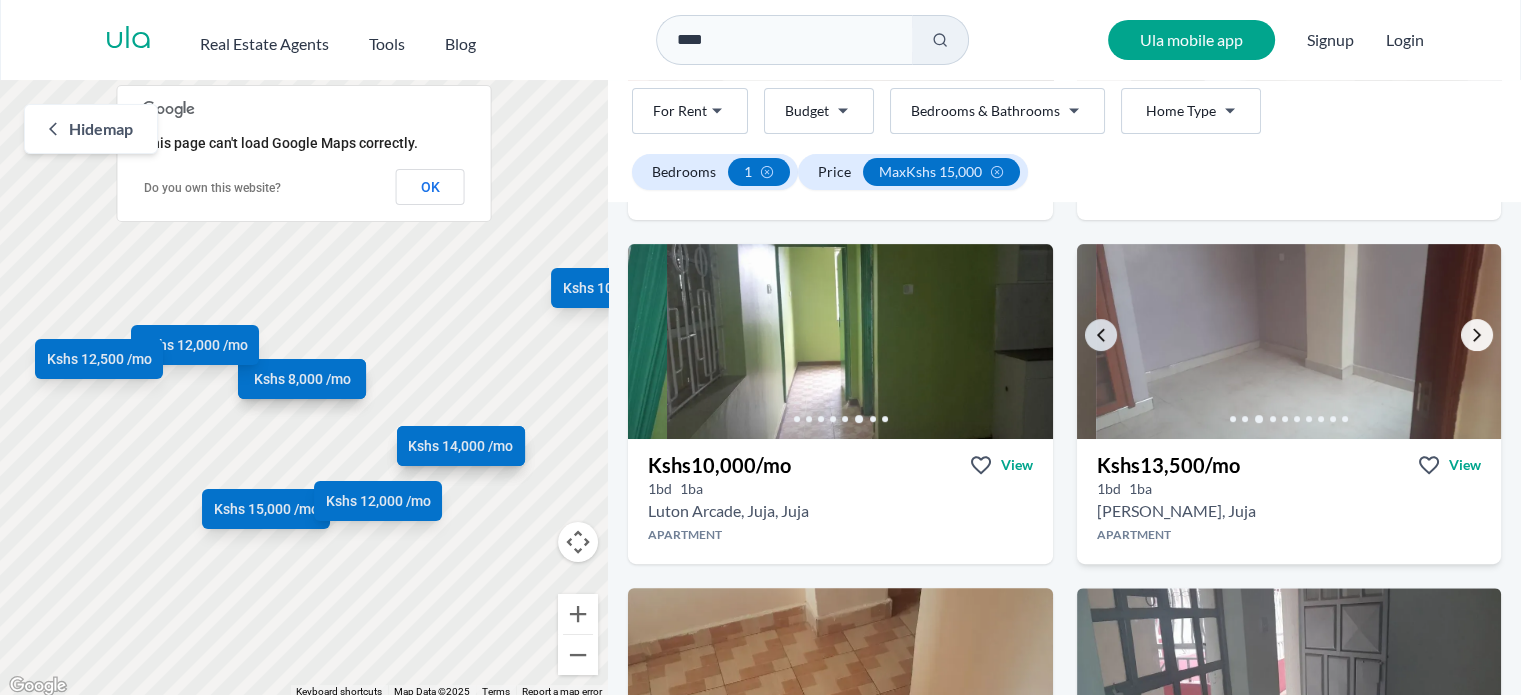 click 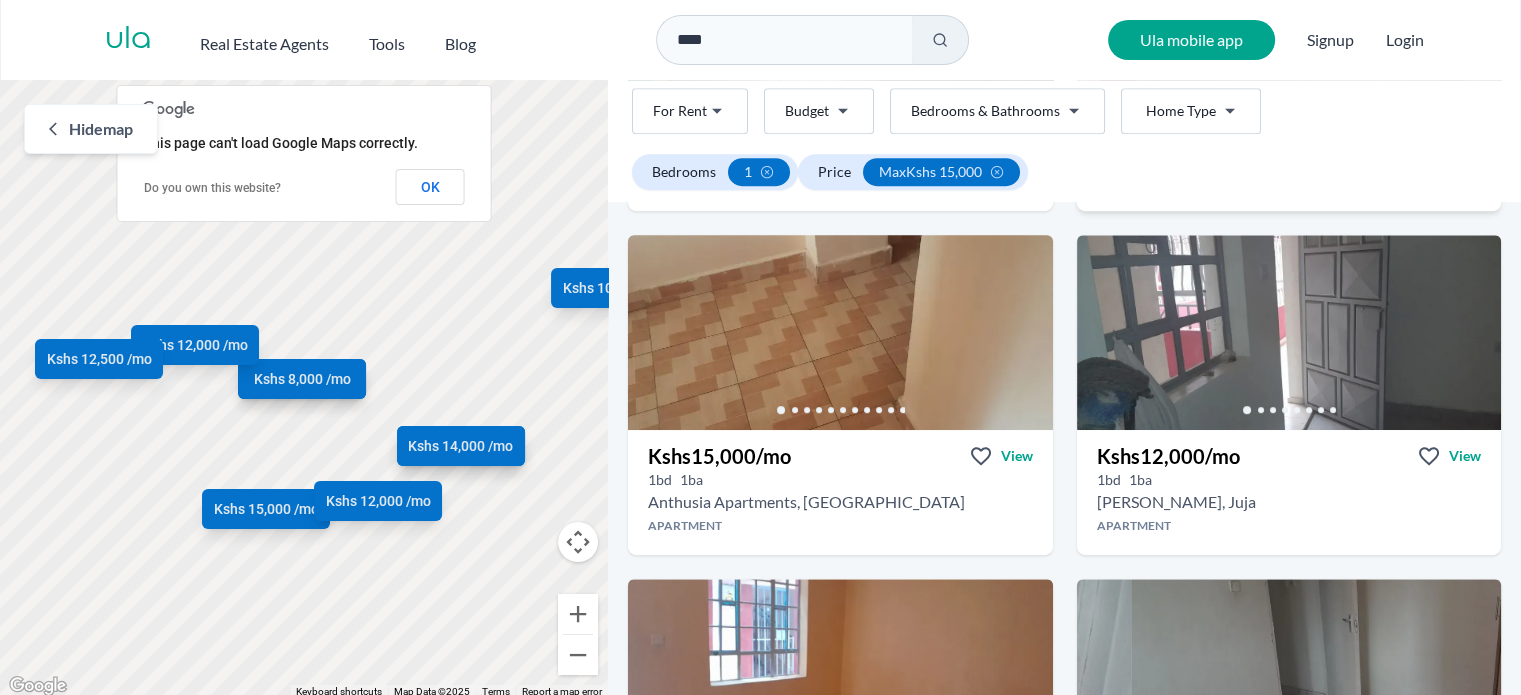 scroll, scrollTop: 1112, scrollLeft: 0, axis: vertical 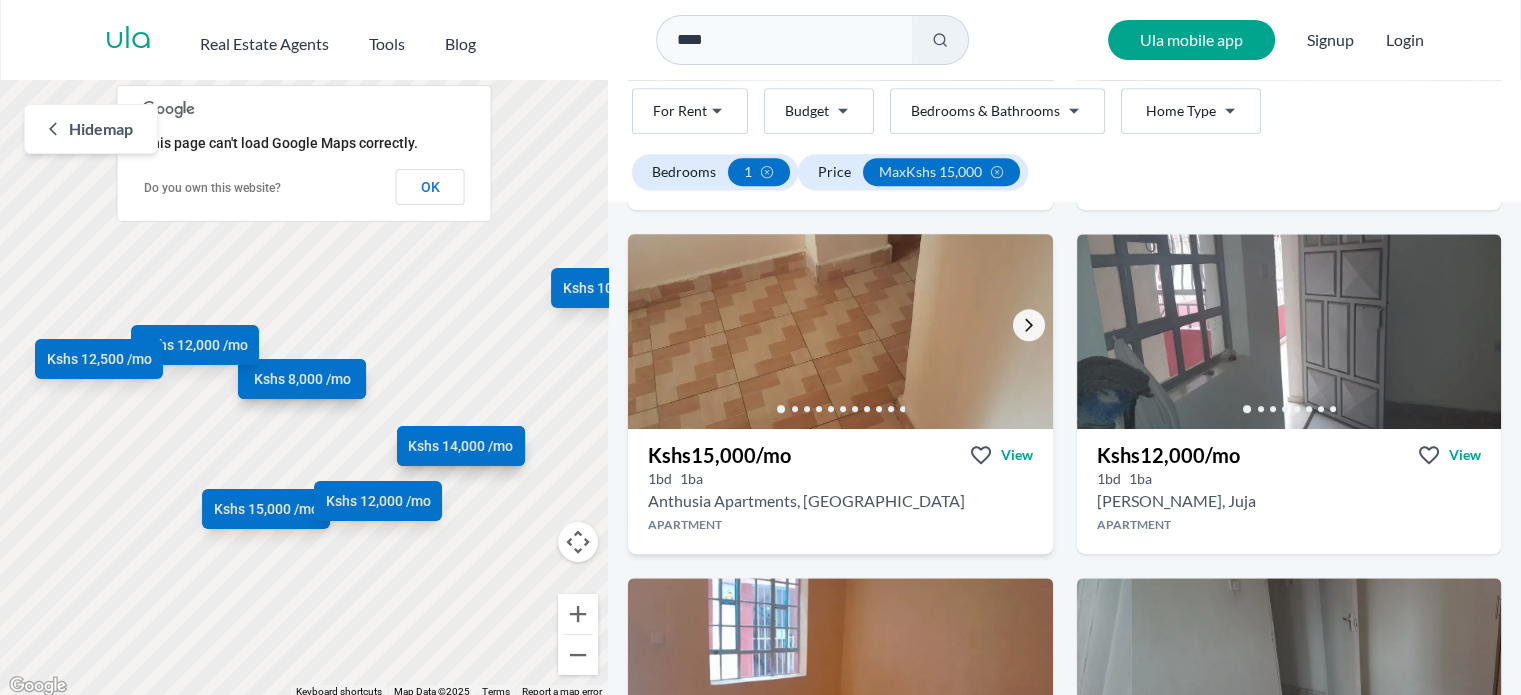 click 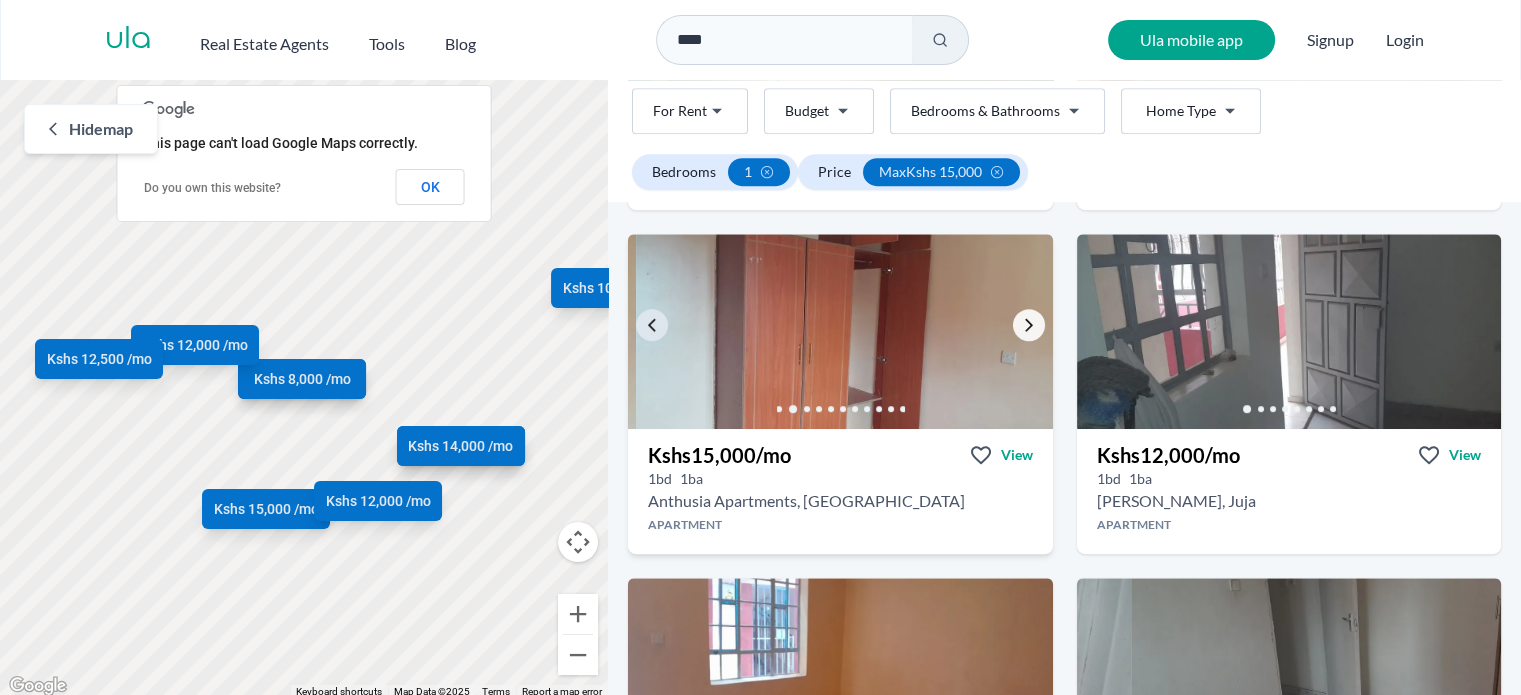 click 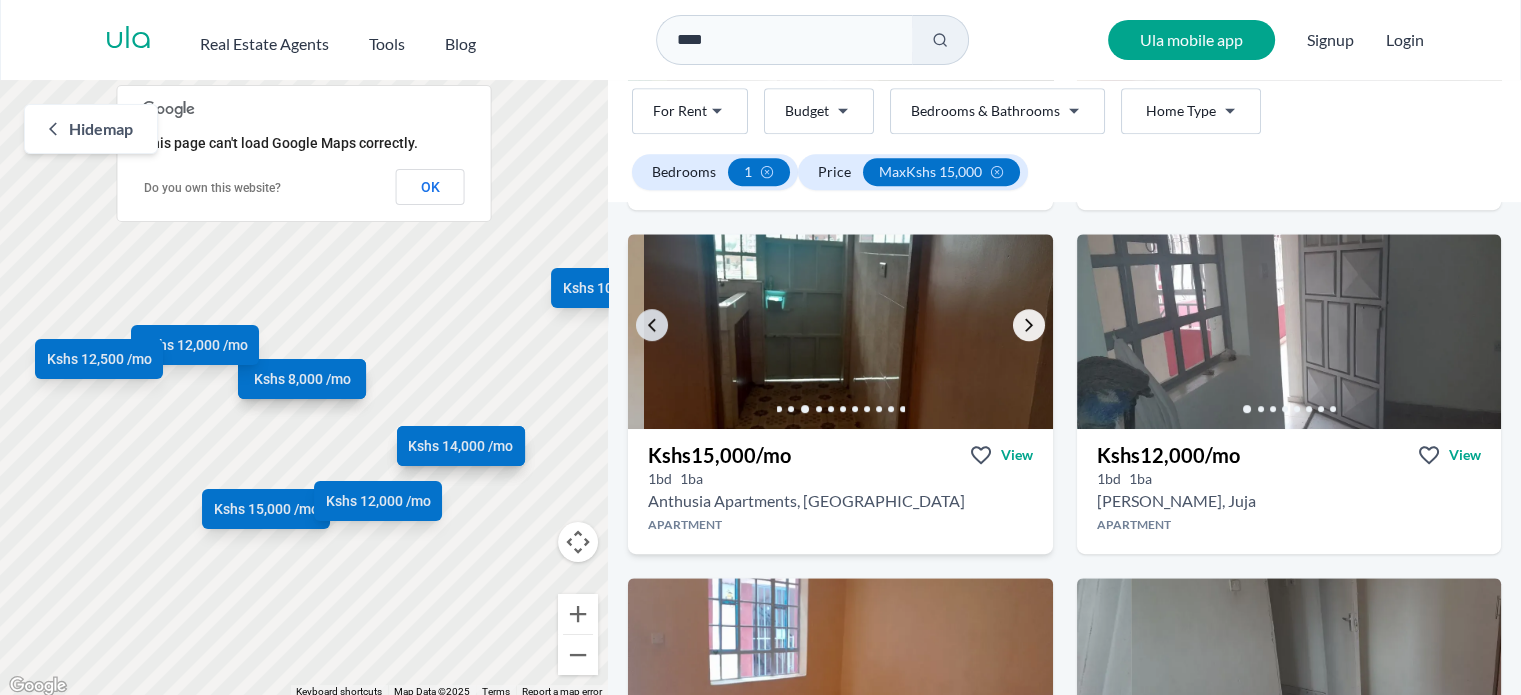click 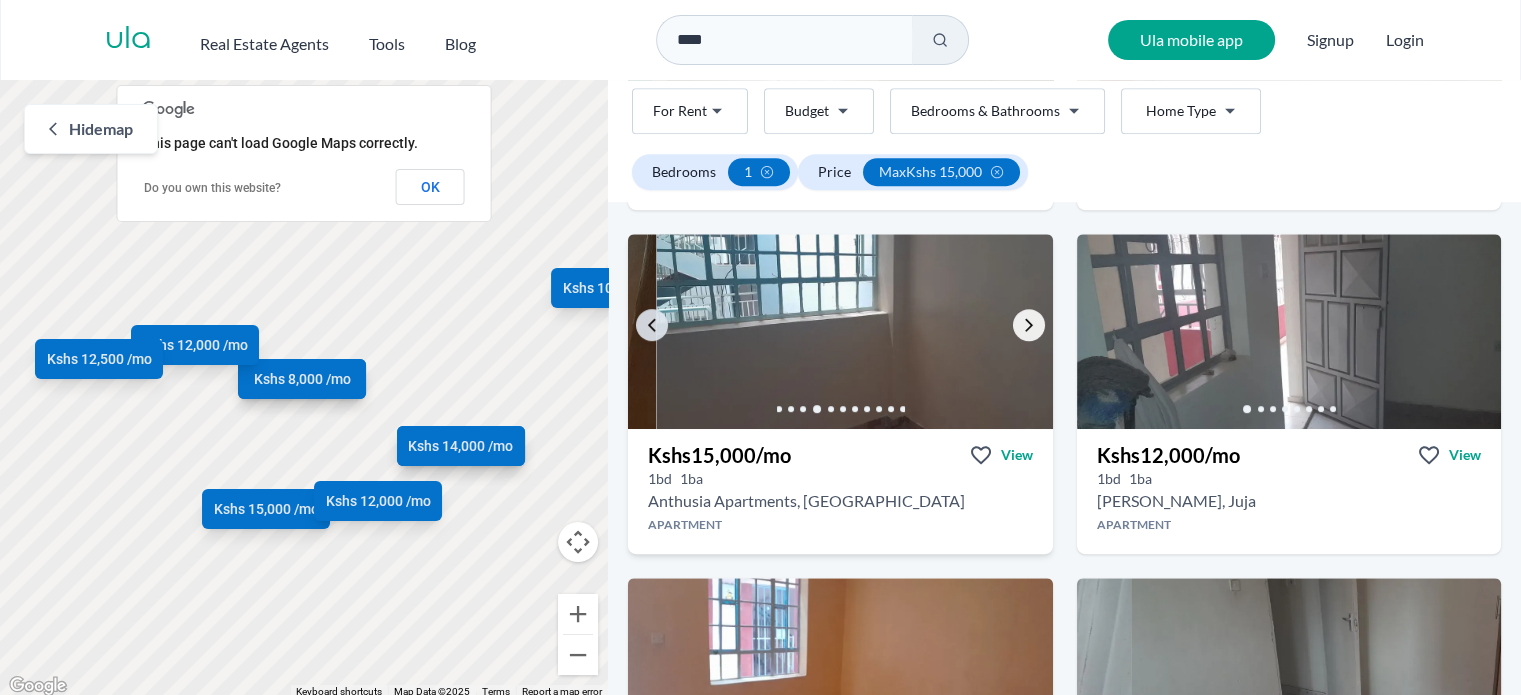 click 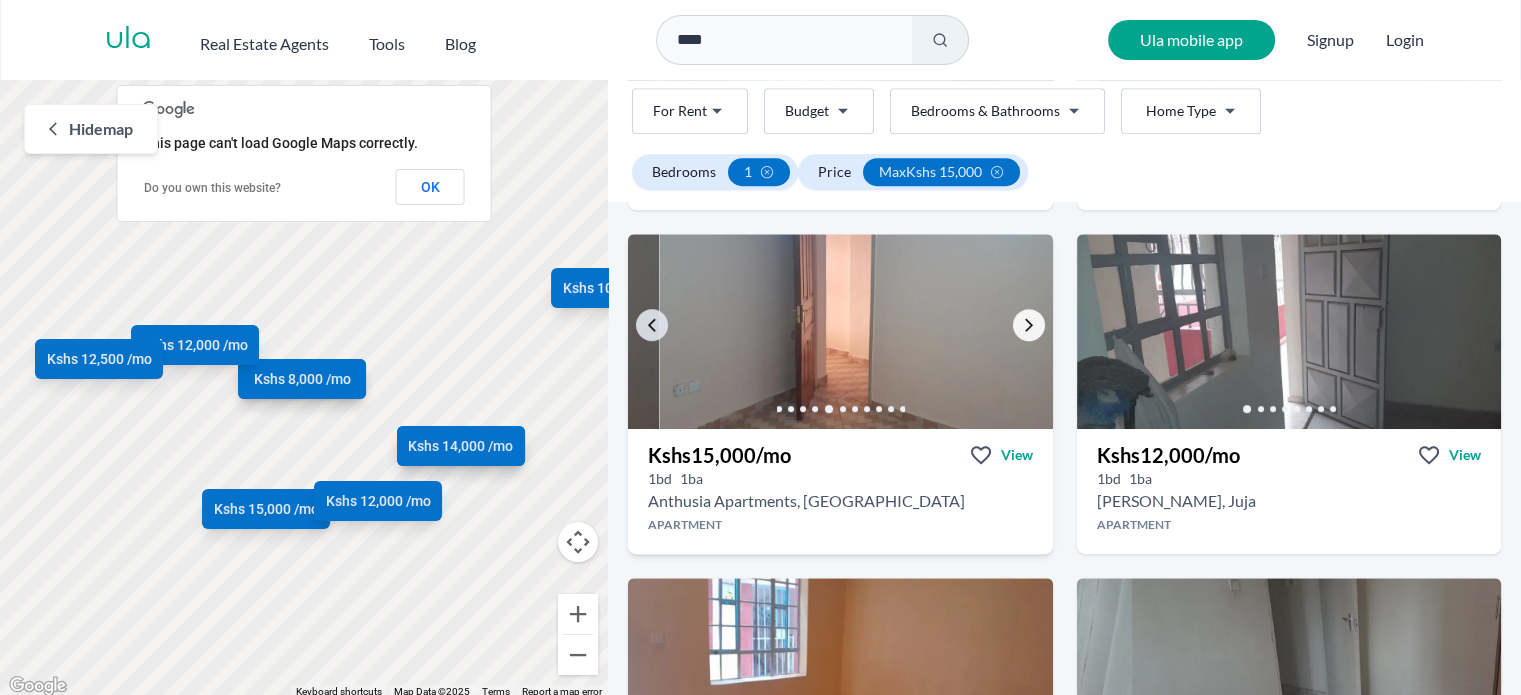 click 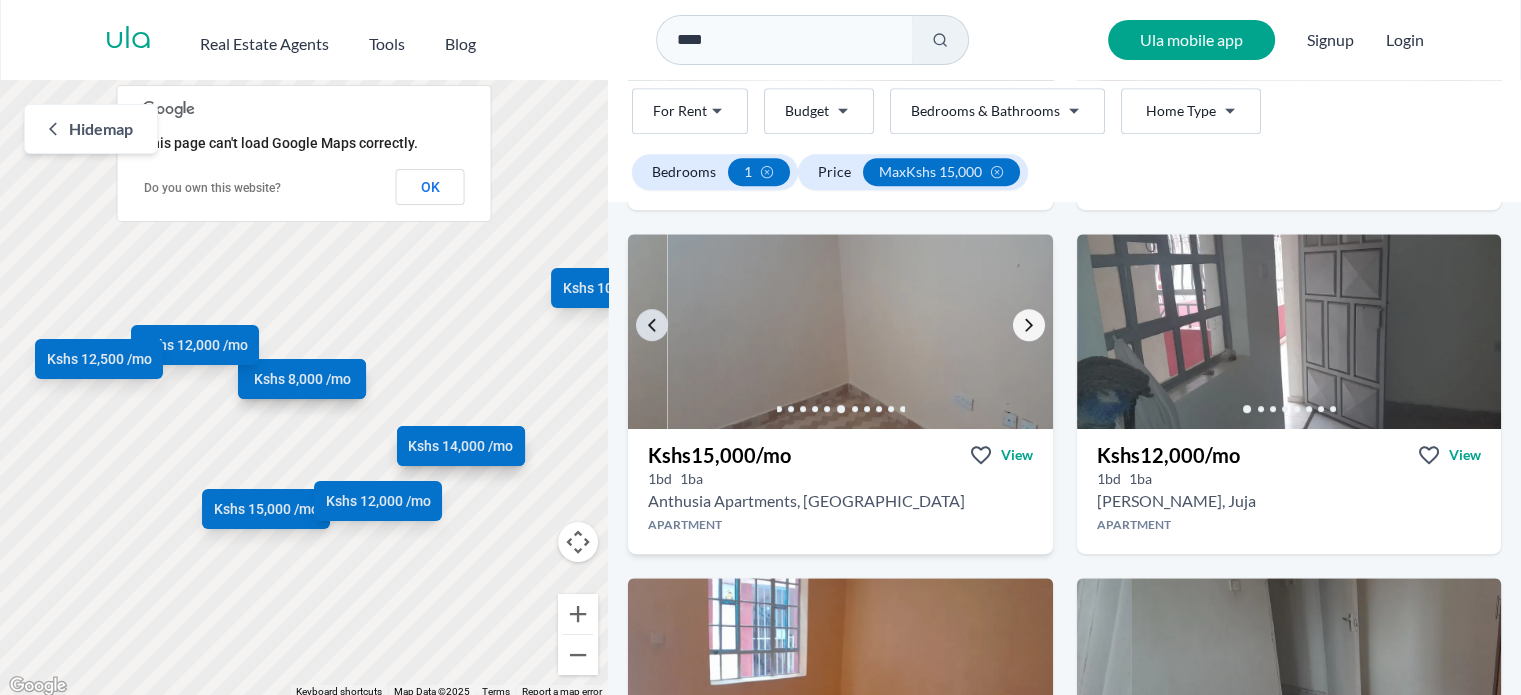 click 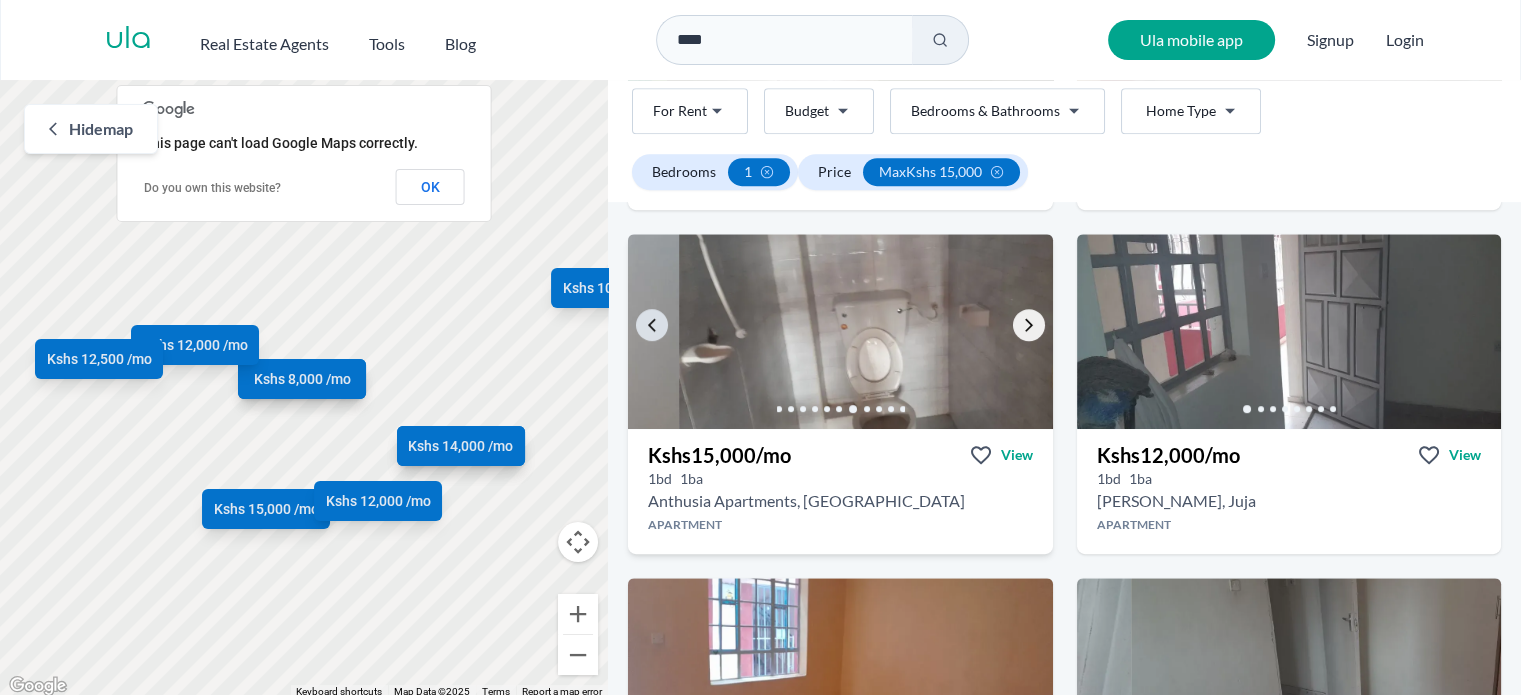 click 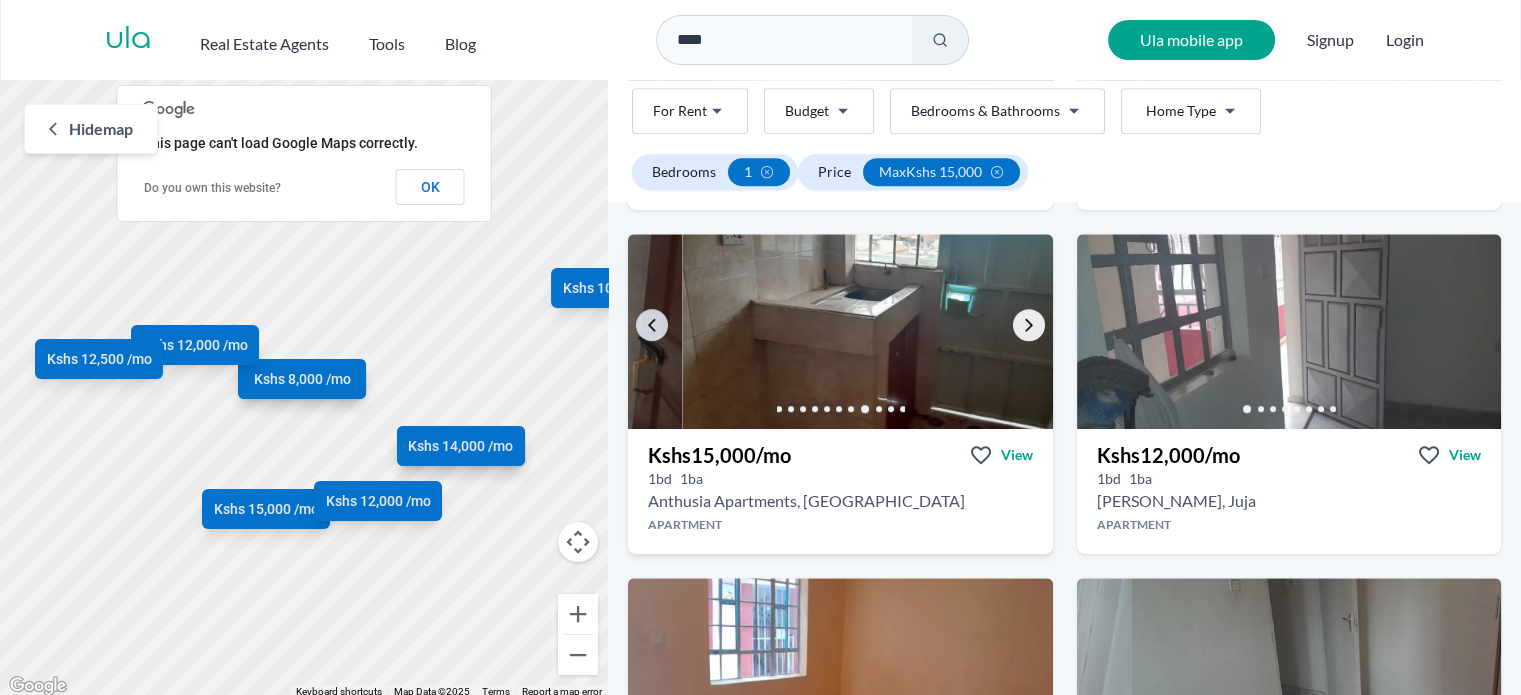 click 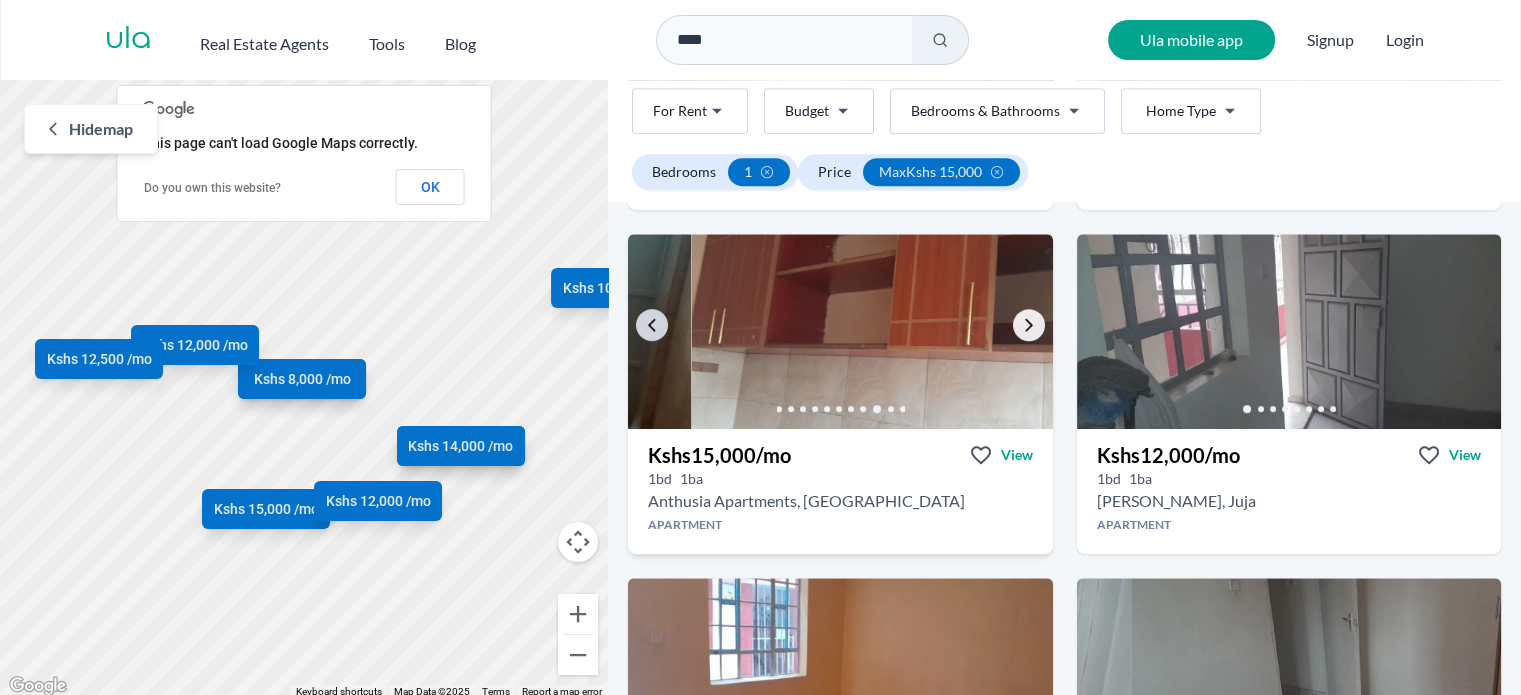 click 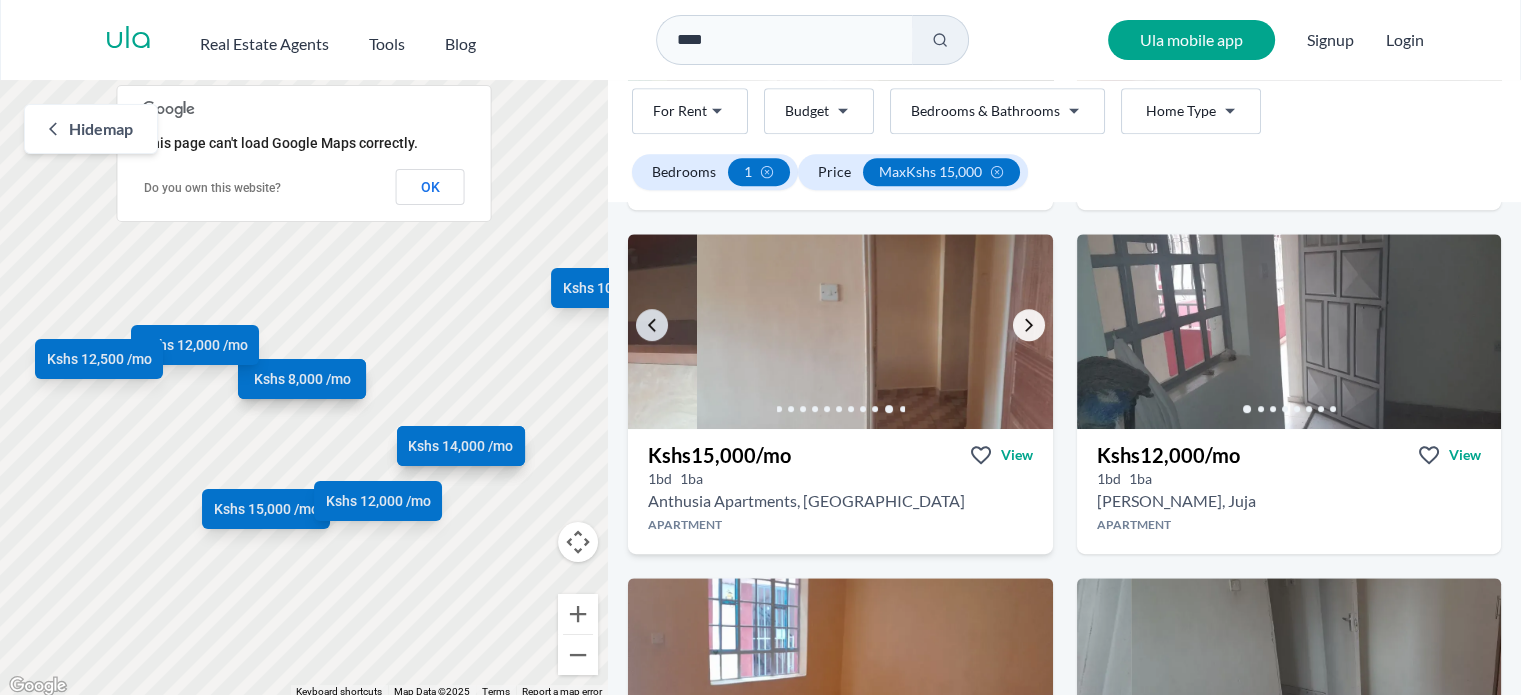 click 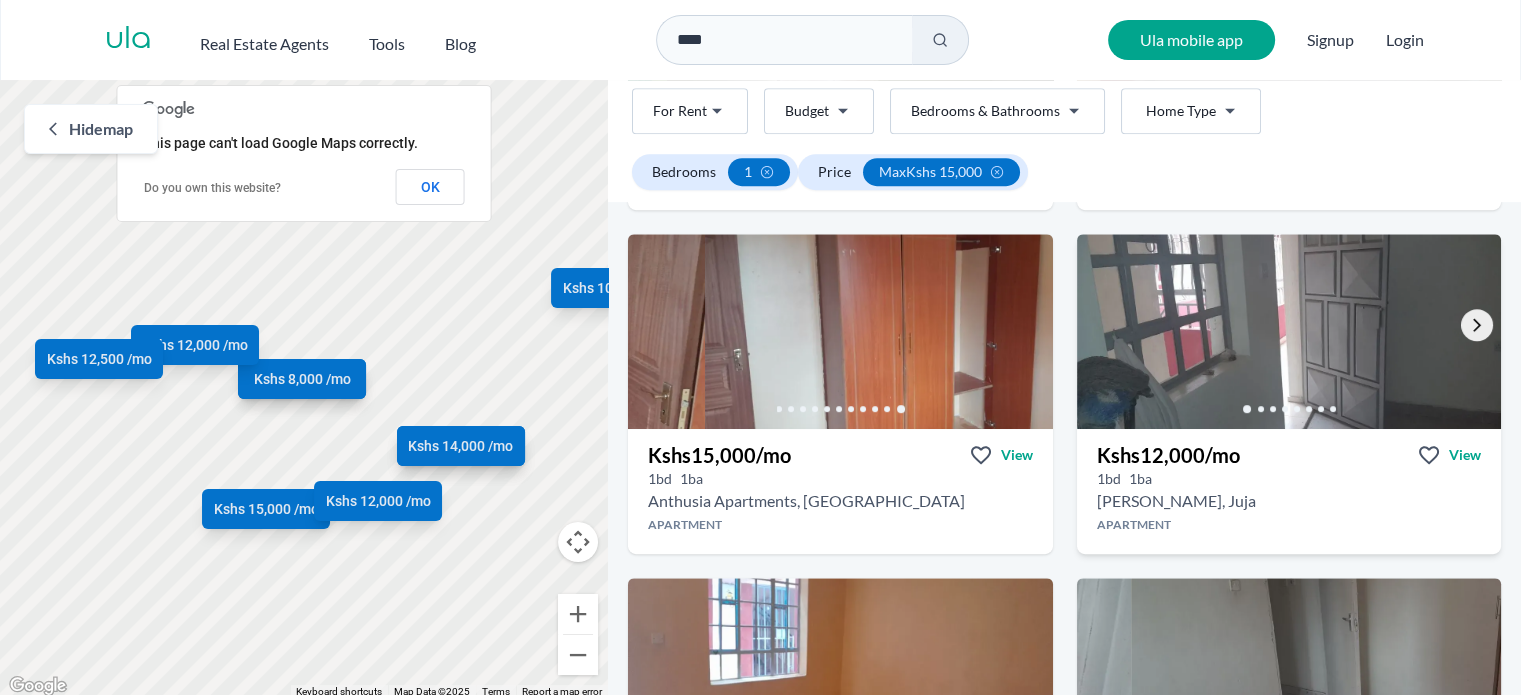 click 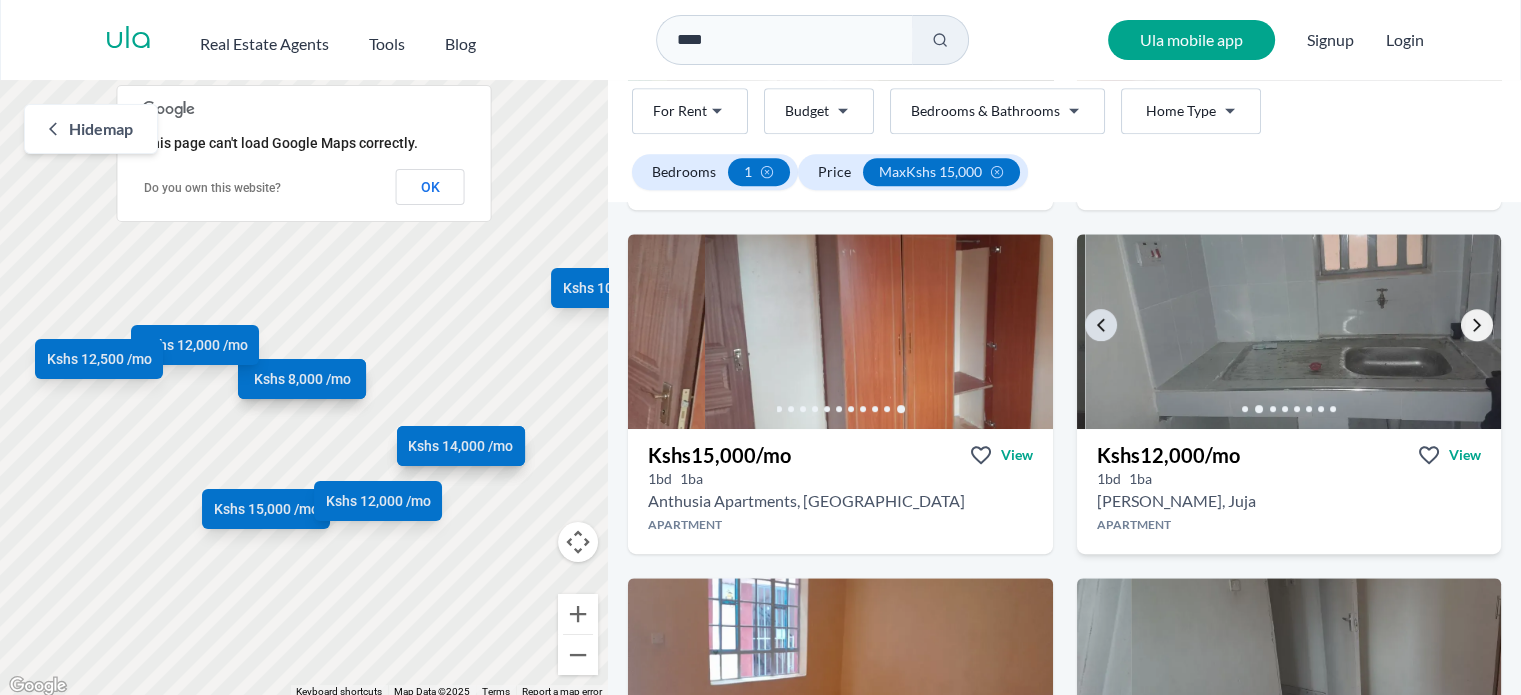 click 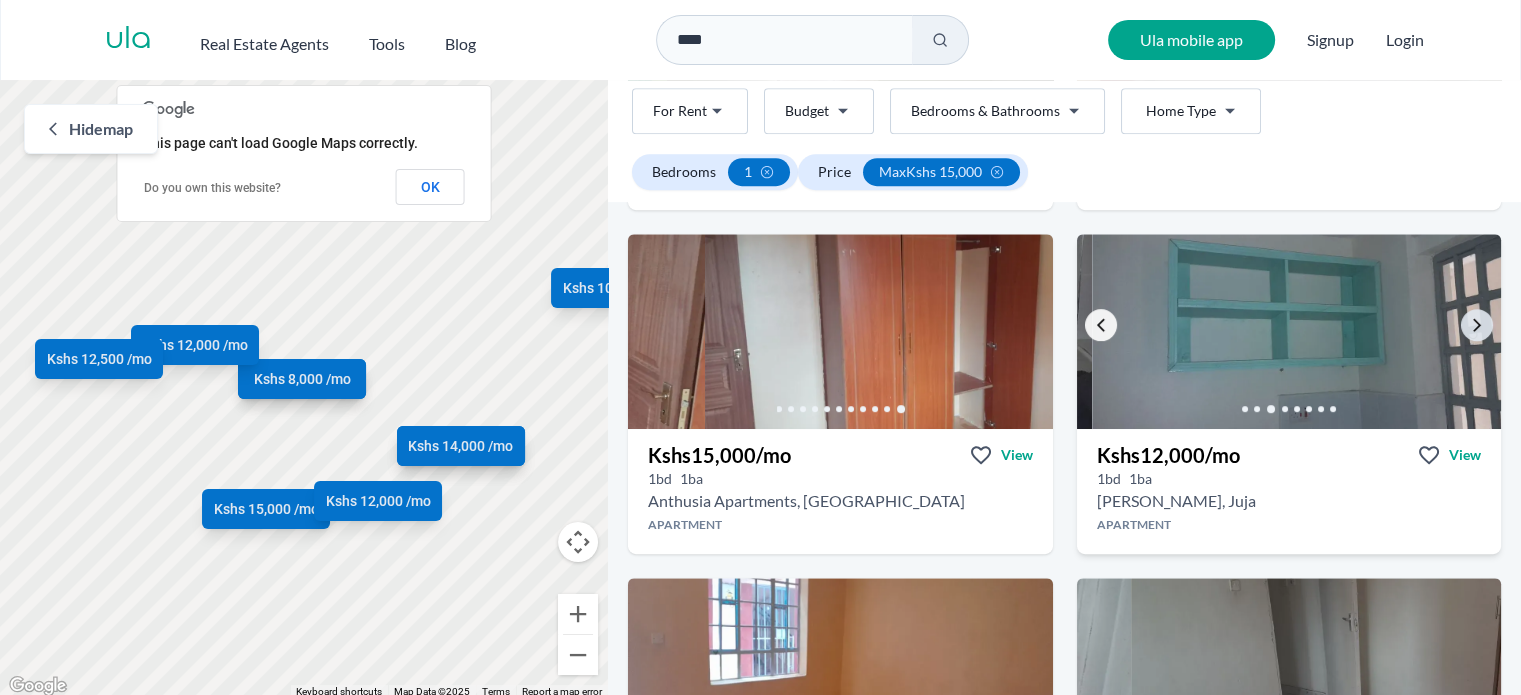 click at bounding box center [1101, 325] 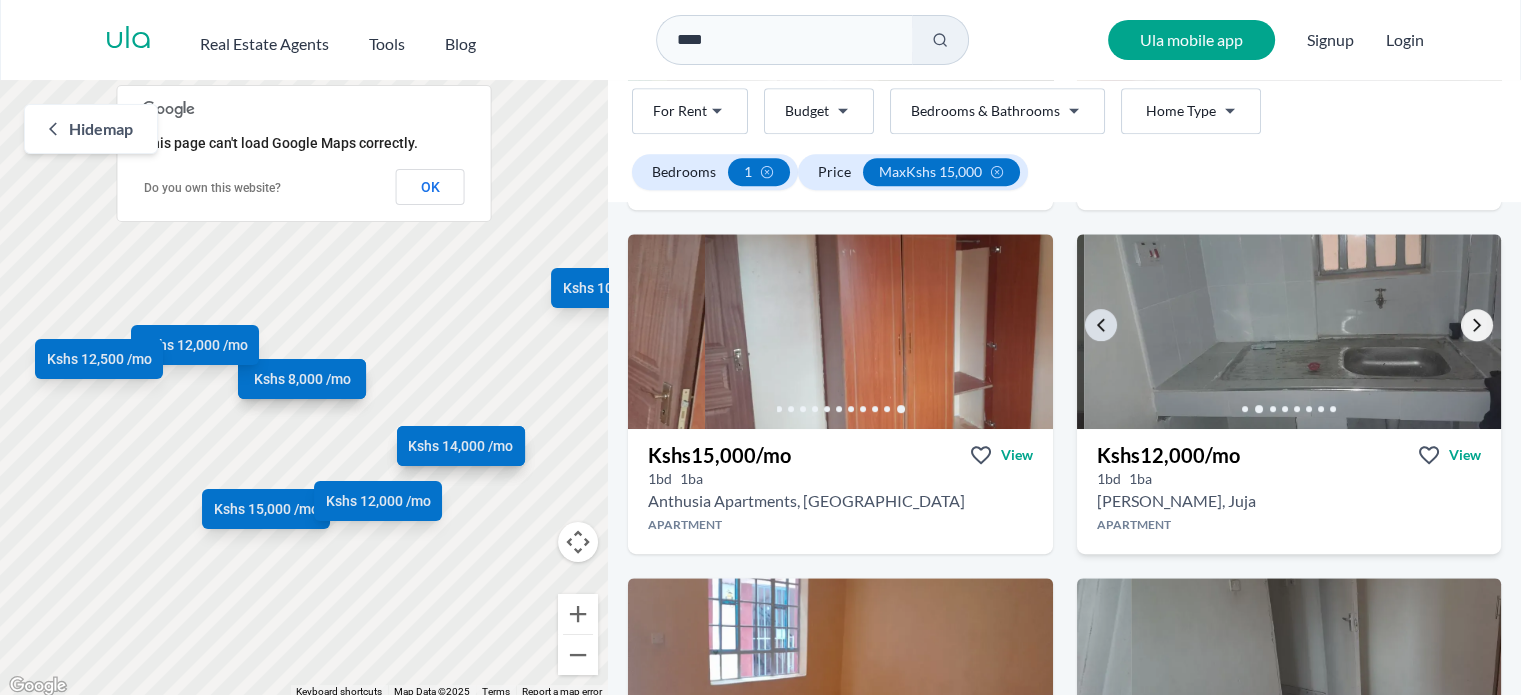 click 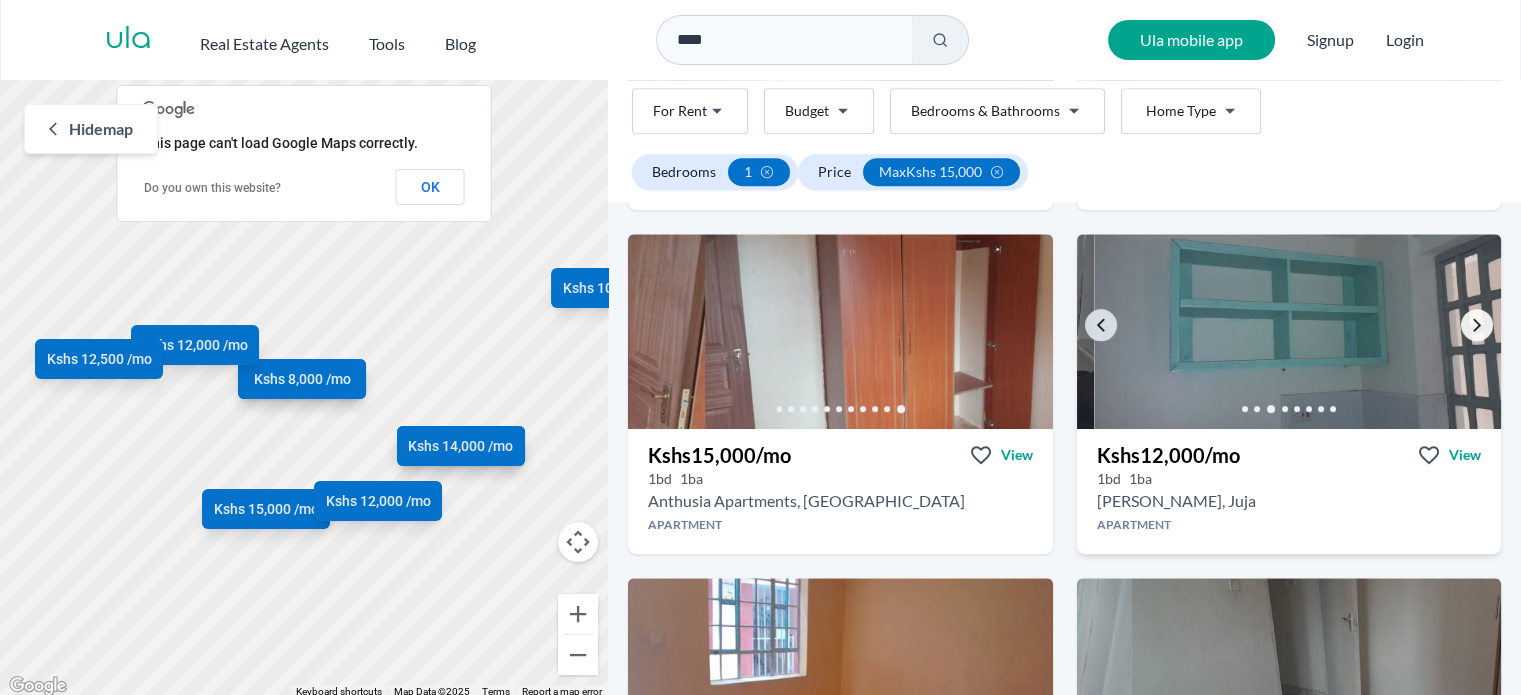 click 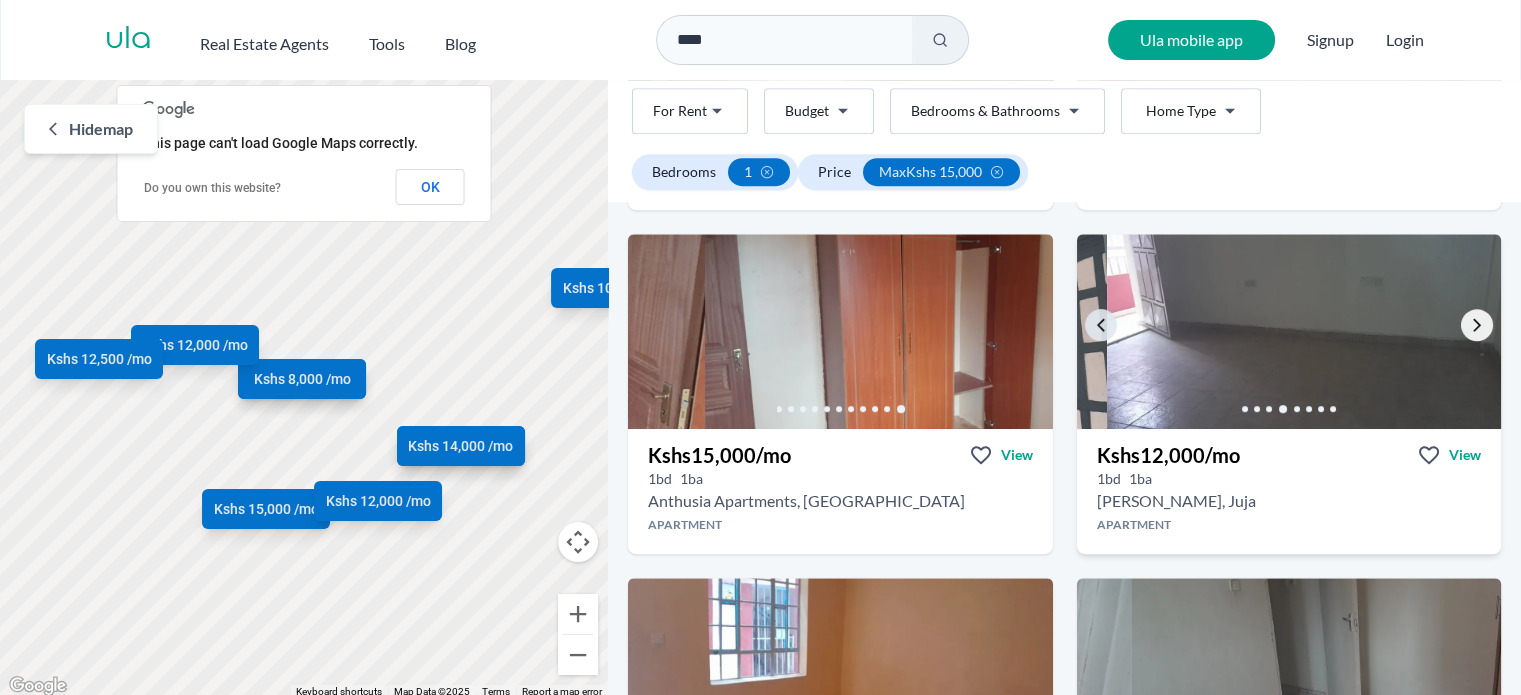 click 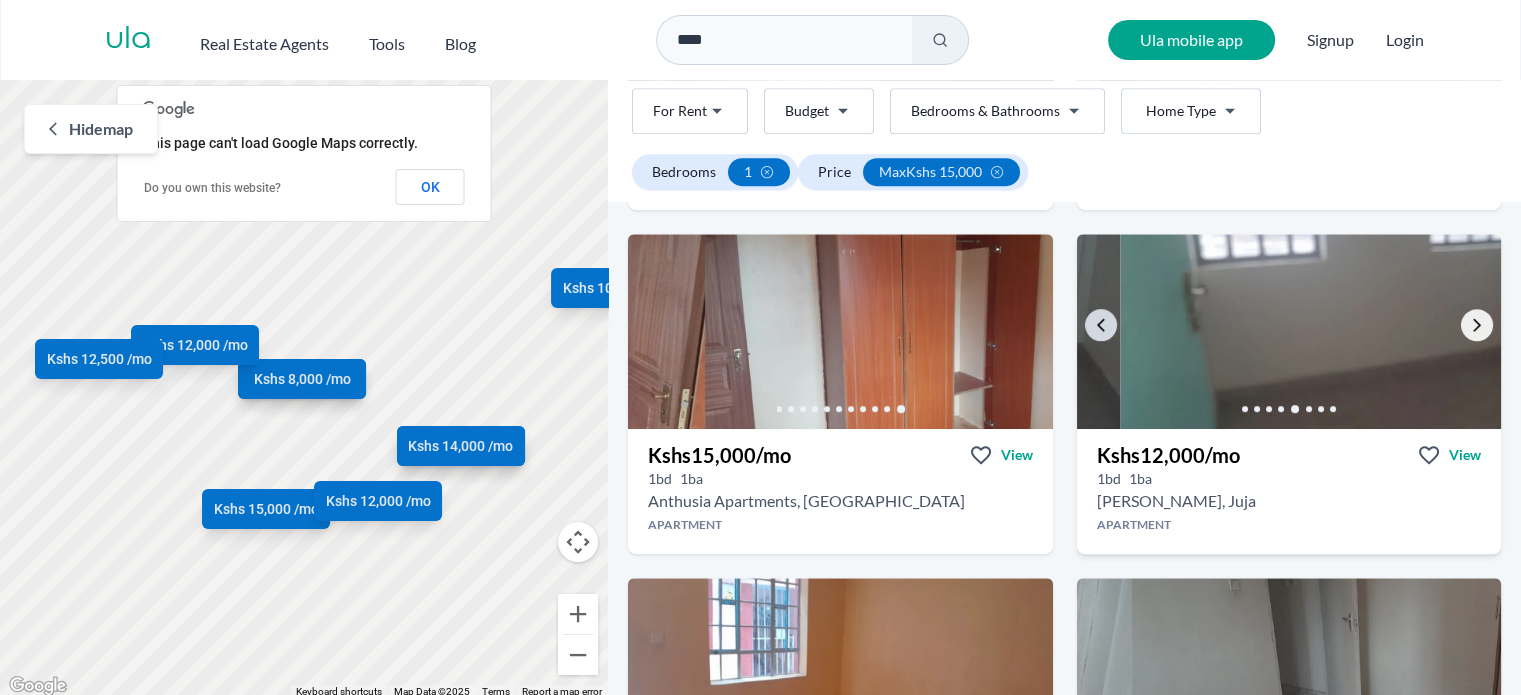 click 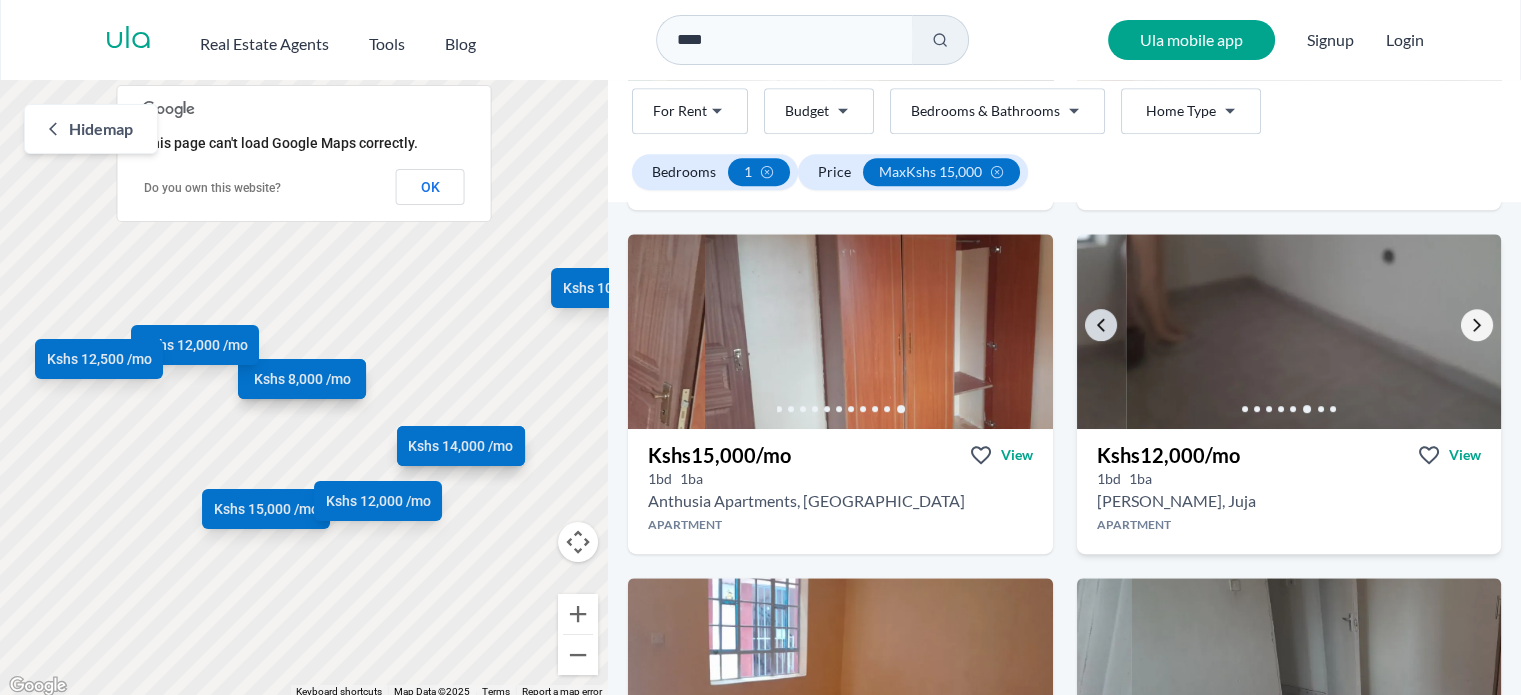 click 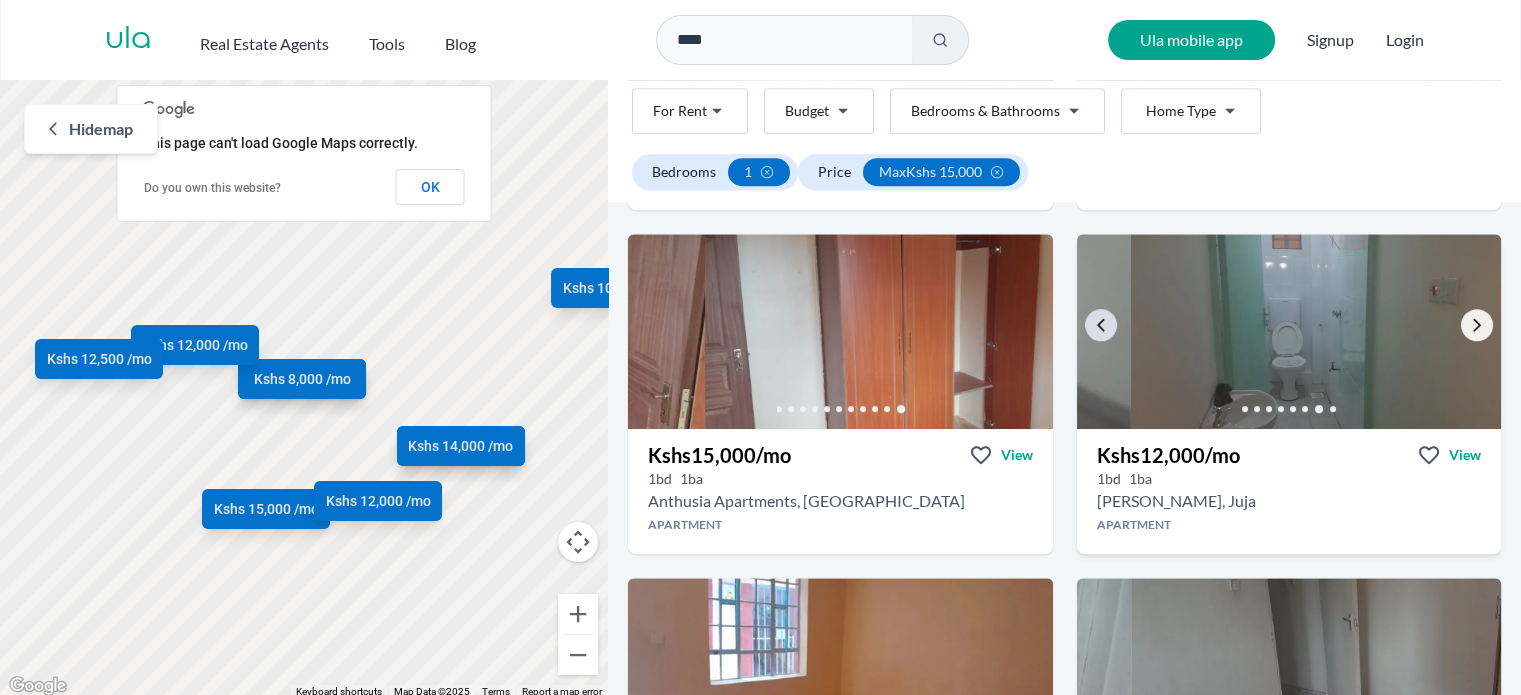 click 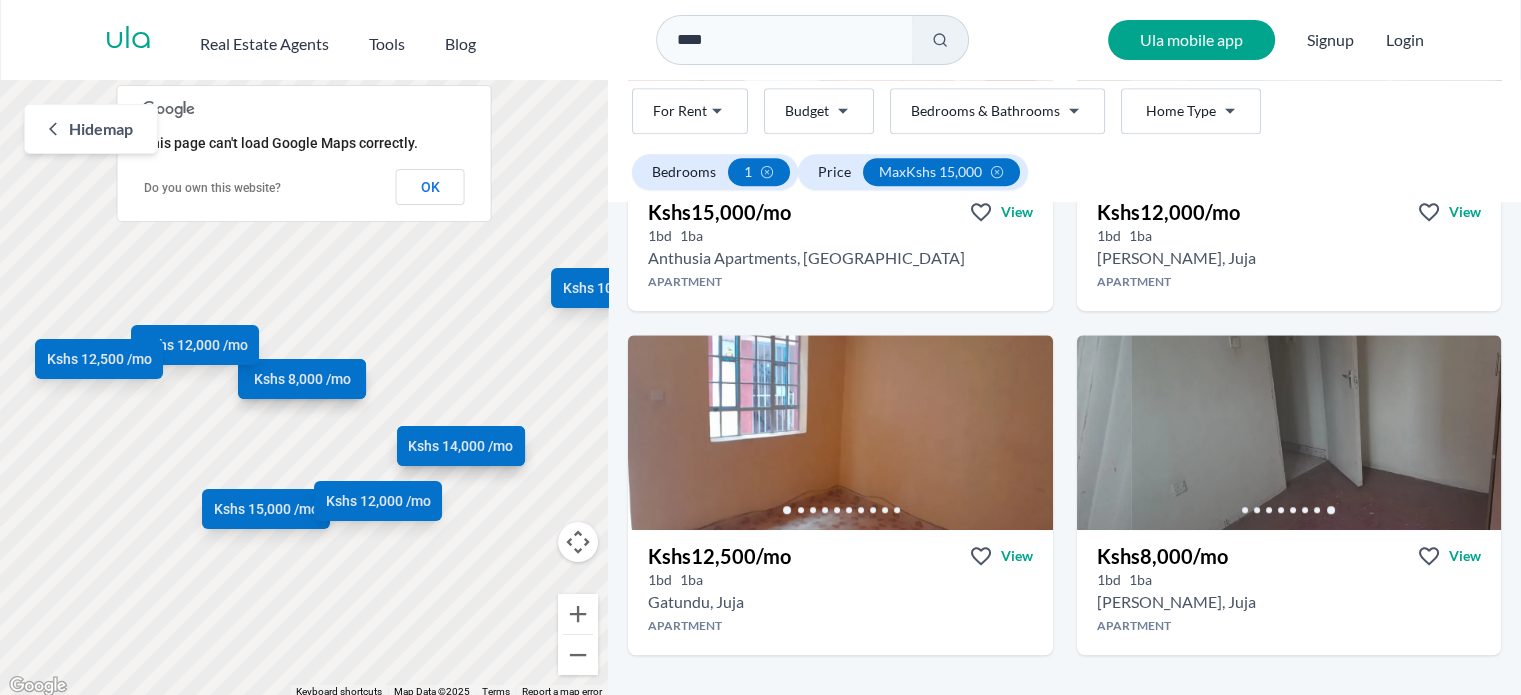 scroll, scrollTop: 1264, scrollLeft: 0, axis: vertical 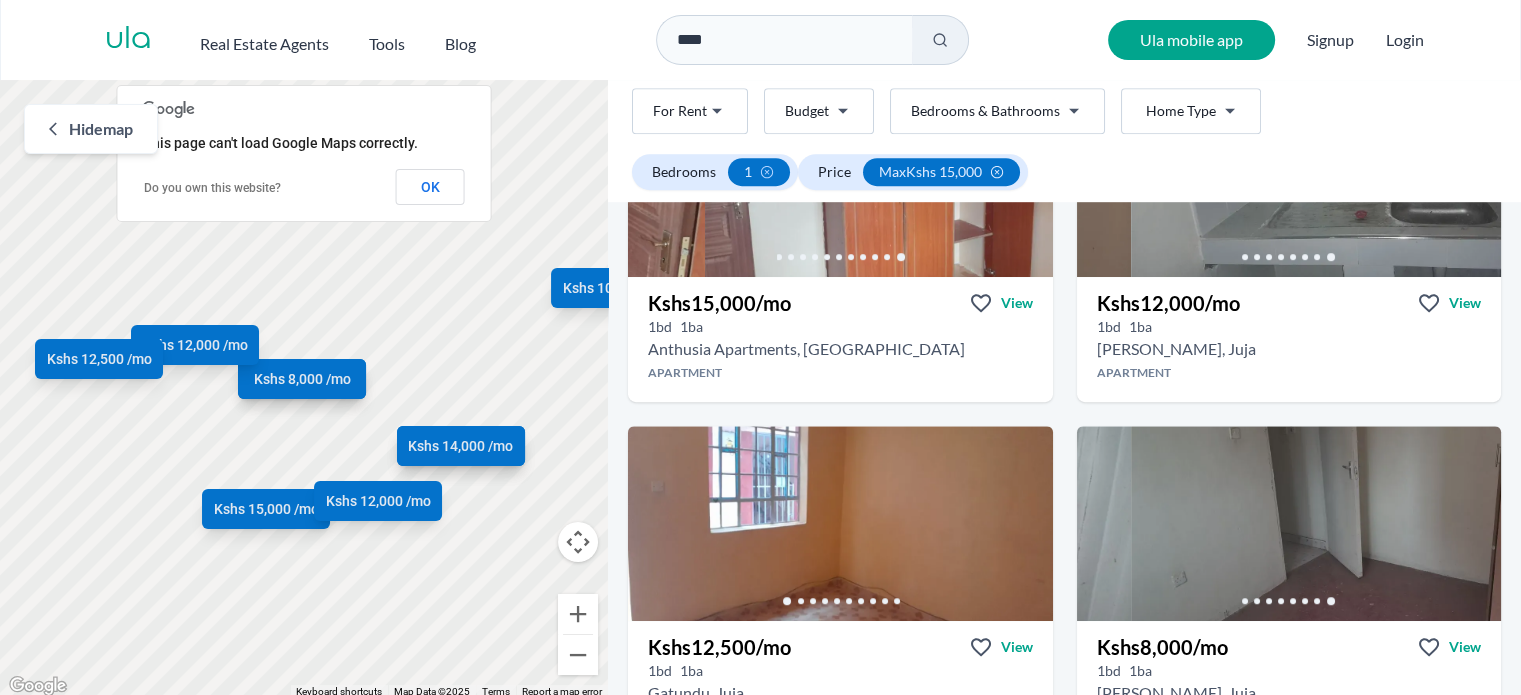 click on "[PERSON_NAME]   15,000" at bounding box center (930, 172) 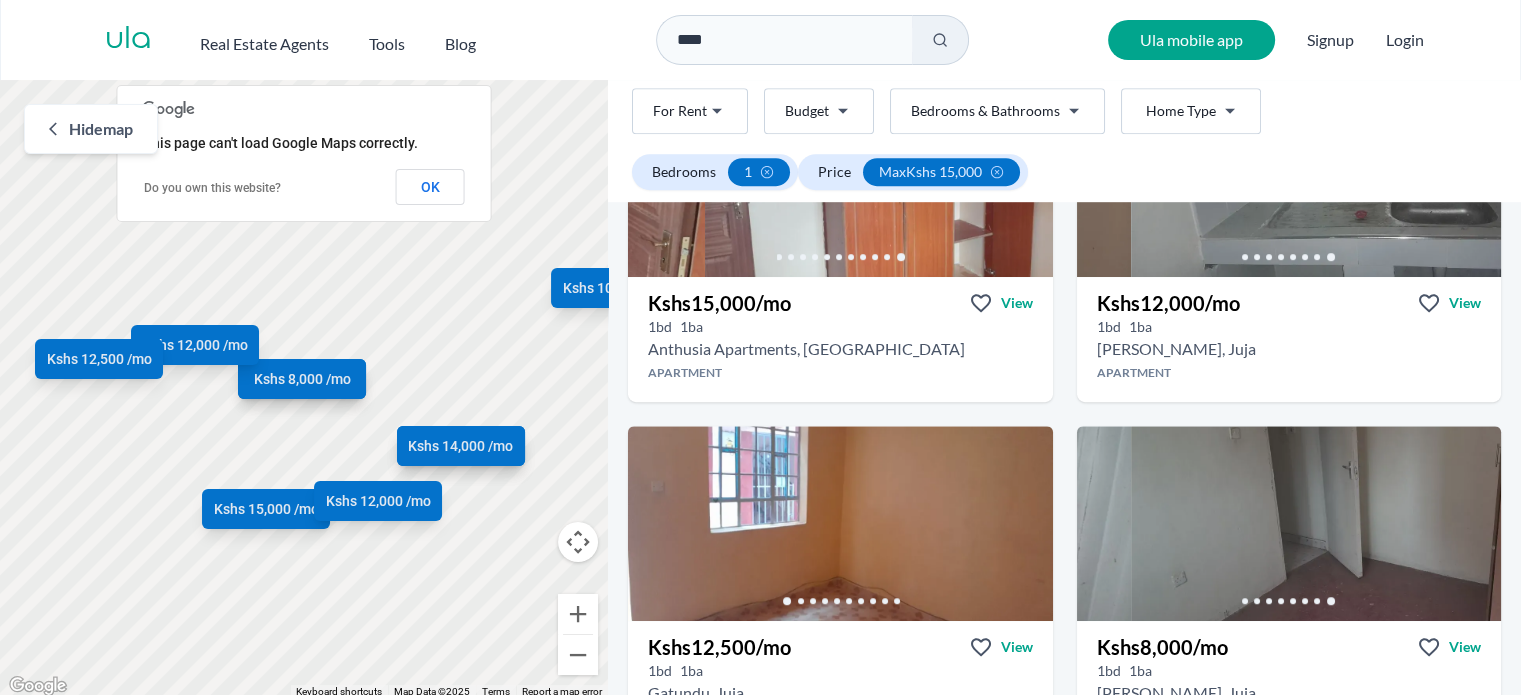 click on "Are you a real estate agent?   Reach more buyers and renters. Sign up Ula Homes App: Easy home search Explore more homes in the app Install ula Real Estate Agents Tools Blog **** Ula mobile app Signup Login Map Rent For Rent Budget Bedrooms & Bathrooms   Type   Home Type Rent For Rent Budget   Type   Home Type Filter Bedrooms 1 Price   max  Kshs   15,000 Hide  map   ← Move left → Move right ↑ Move up ↓ Move down + Zoom in - Zoom out Home Jump left by 75% End Jump right by 75% Page Up Jump up by 75% Page Down Jump down by 75% Kshs   6,500 /mo Kshs   10,000 /mo Kshs   10,000 /mo Kshs   8,000 /mo Kshs   12,000 /mo Kshs   14,000 /mo Kshs   13,500 /mo Kshs   15,000 /mo Kshs   12,000 /mo Kshs   12,500 /mo Keyboard shortcuts Map Data Map Data ©2025 Map data ©2025 100 m  Click to toggle between metric and imperial units Terms Report a map error This page can't load Google Maps correctly. Do you own this website? OK Juja  rentals Apartments and Houses for Rent in Juja Rent For Rent Budget   Type   Home Type" at bounding box center [760, 349] 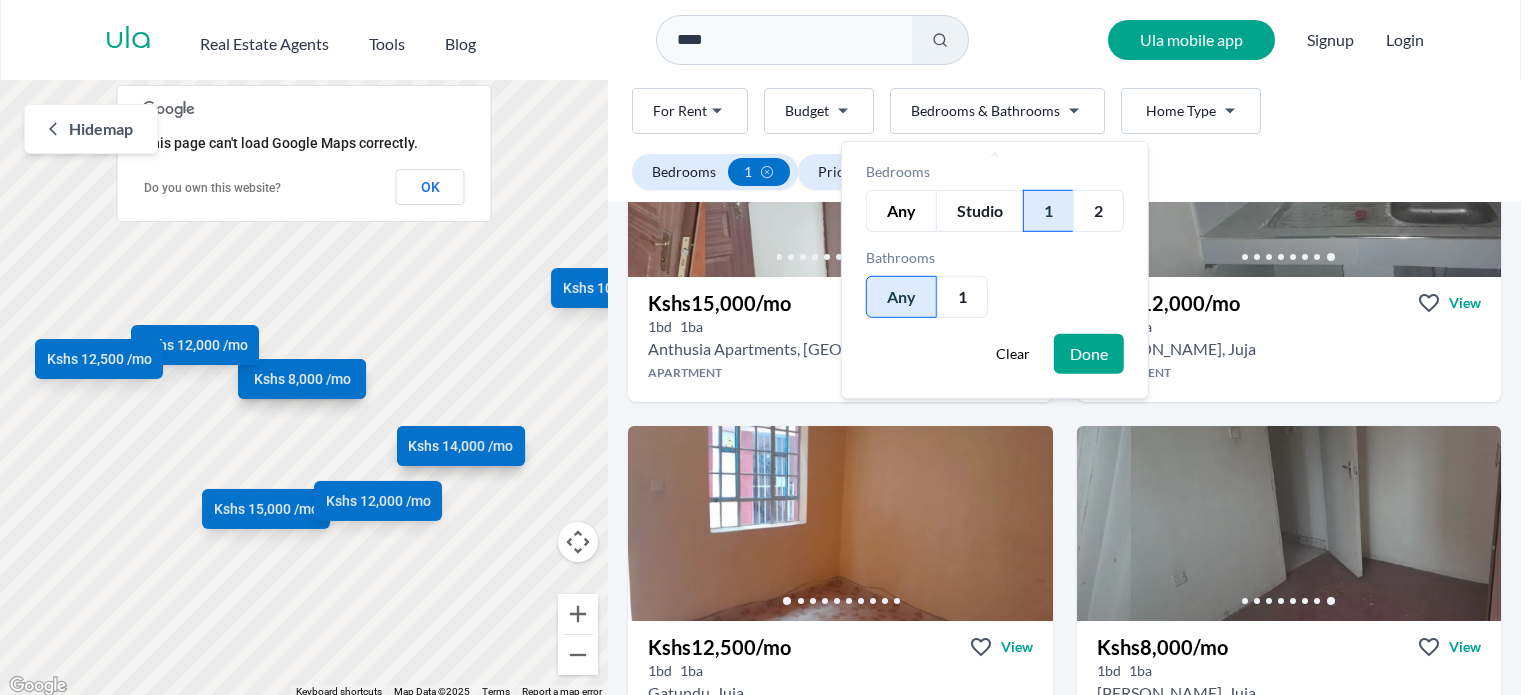 click on "2" at bounding box center (1098, 211) 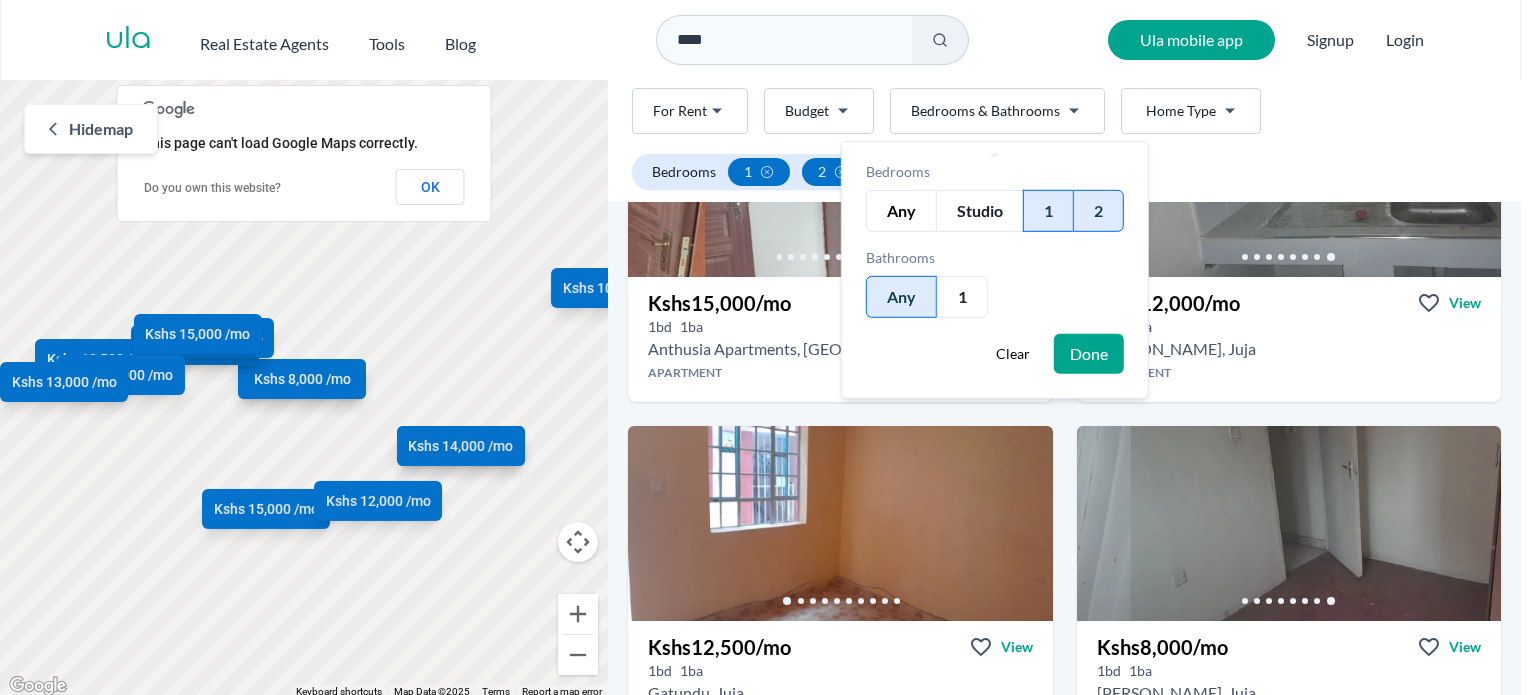 click on "Done" at bounding box center (1089, 354) 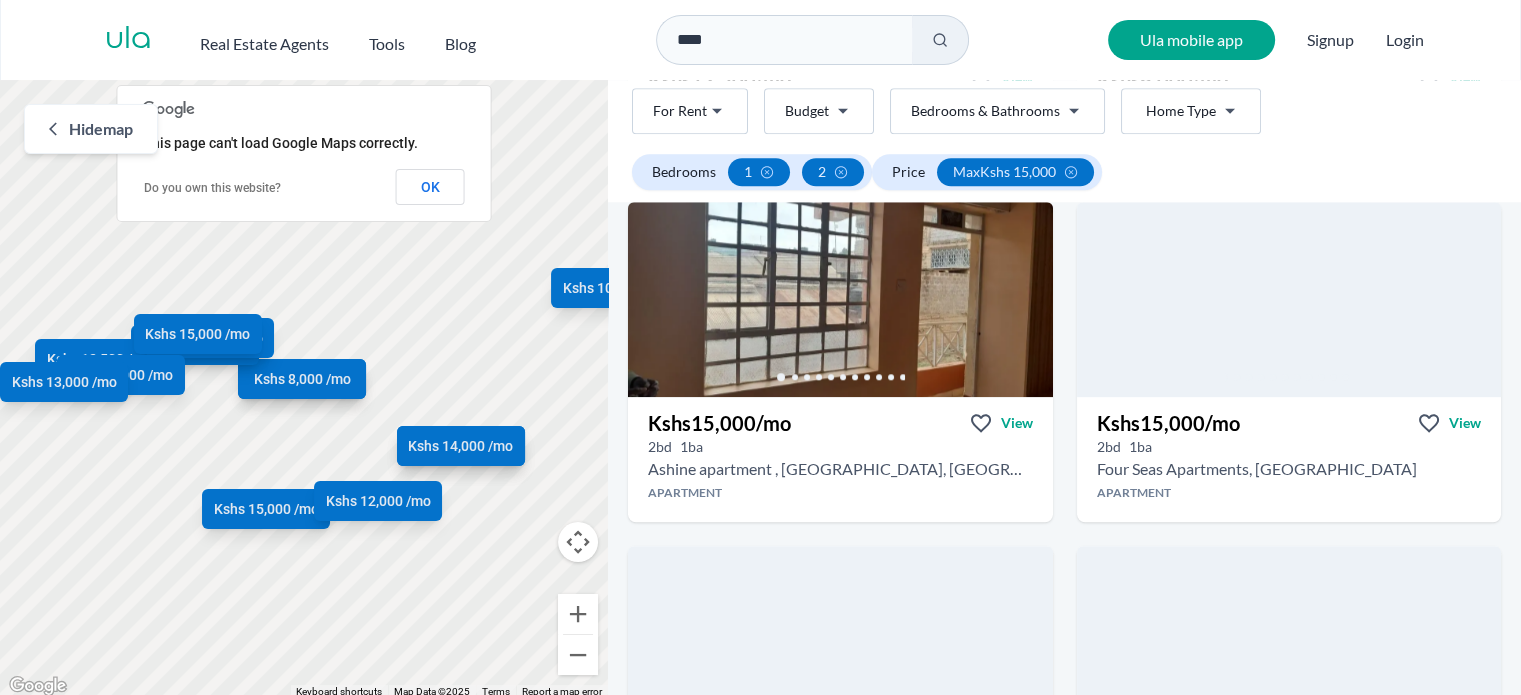 scroll, scrollTop: 1832, scrollLeft: 0, axis: vertical 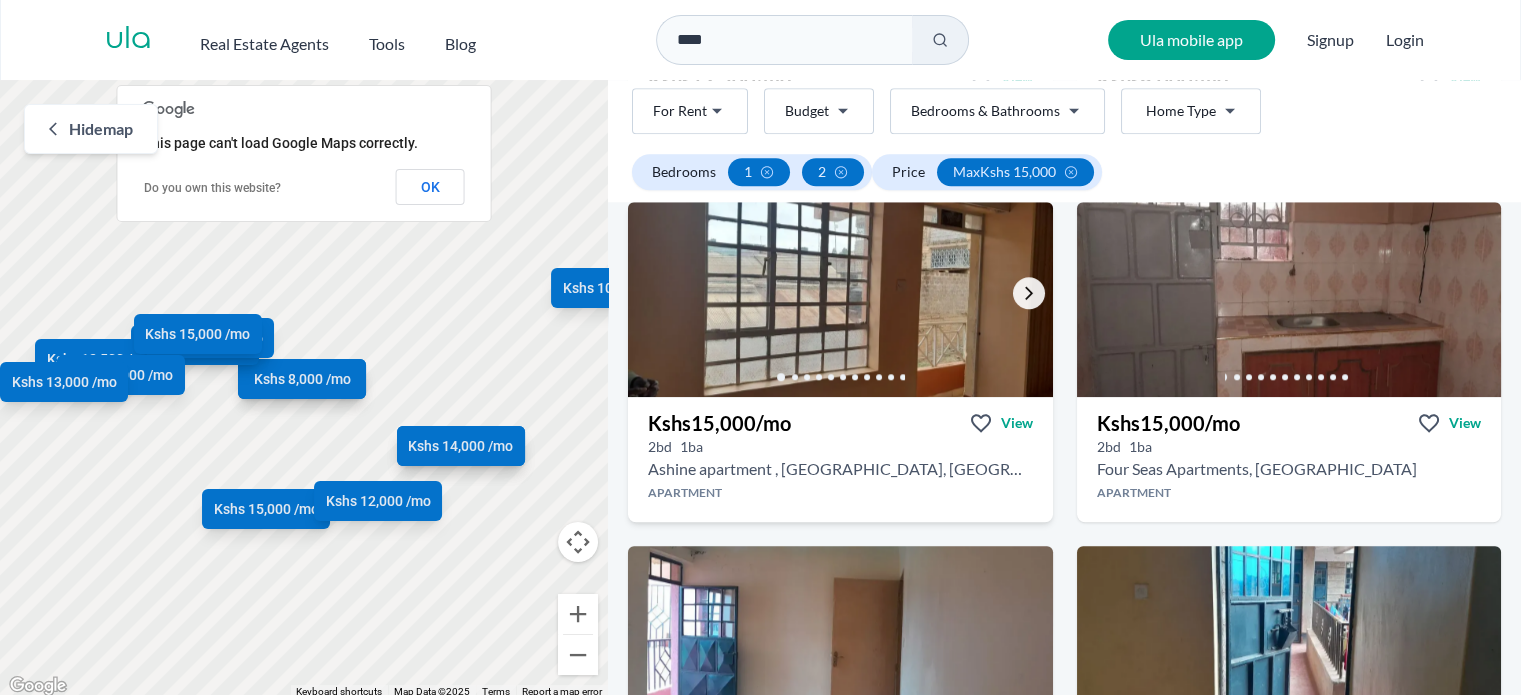 click 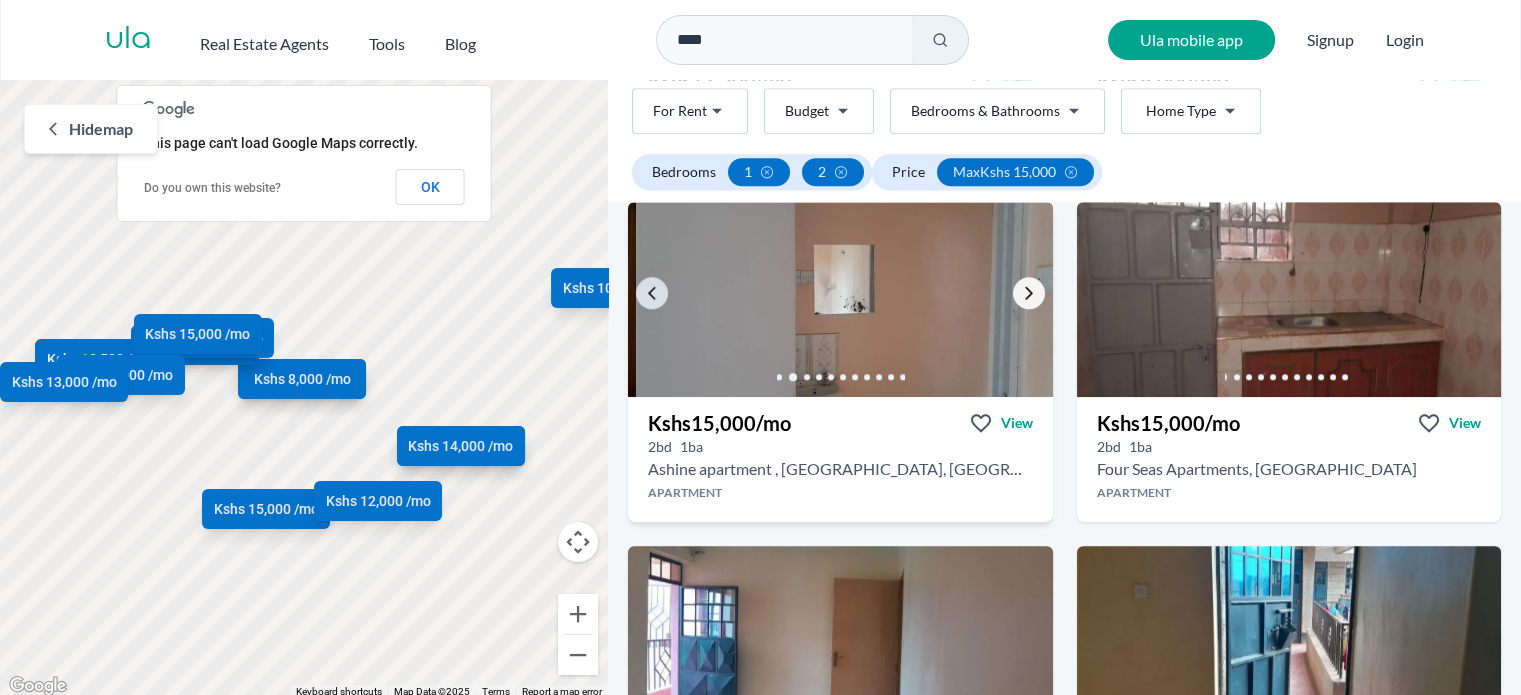 click 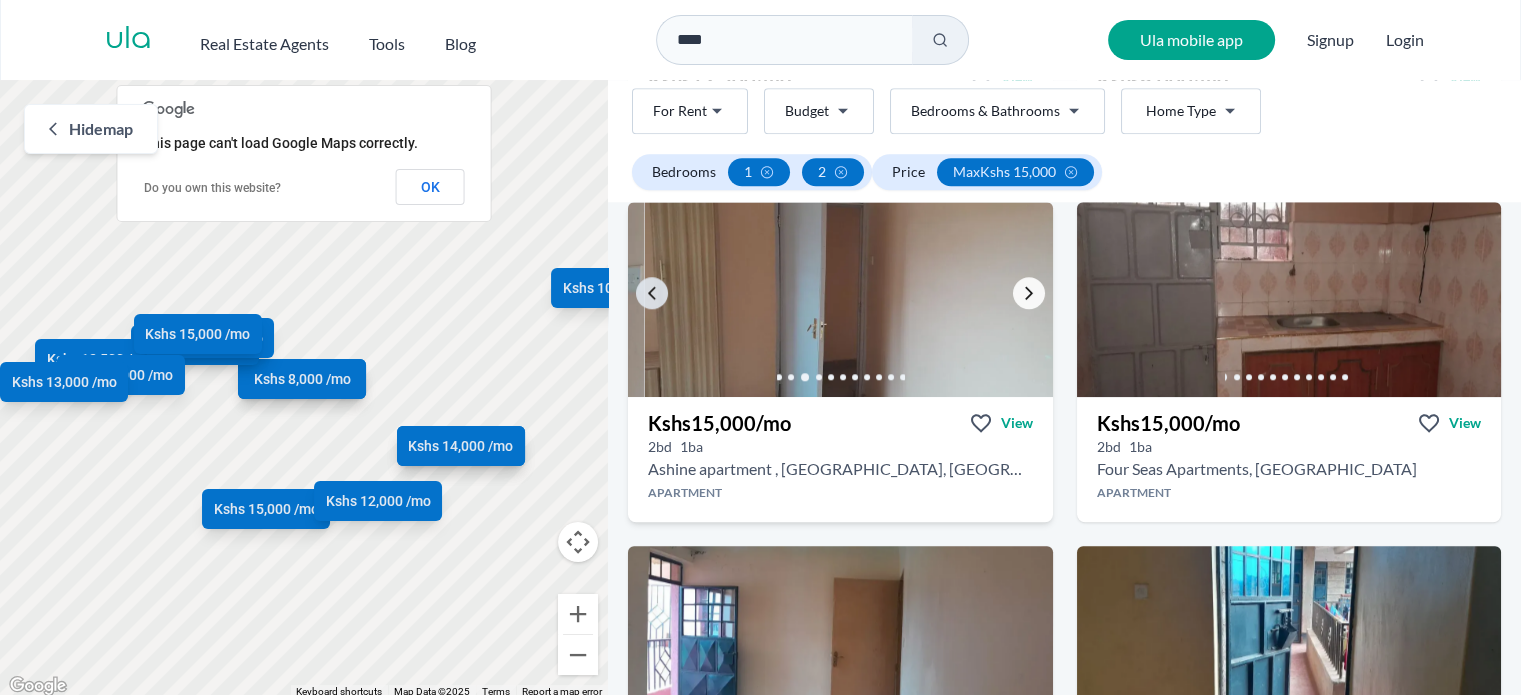 click 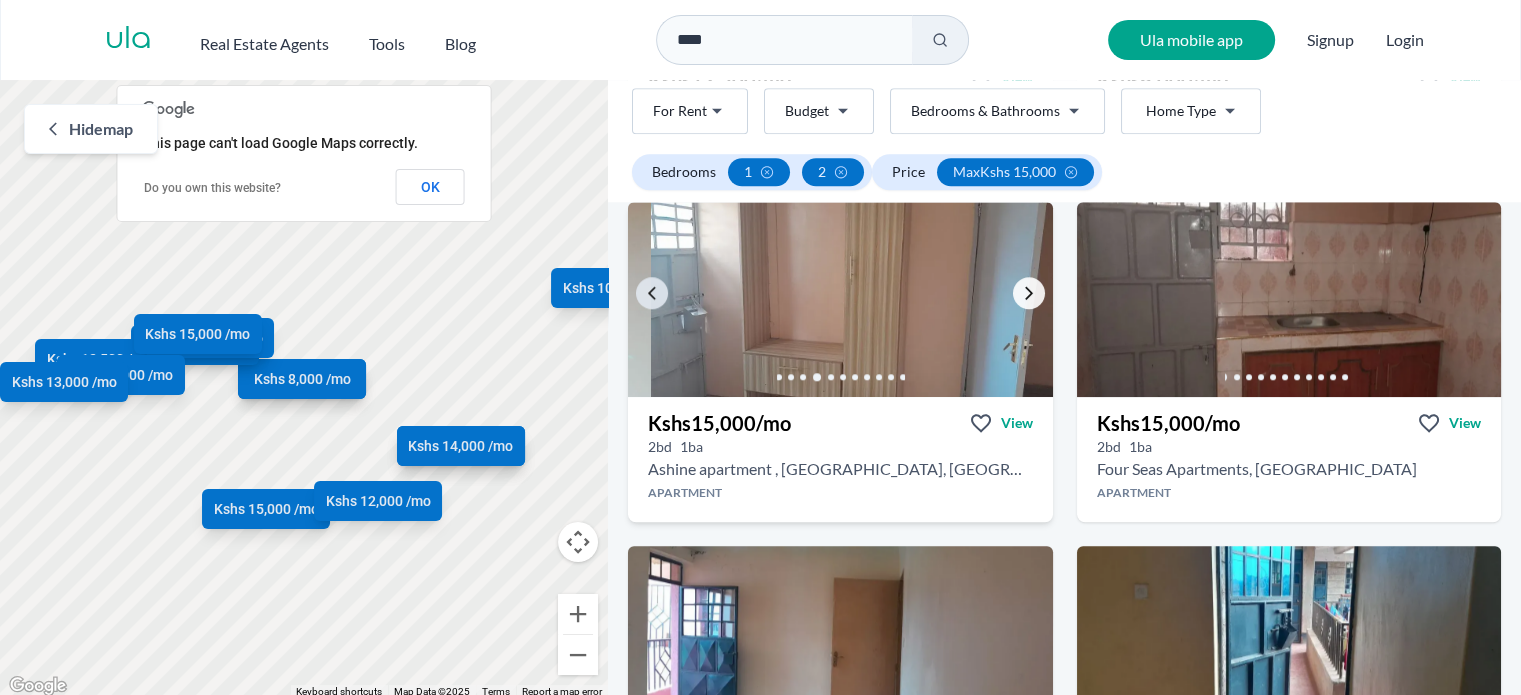 click 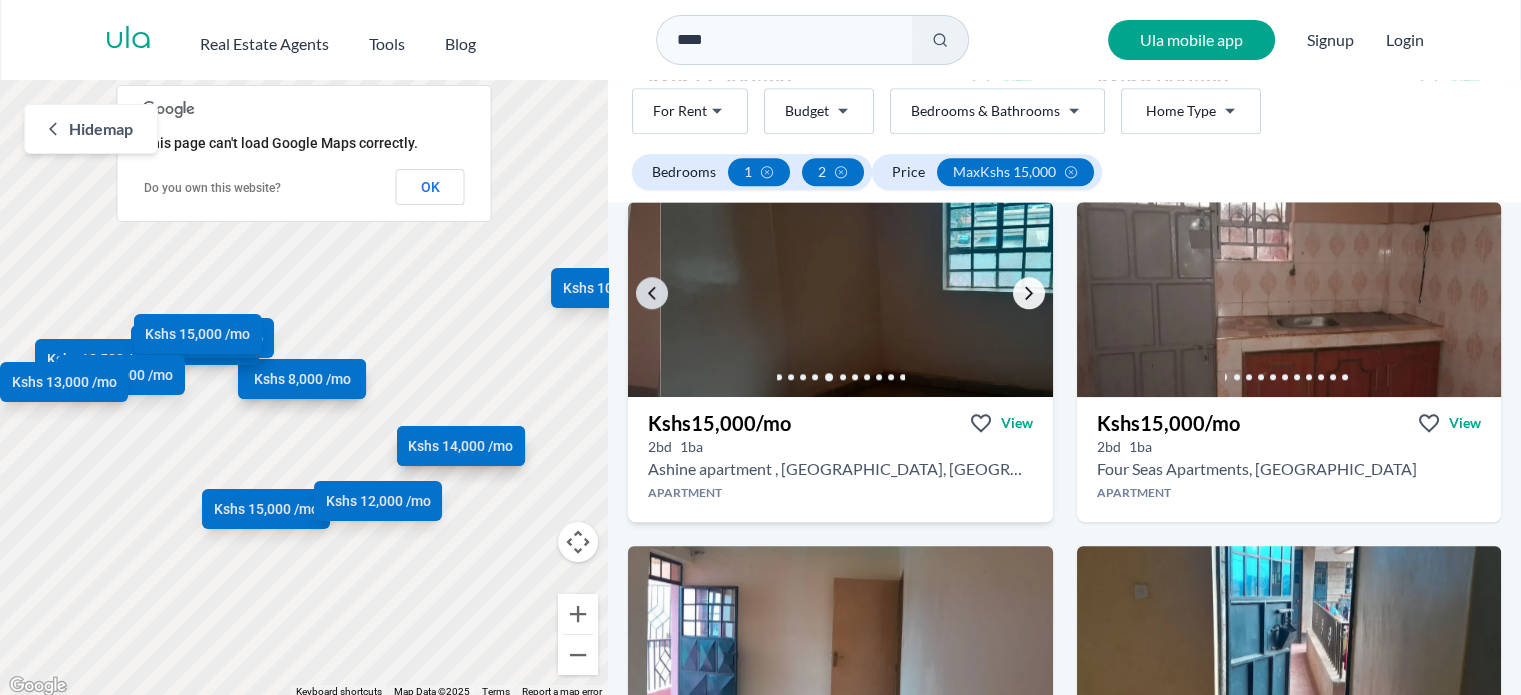 click 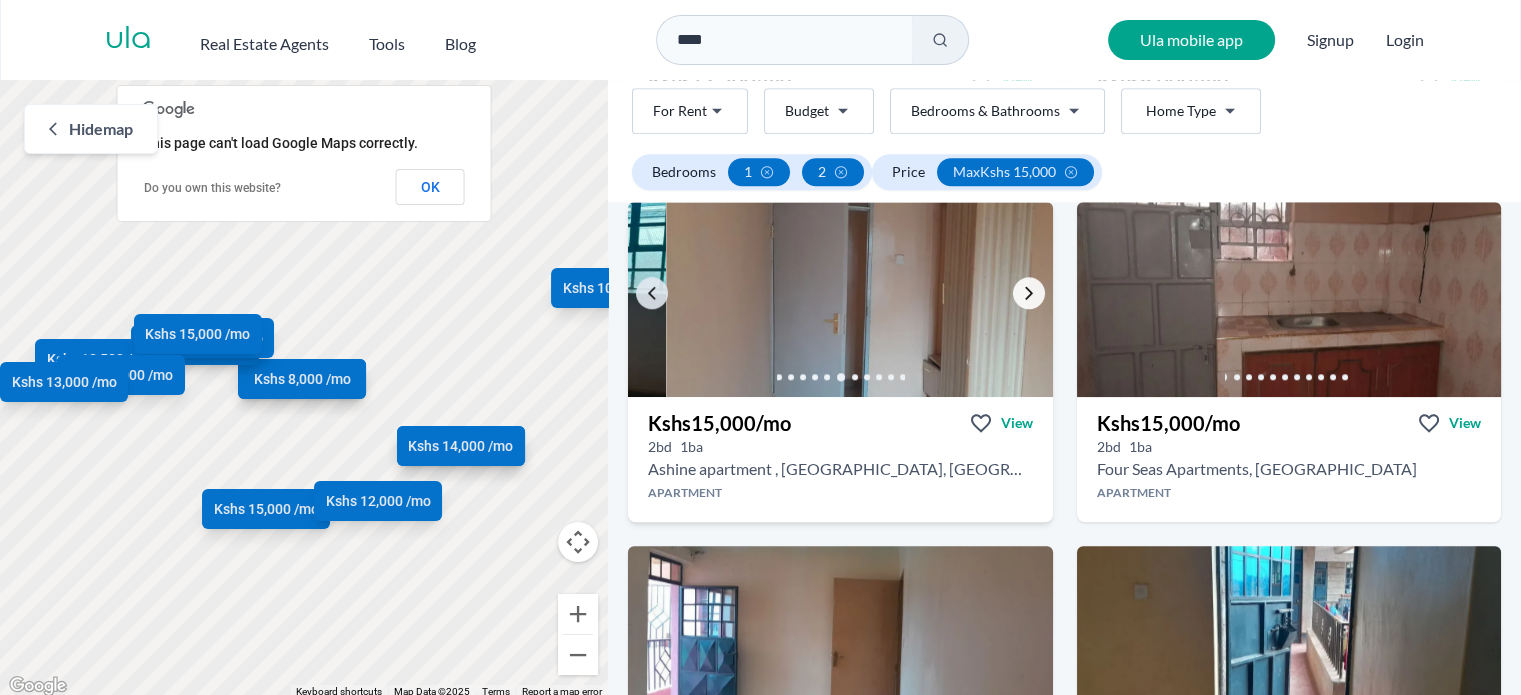 click 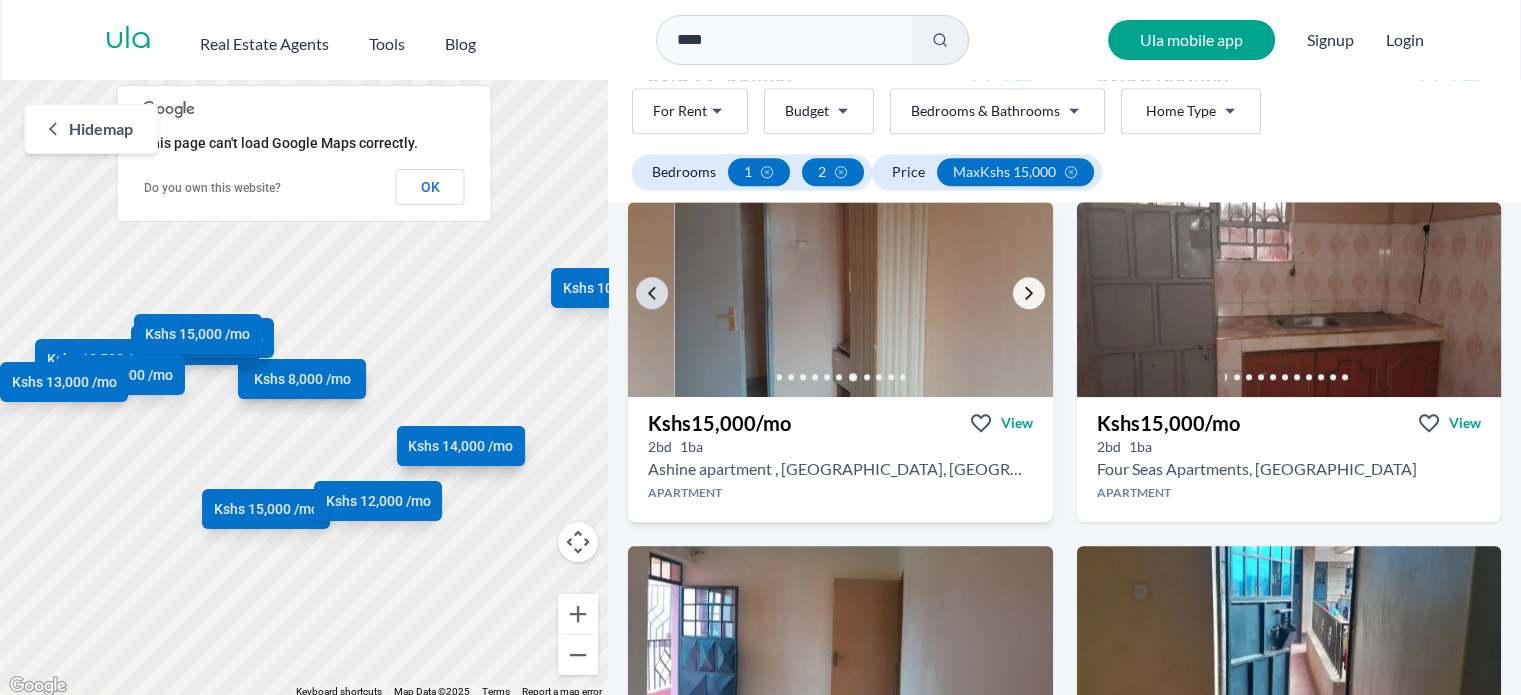 click 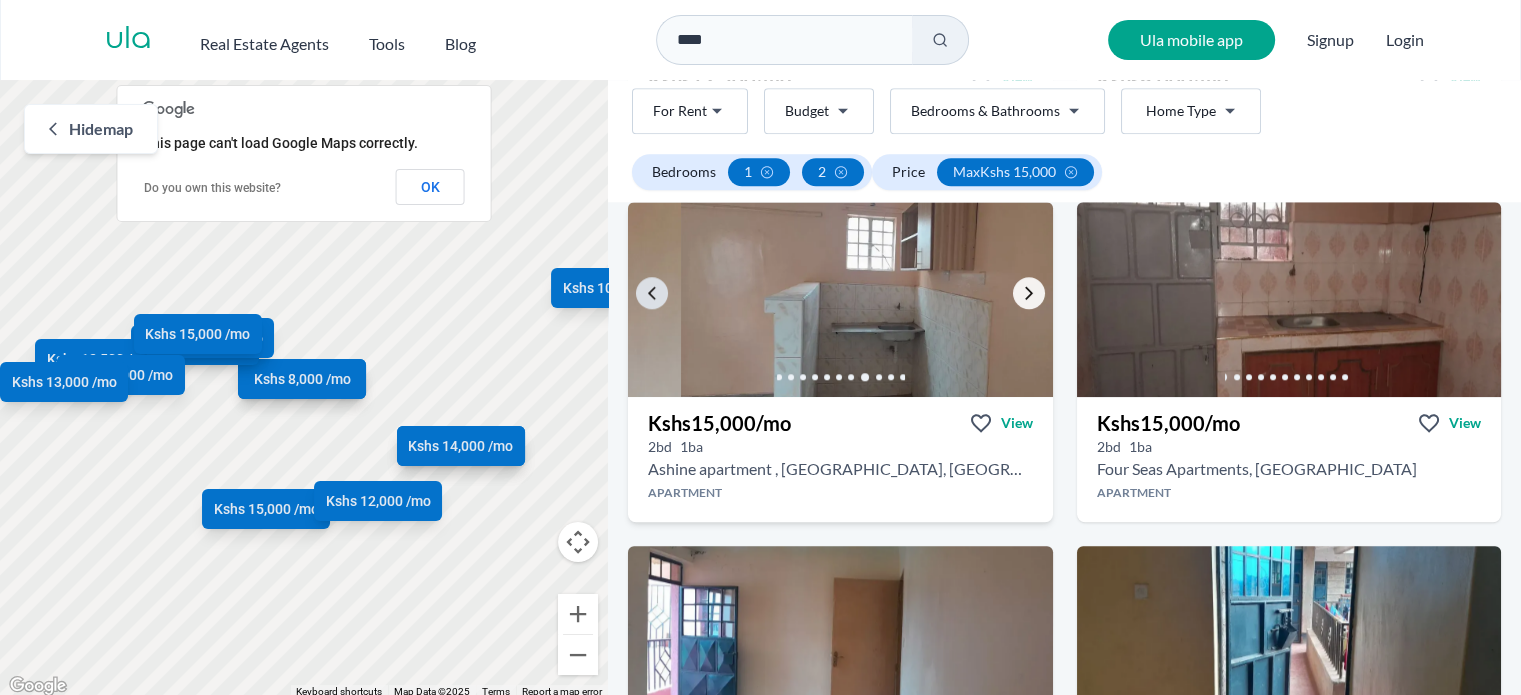 click 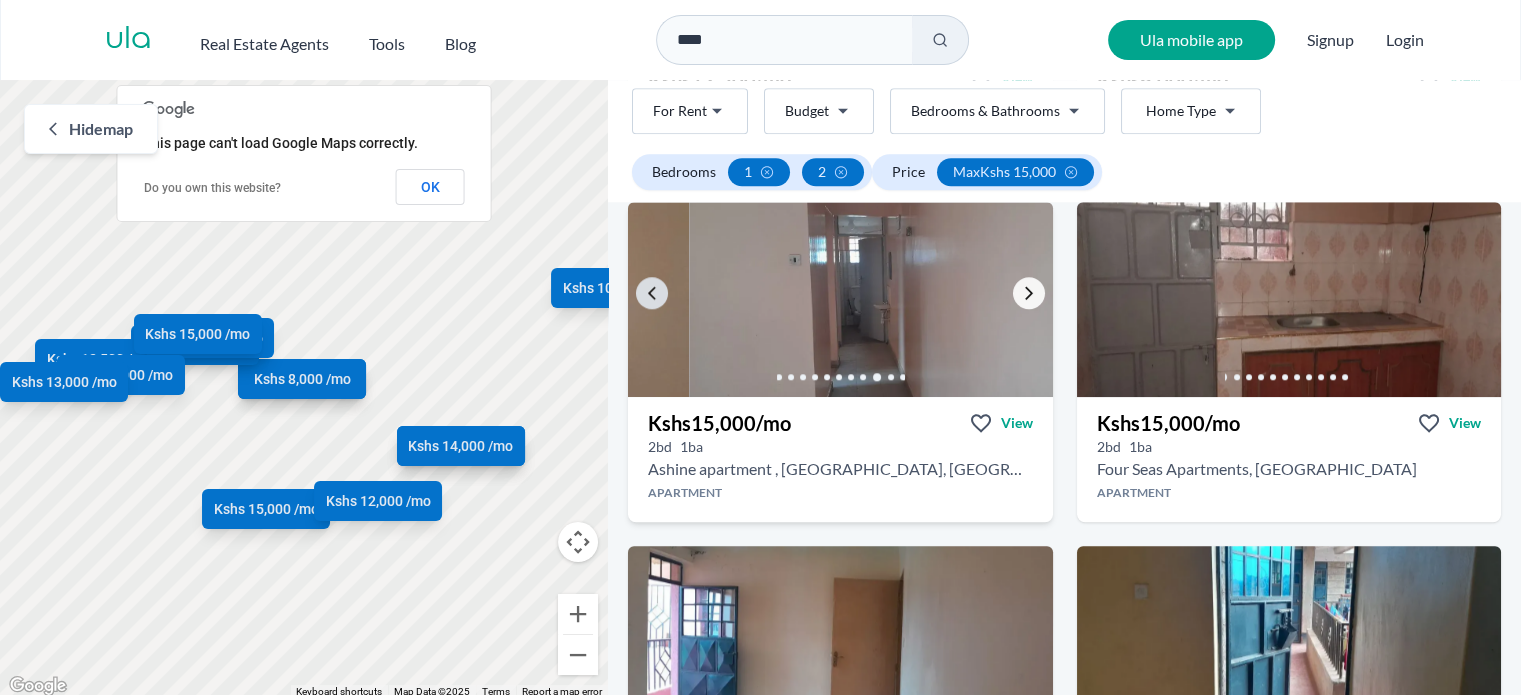 click 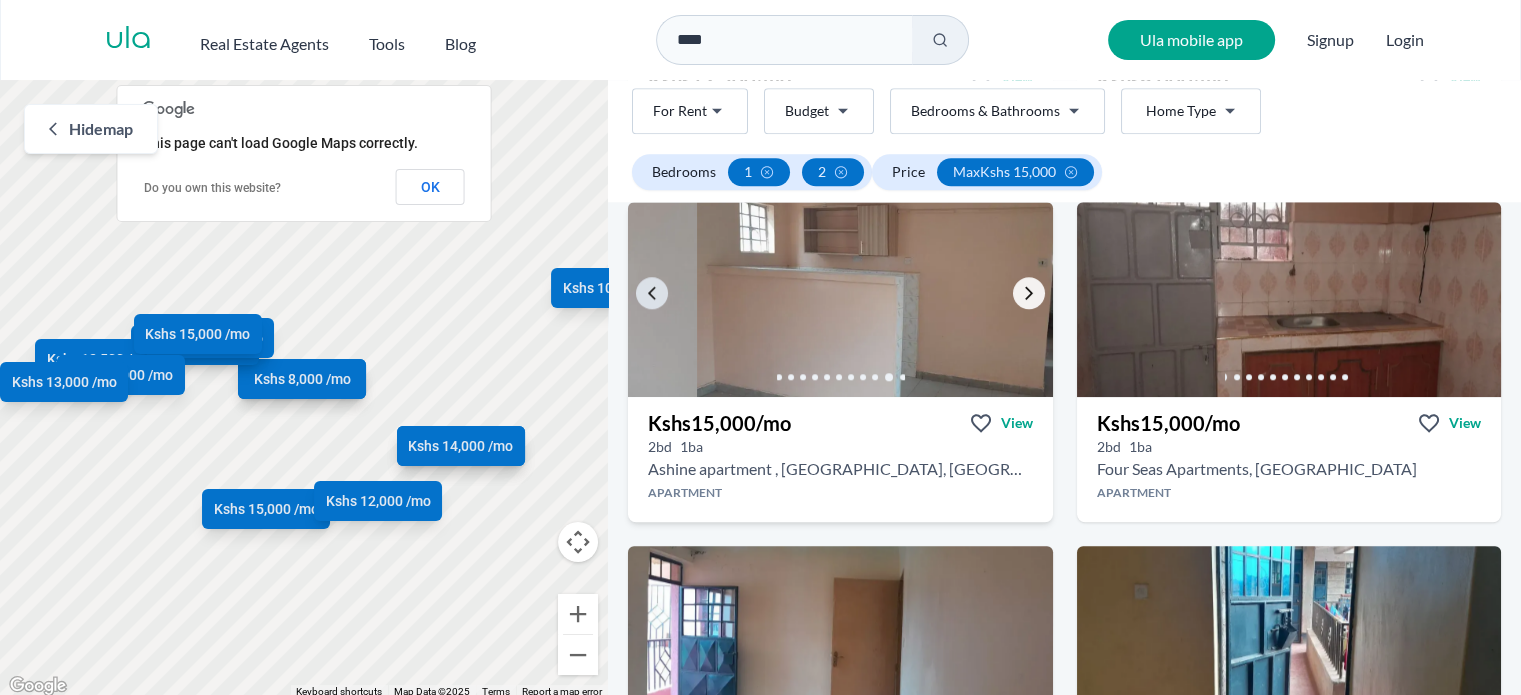 click 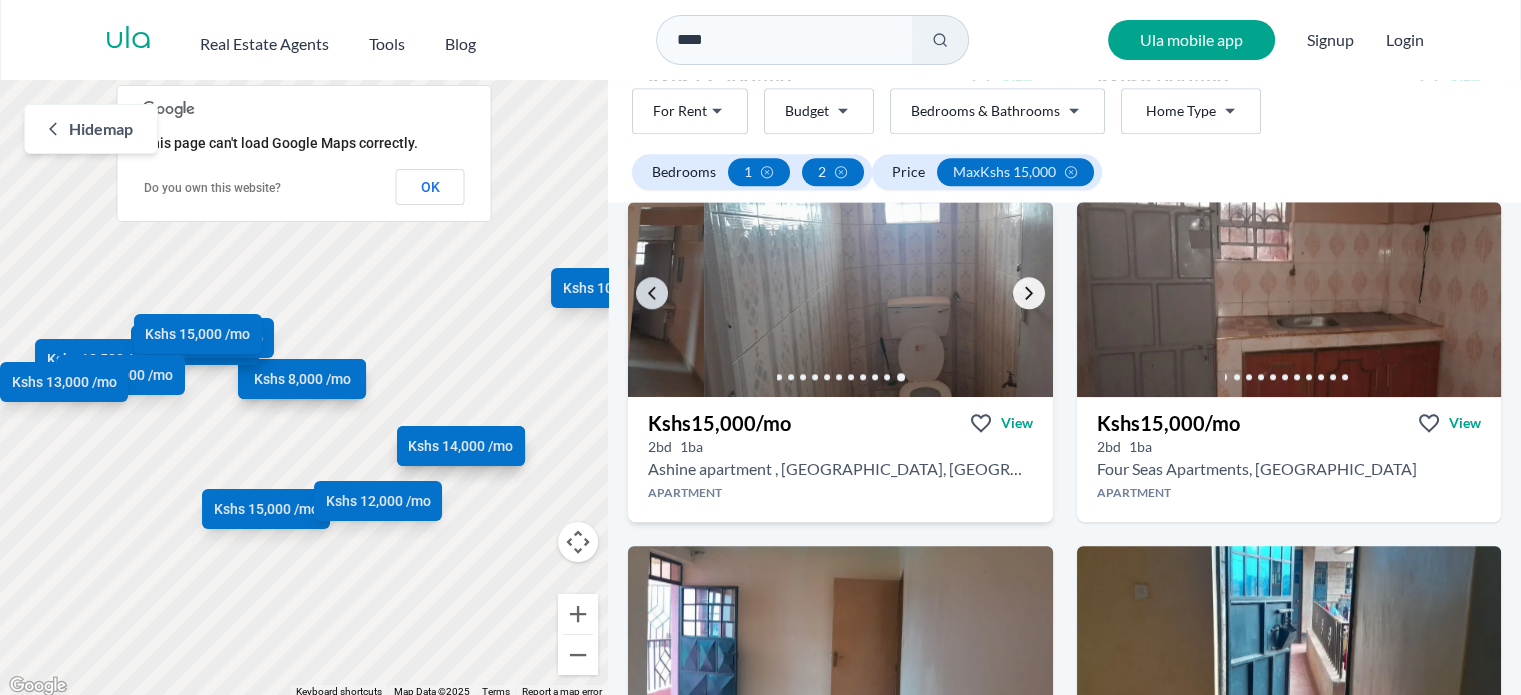 click 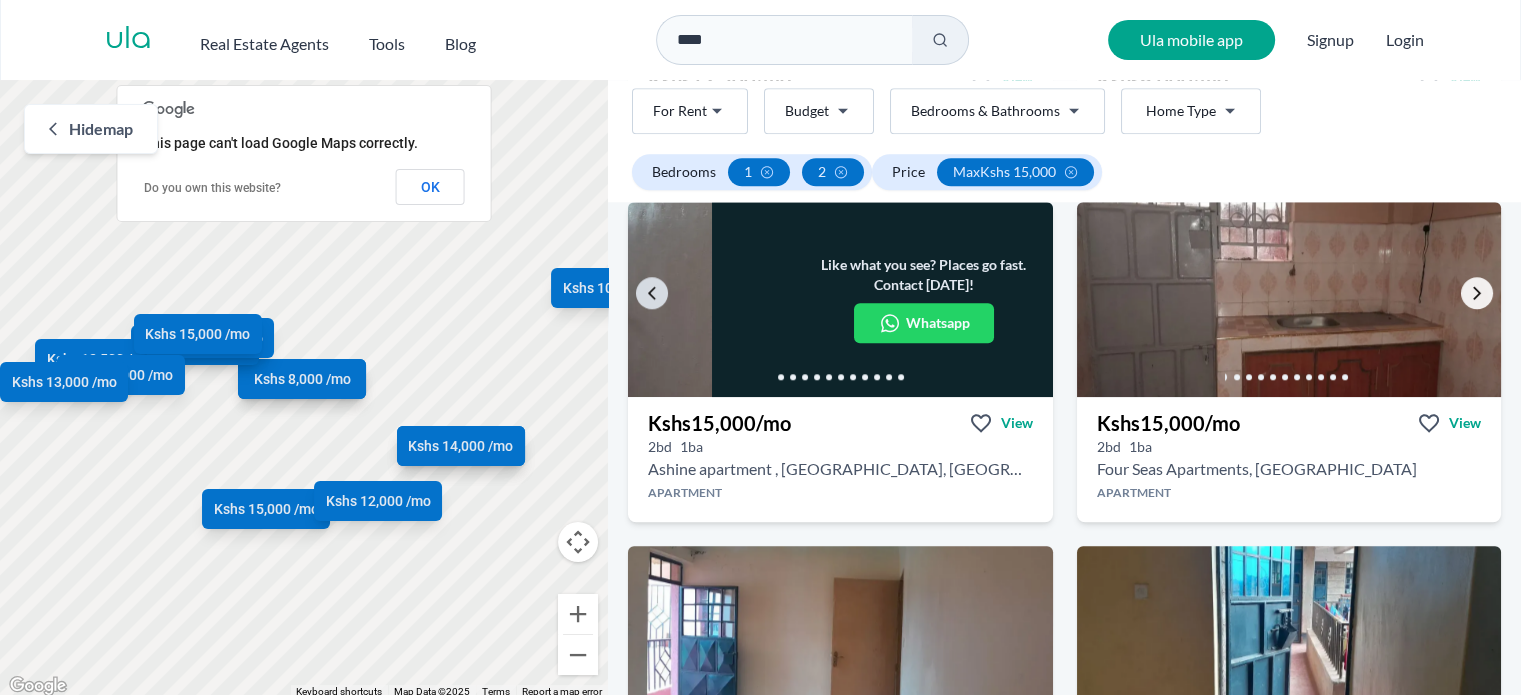 click at bounding box center [1477, 293] 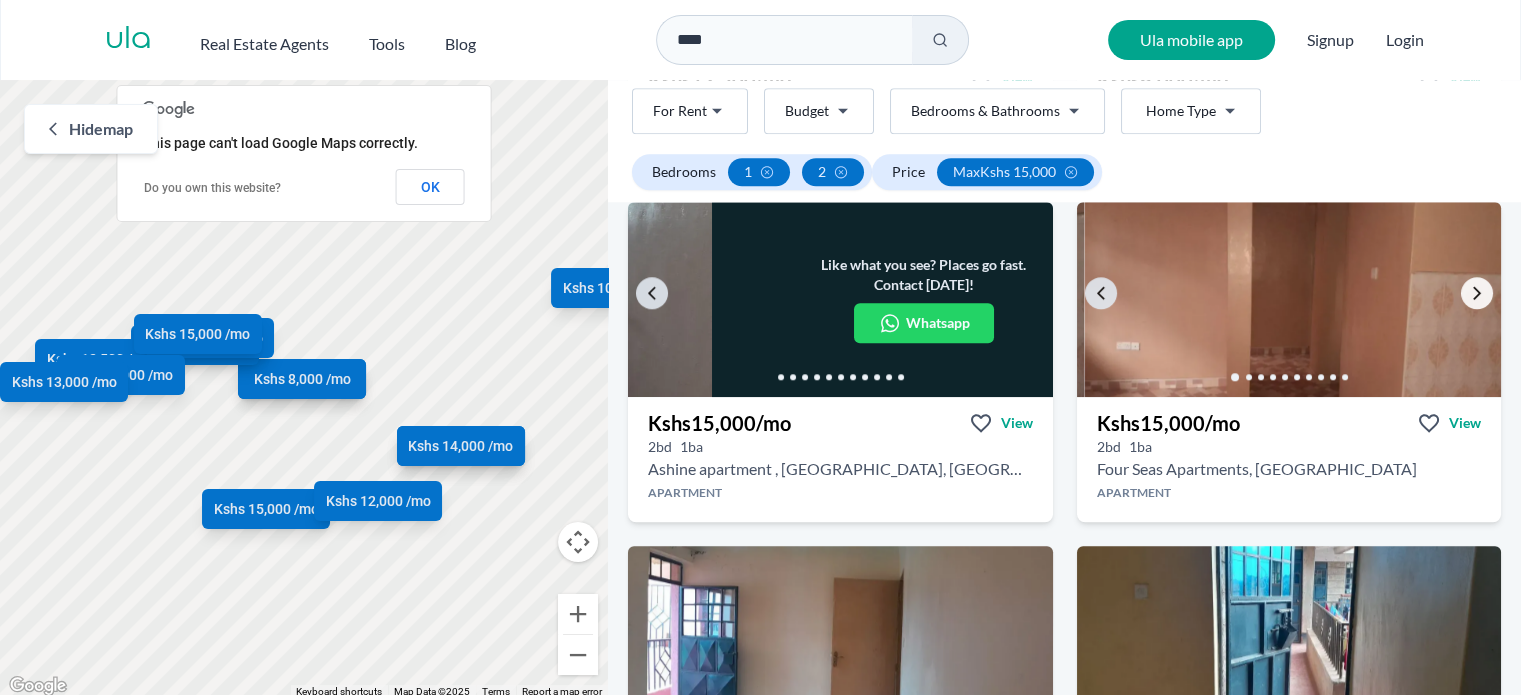 click at bounding box center [1477, 293] 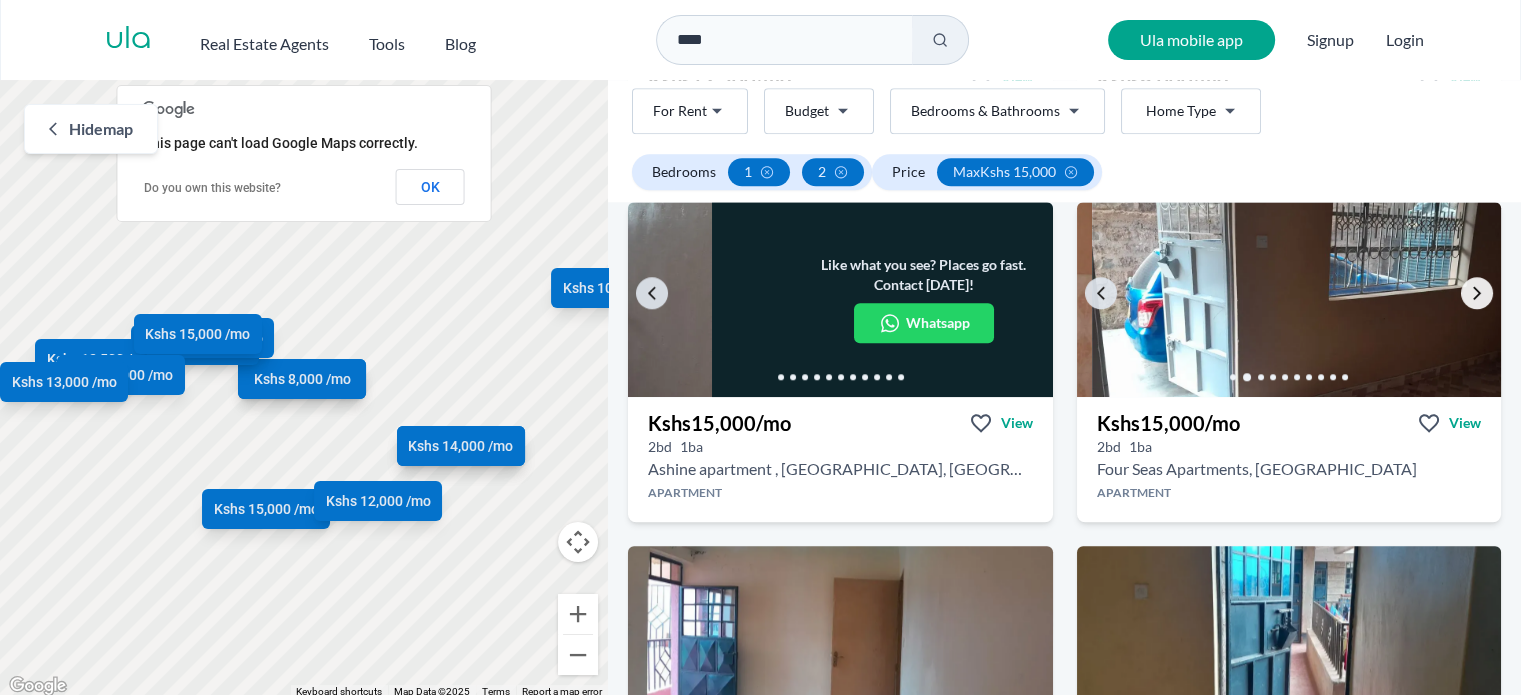 click at bounding box center [1477, 293] 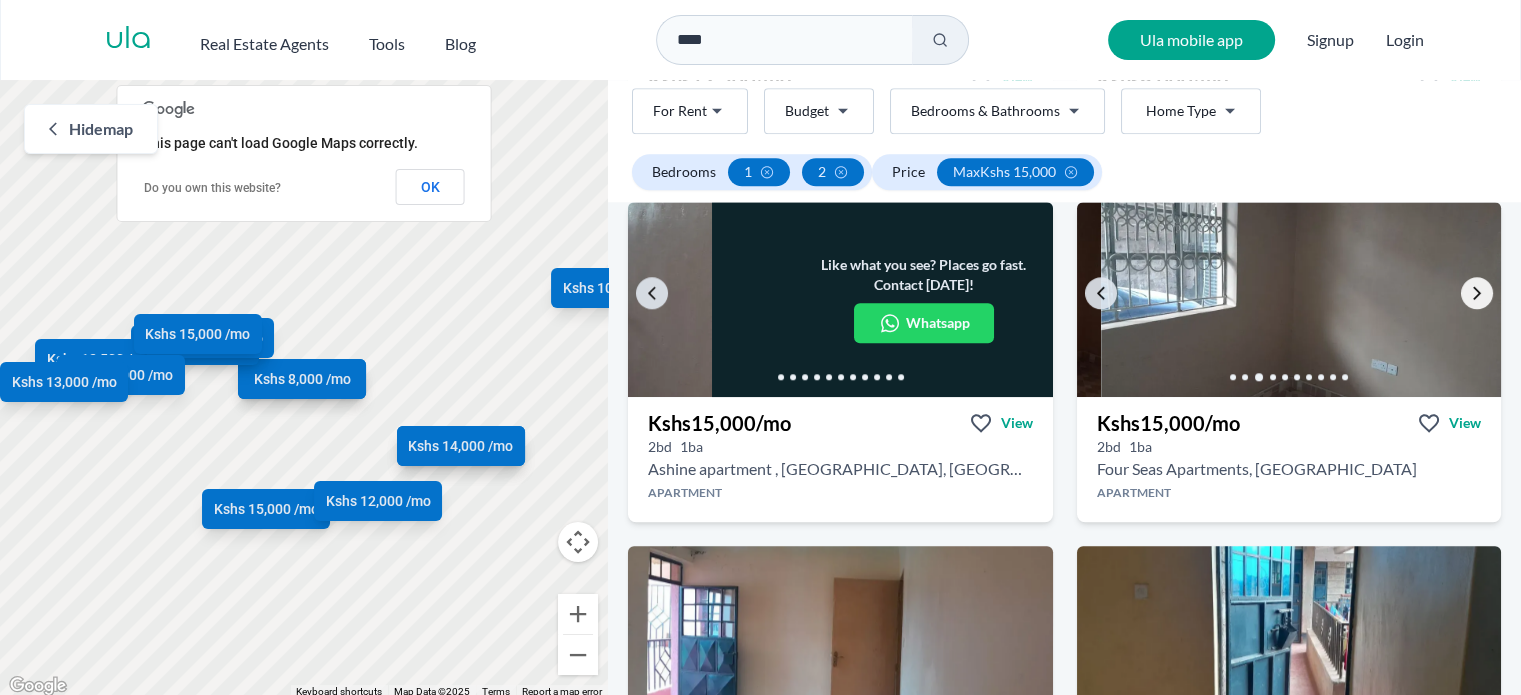 click at bounding box center [1477, 293] 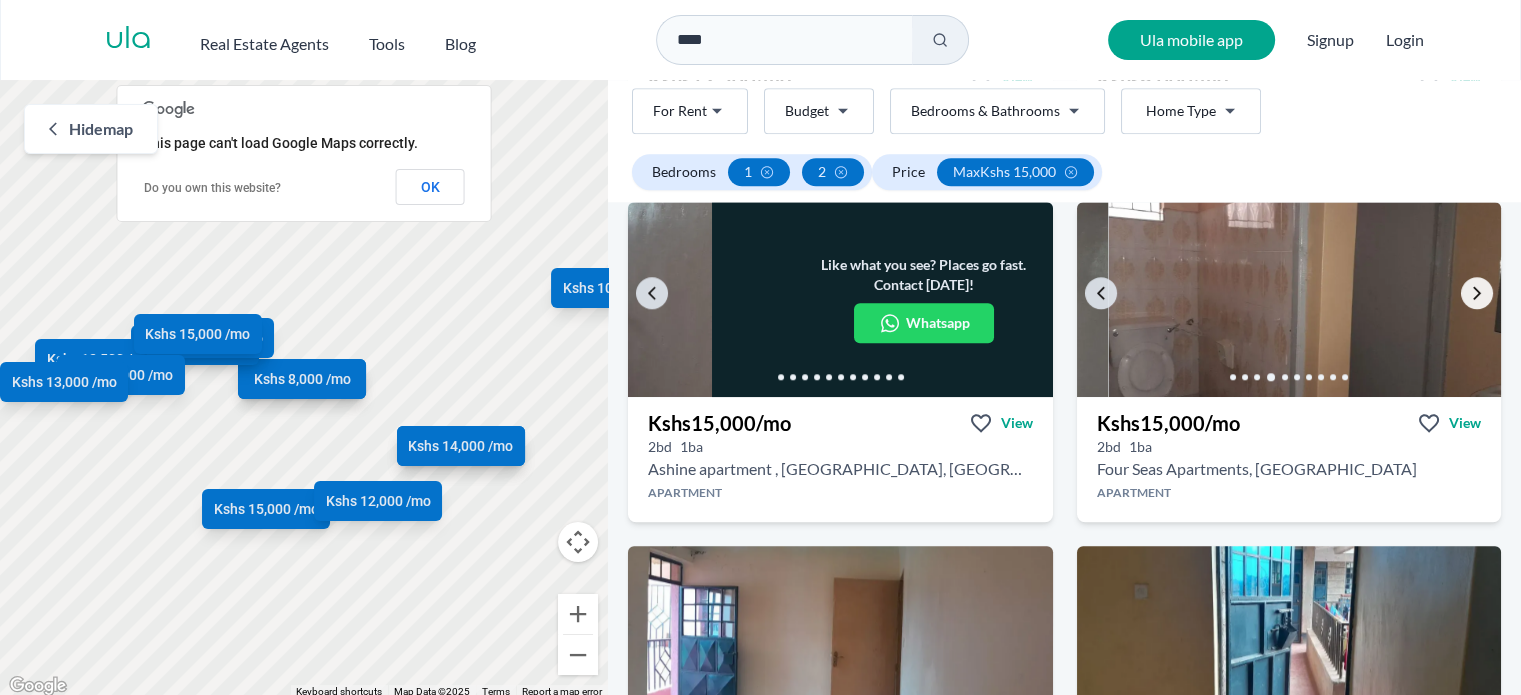 click at bounding box center [1477, 293] 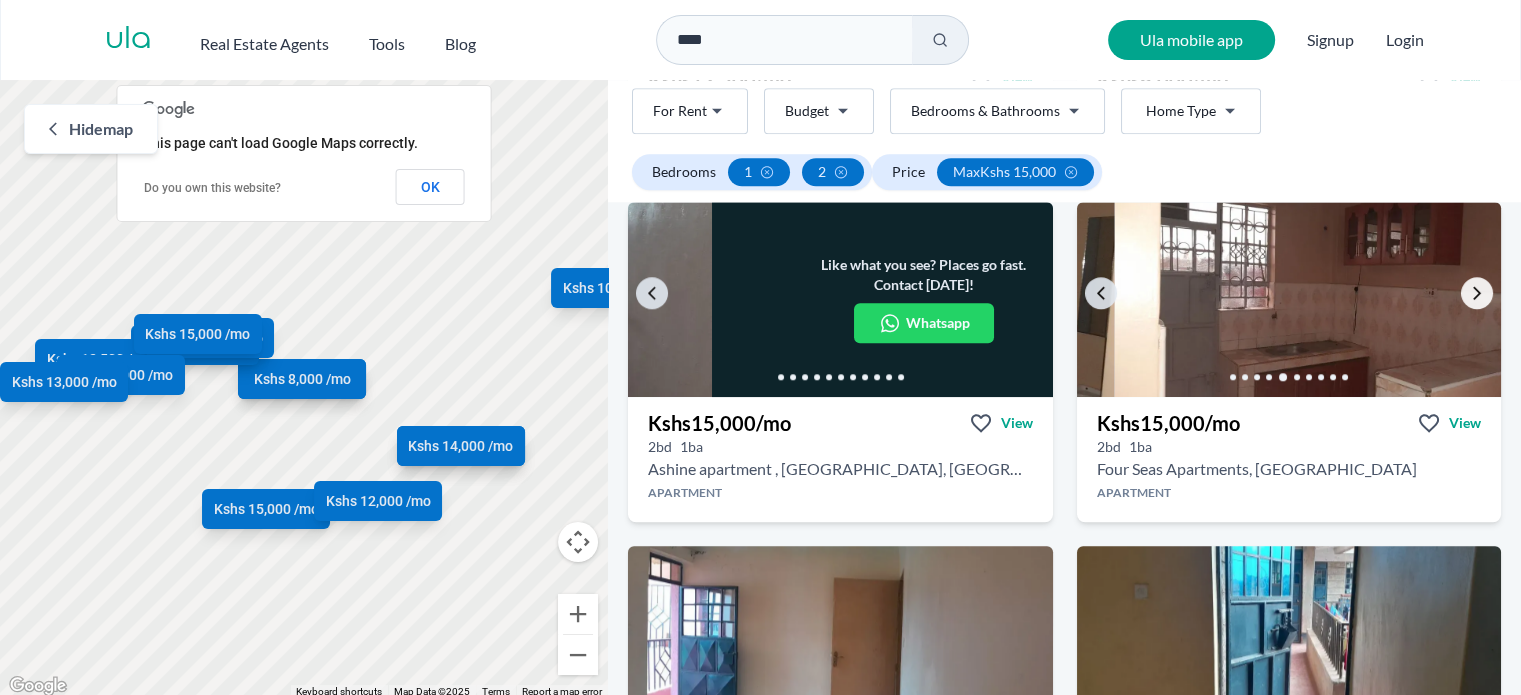 click at bounding box center [1477, 293] 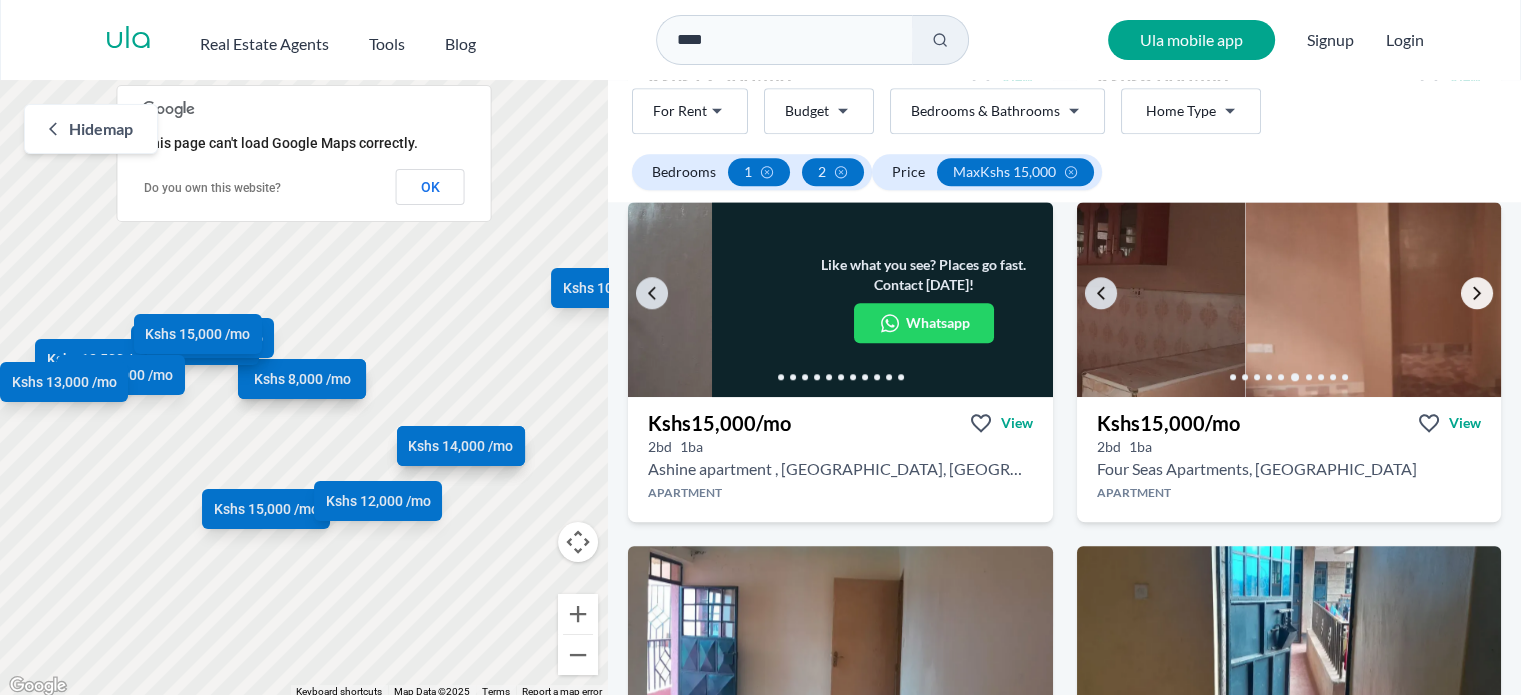 click at bounding box center [1477, 293] 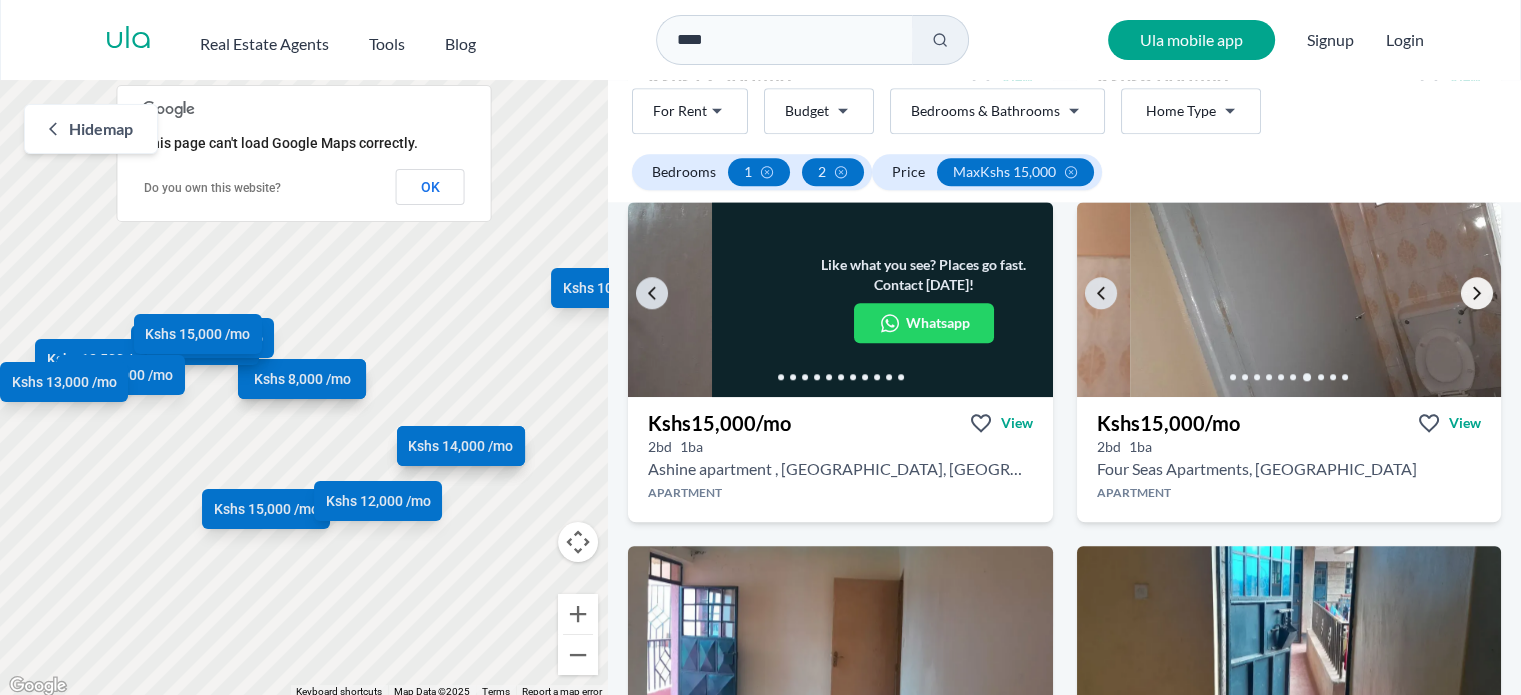 click at bounding box center (1477, 293) 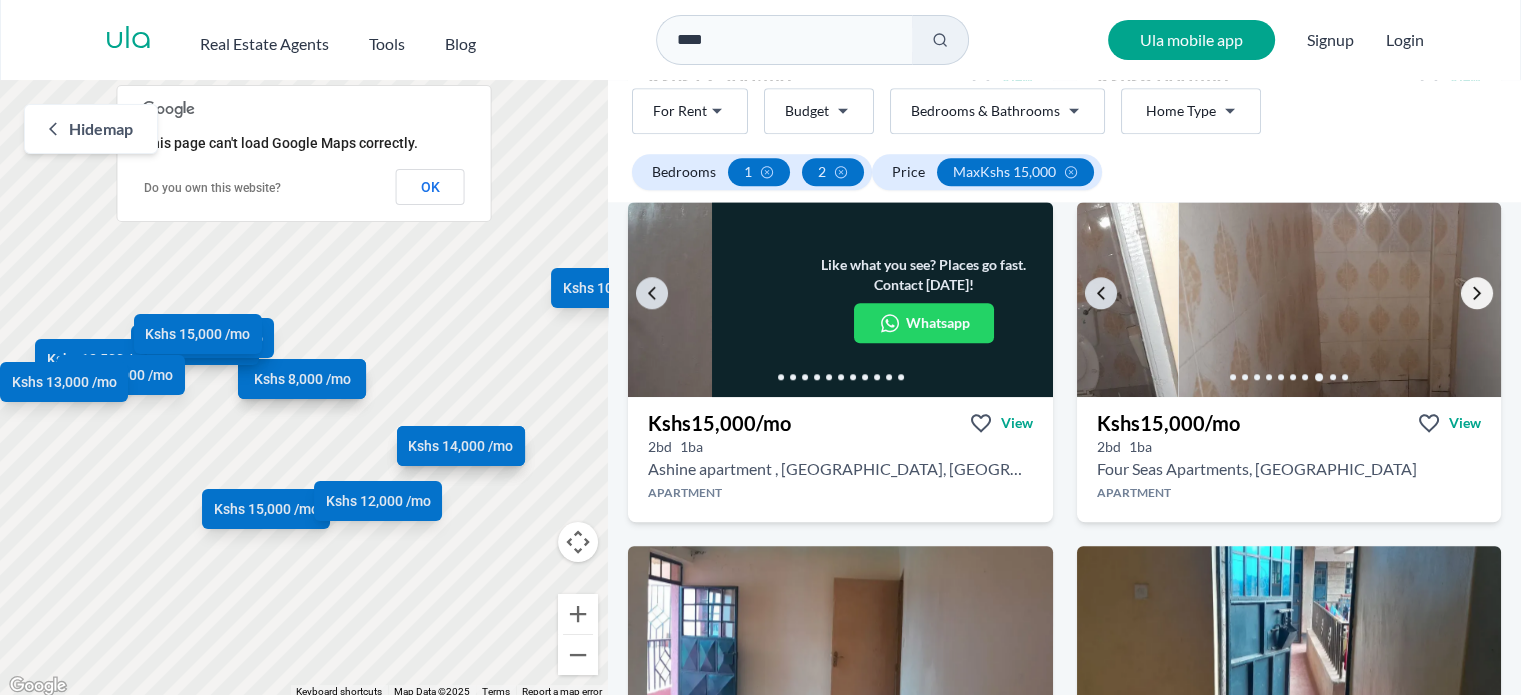 click at bounding box center (1477, 293) 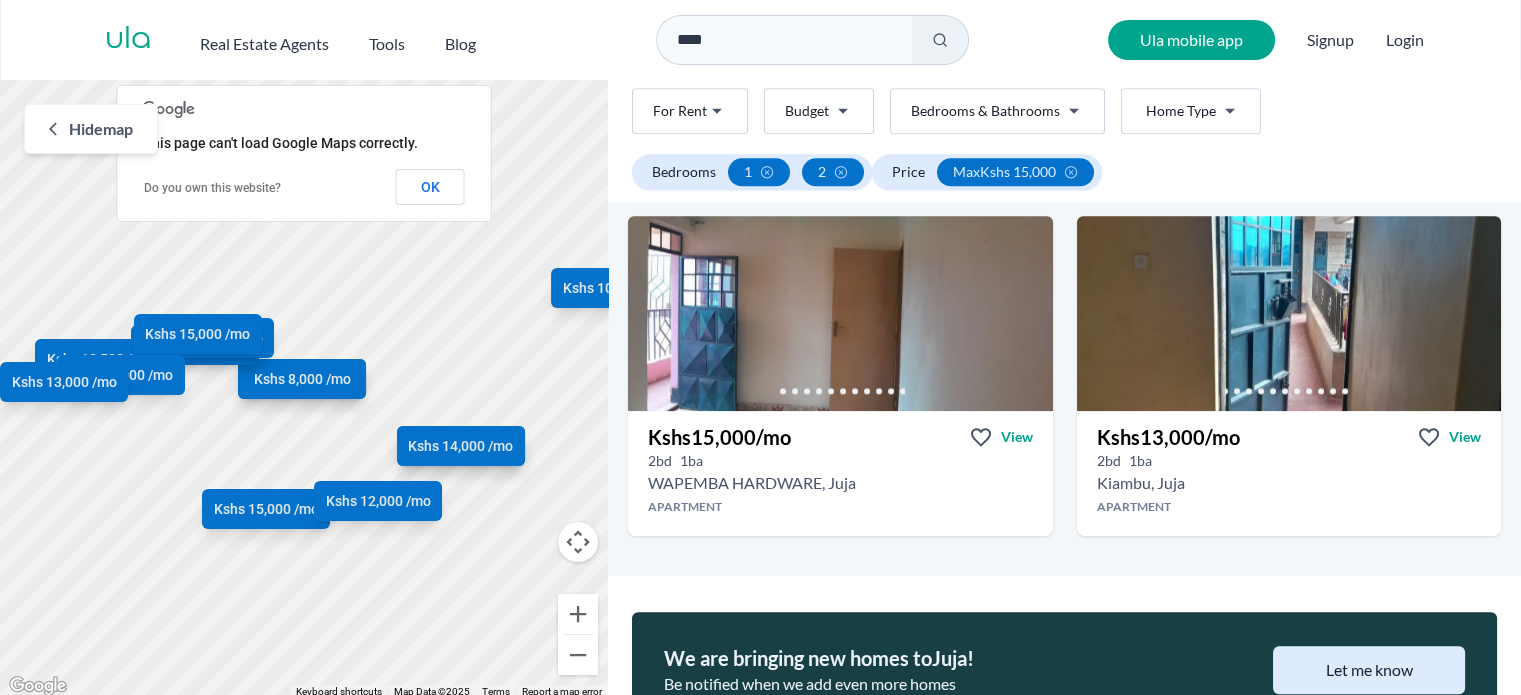 scroll, scrollTop: 2163, scrollLeft: 0, axis: vertical 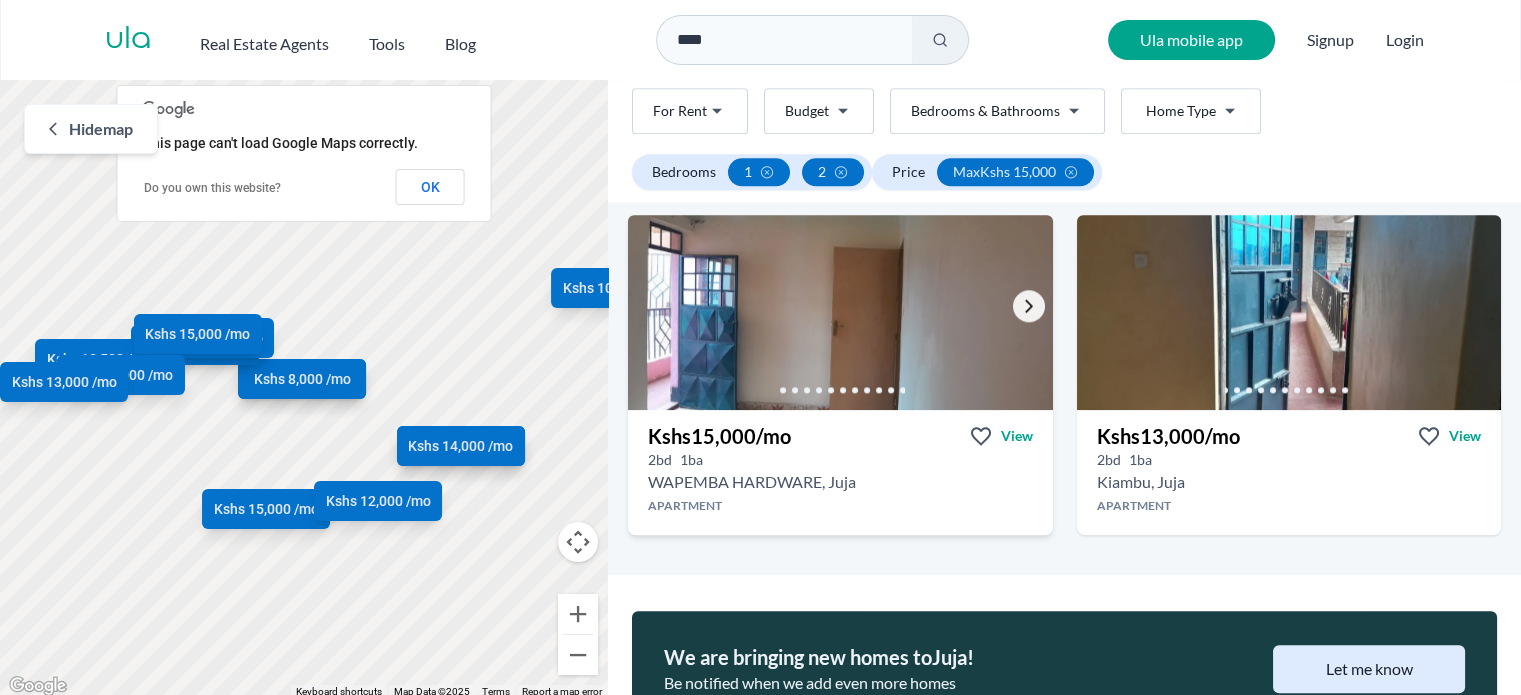 click 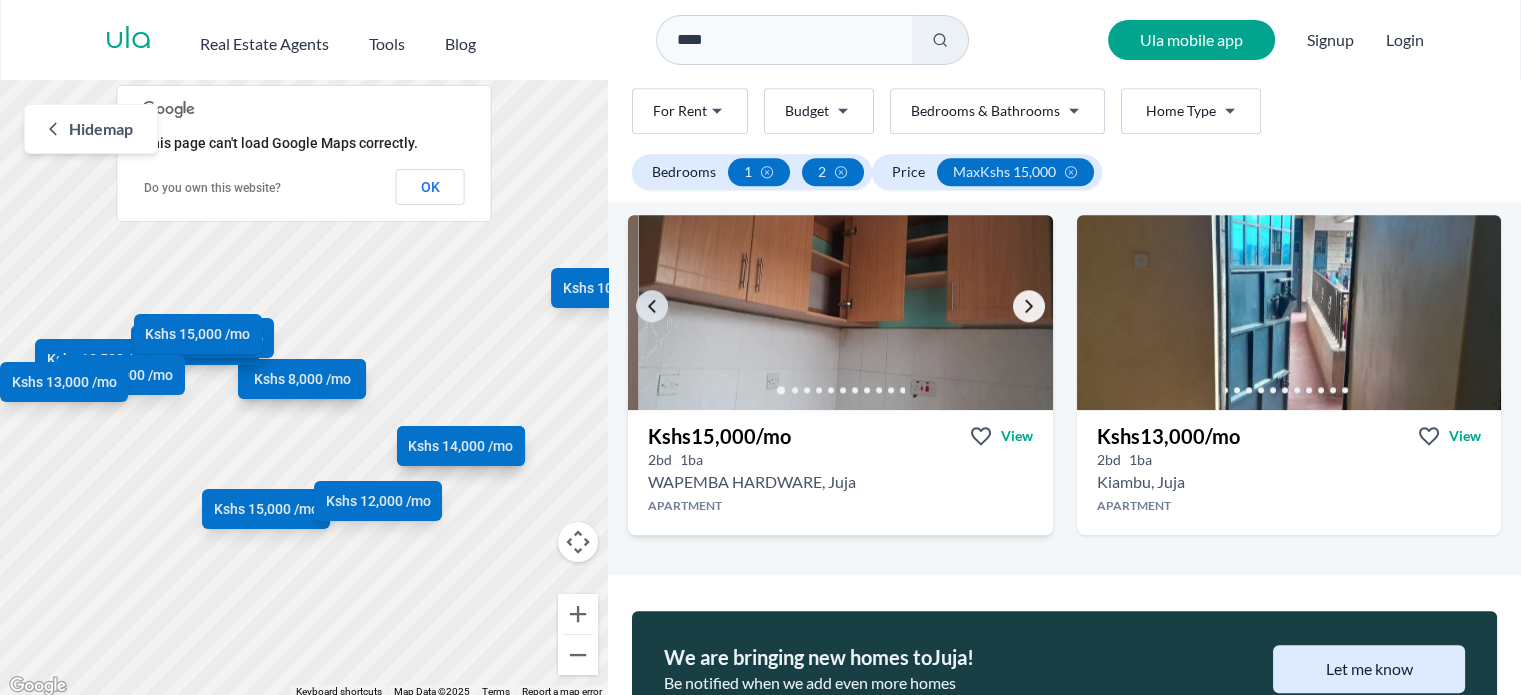 click 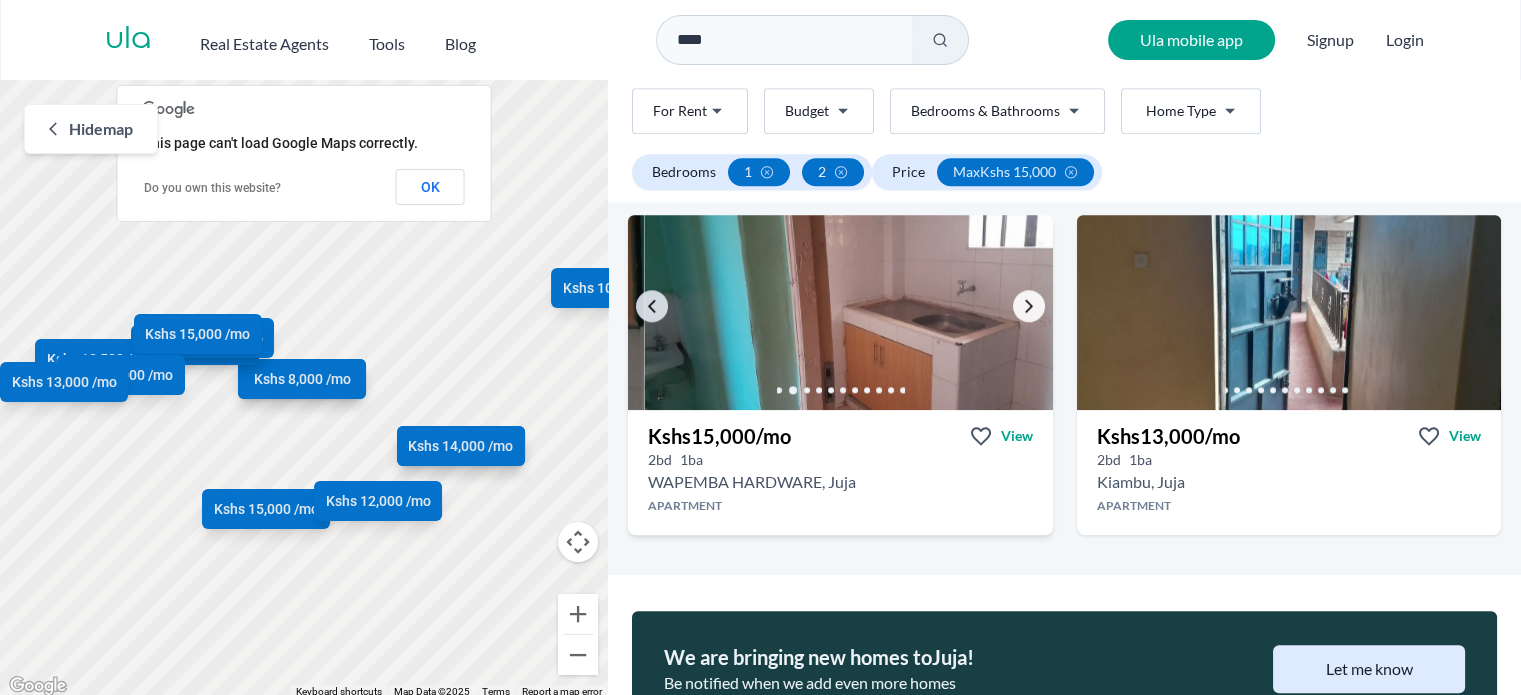 click 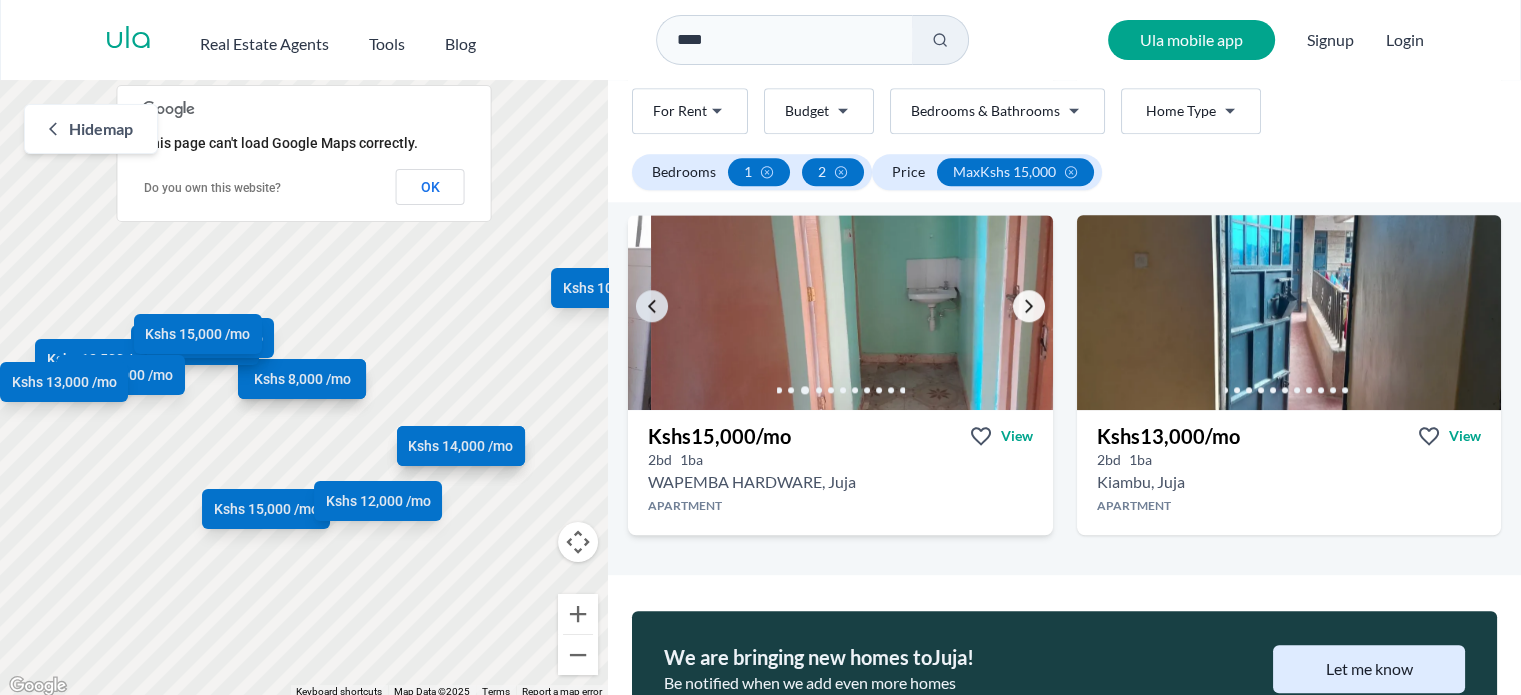 click 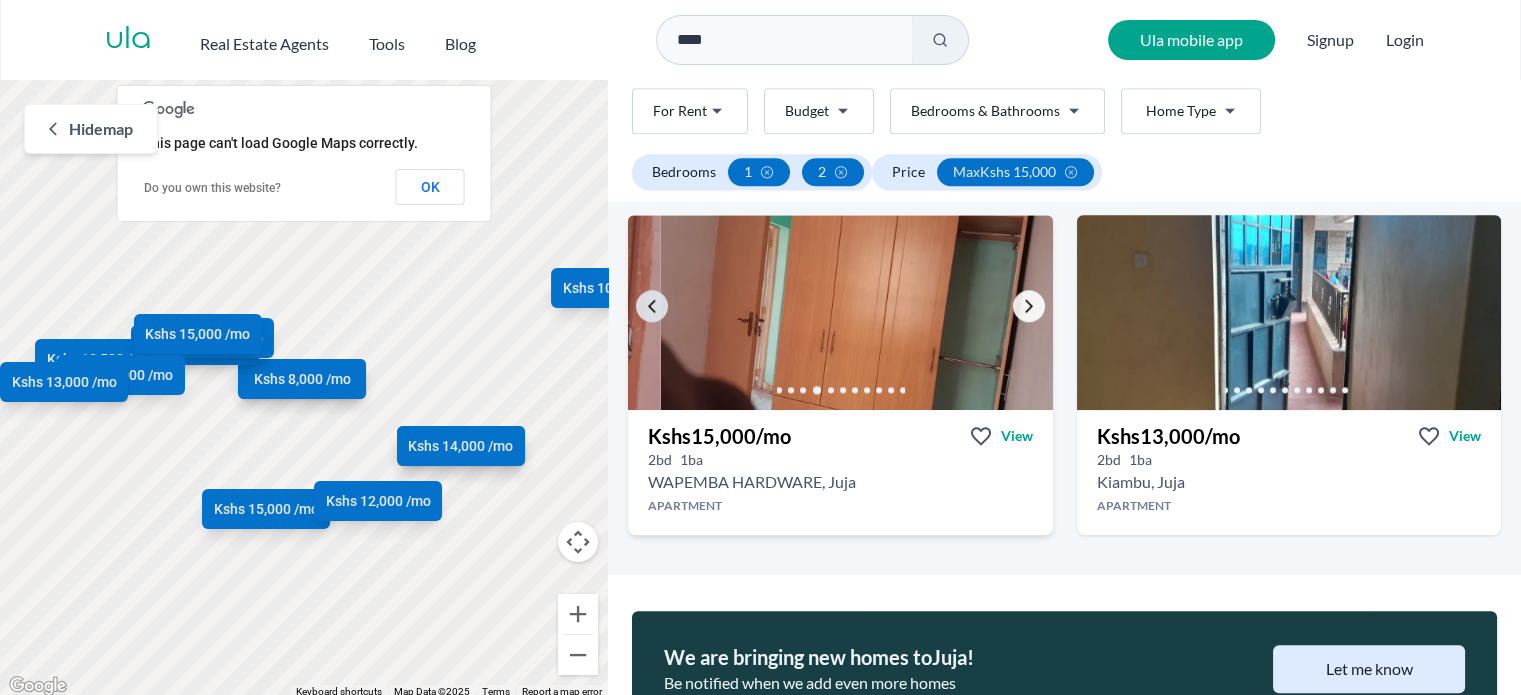 click 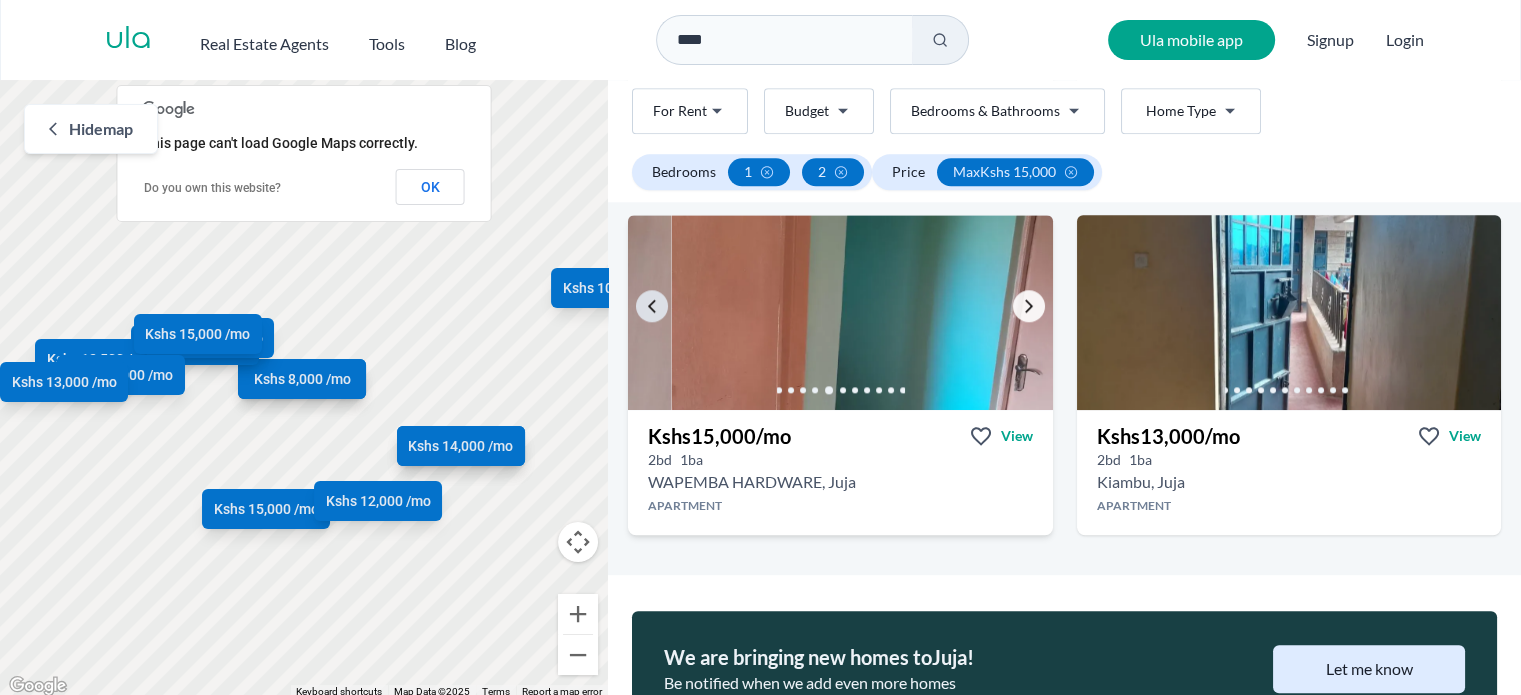 click 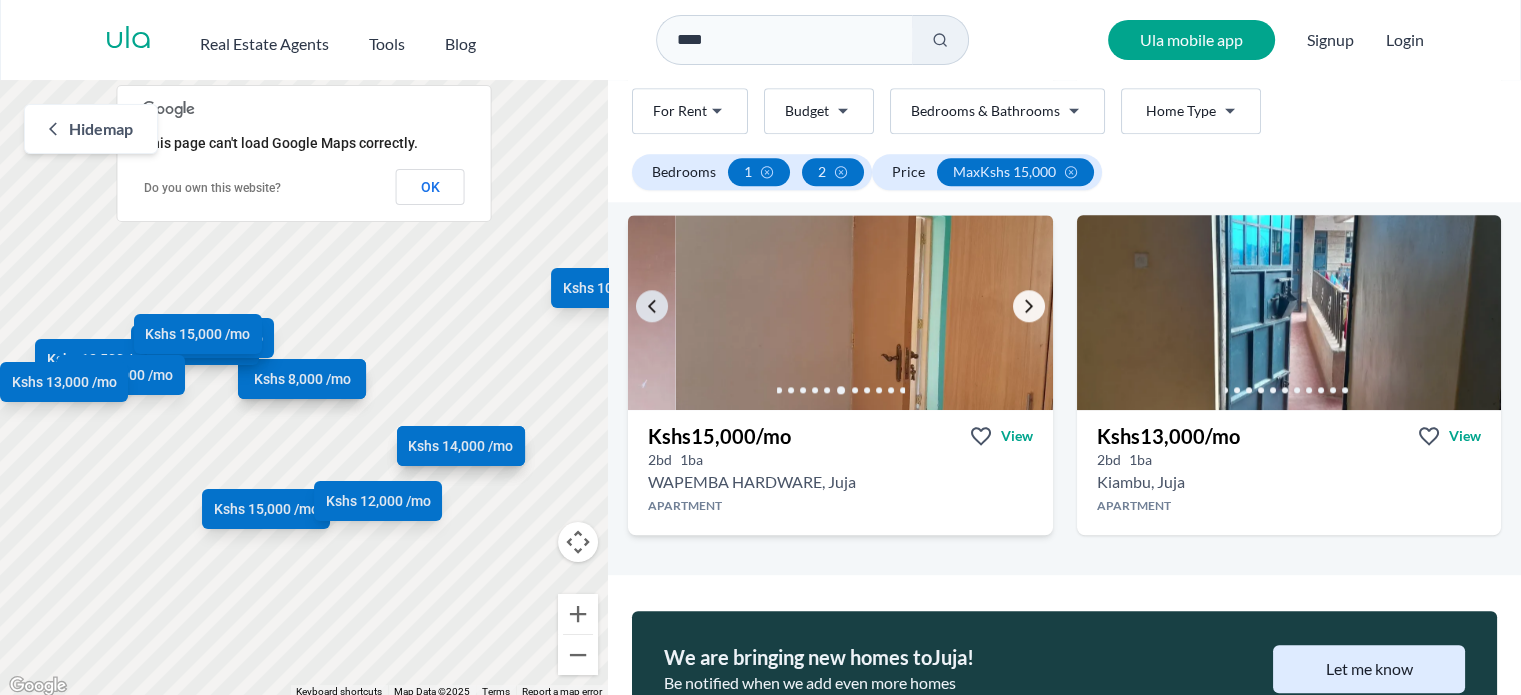click 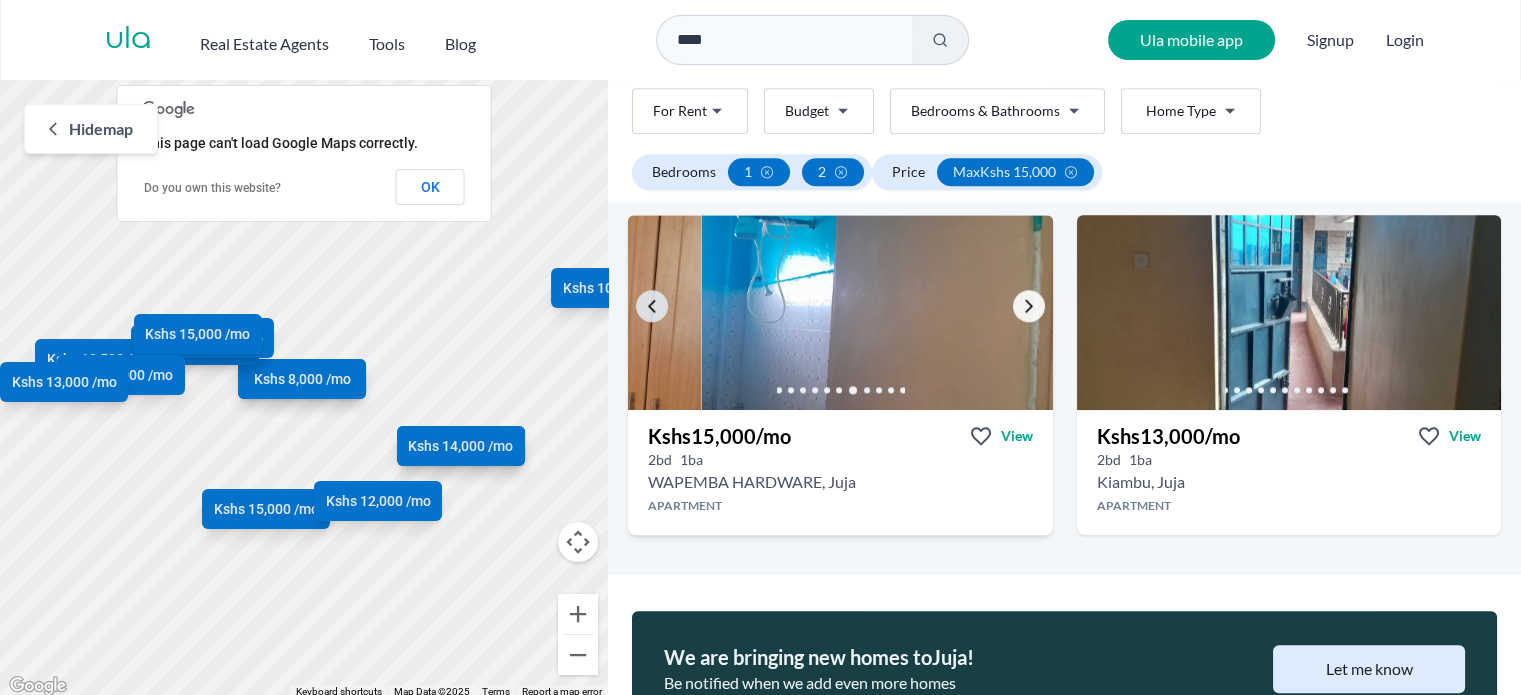 click 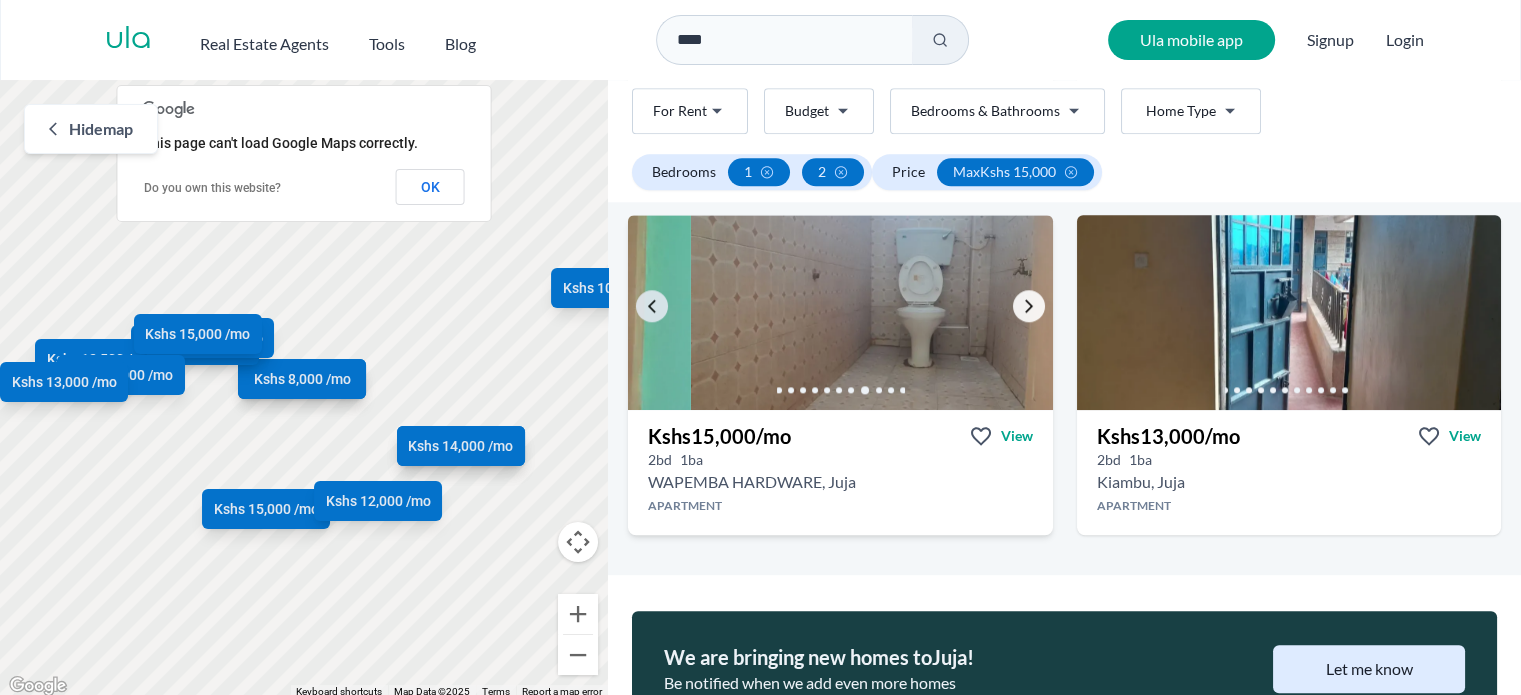click 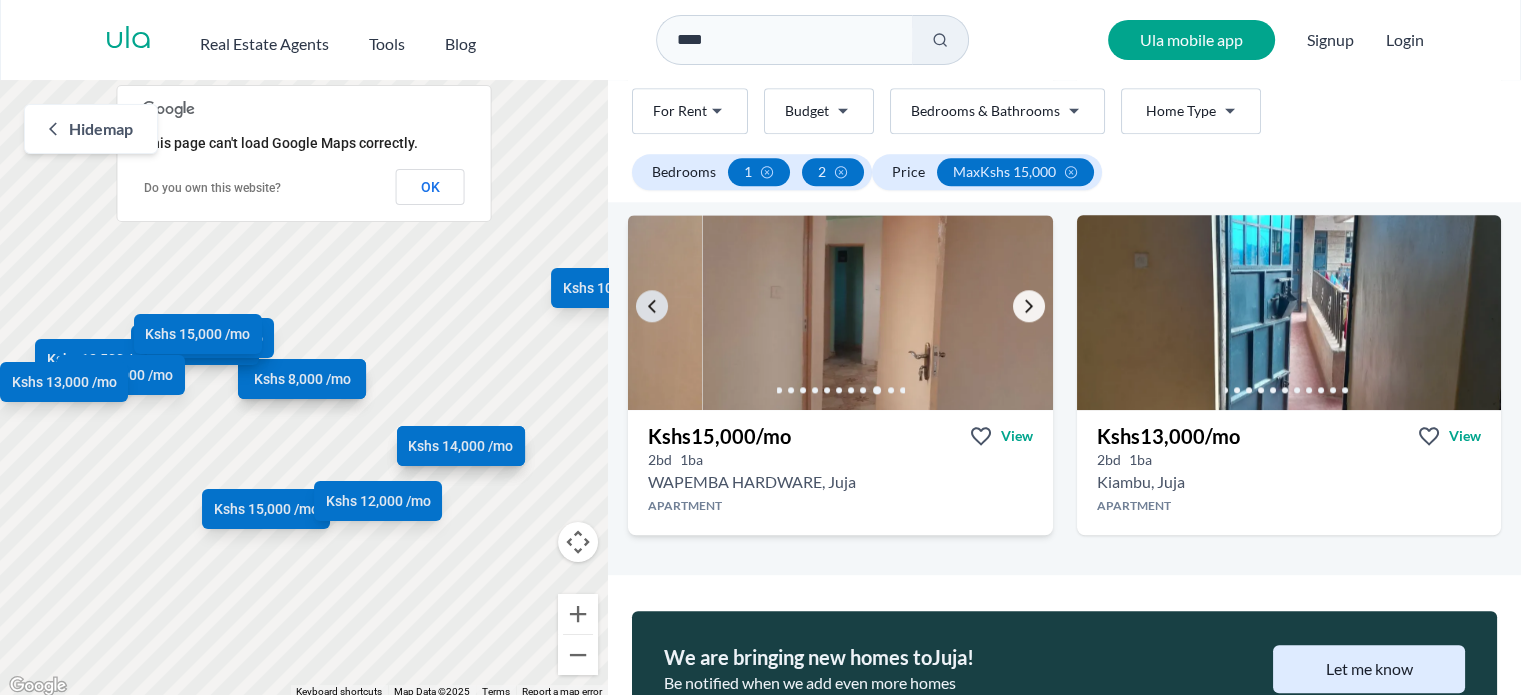 click 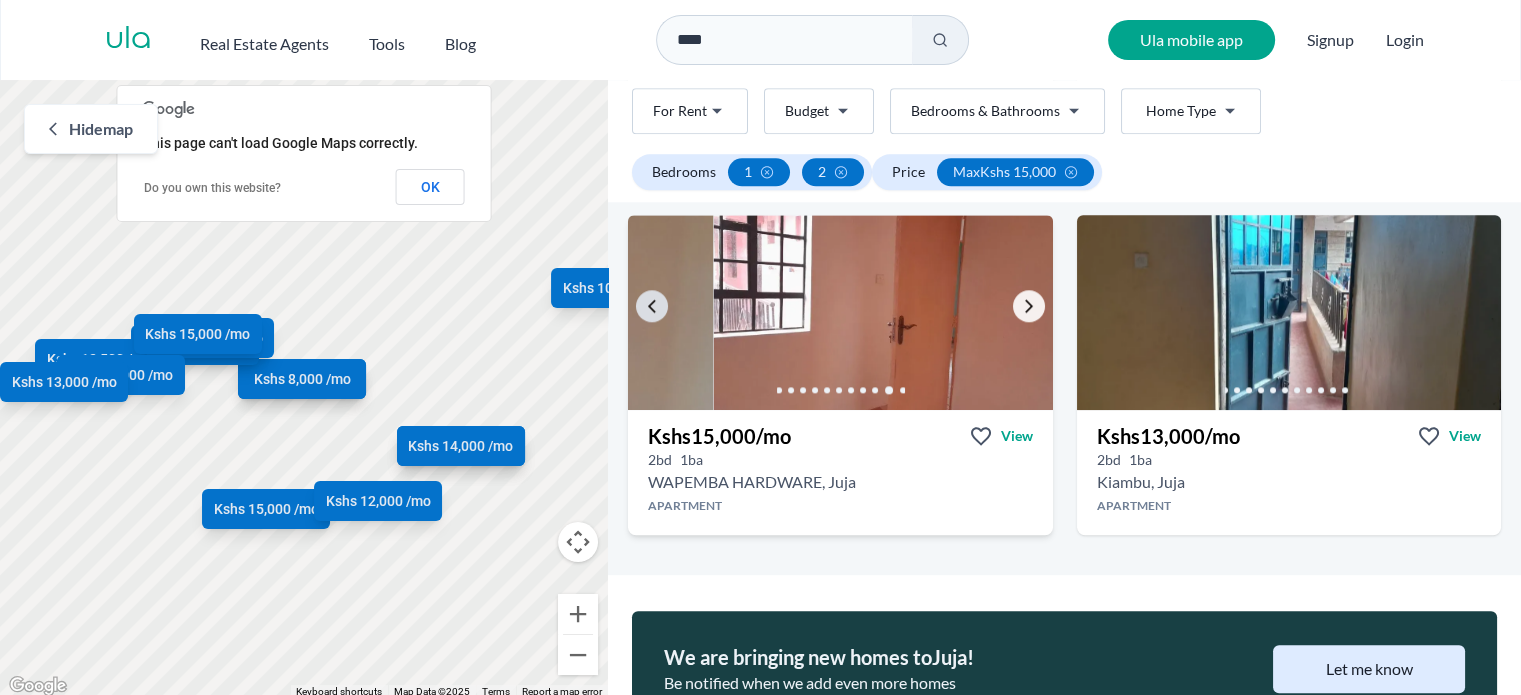 click 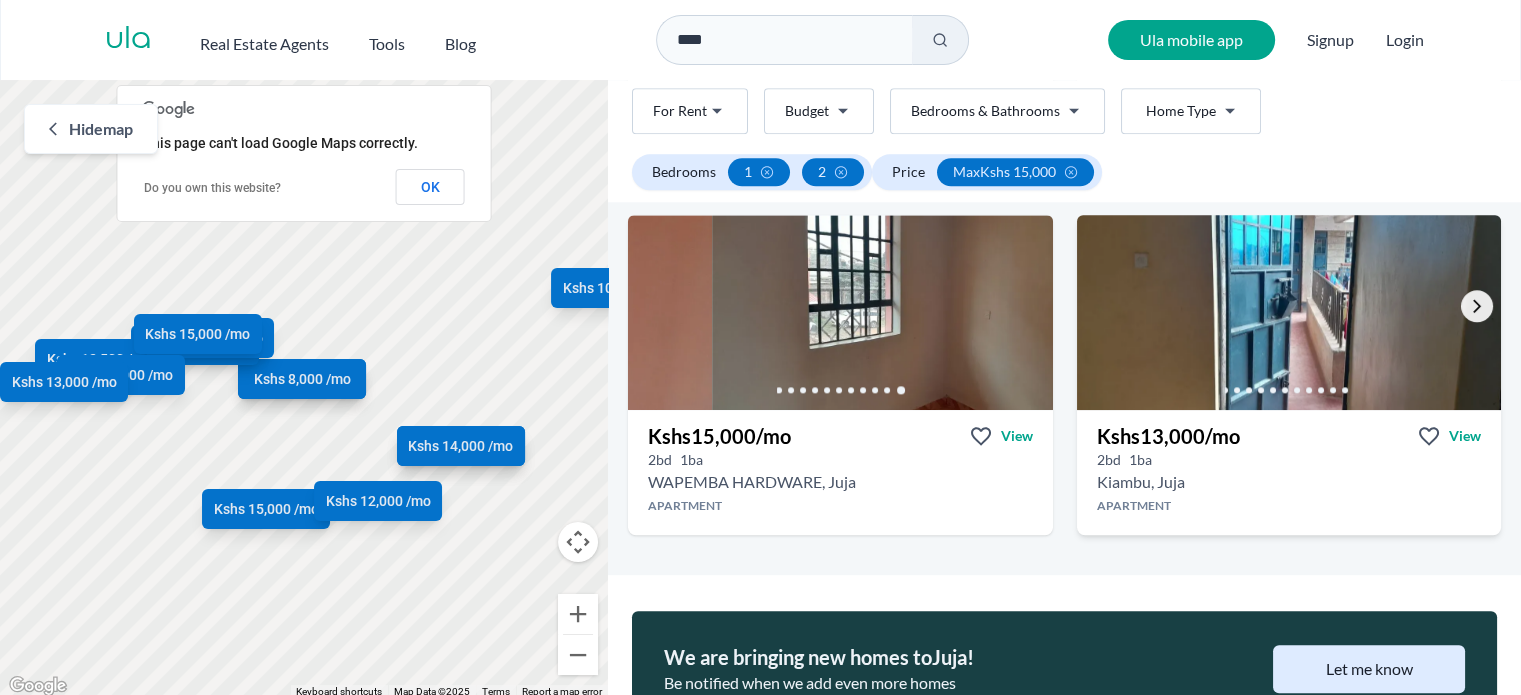 click 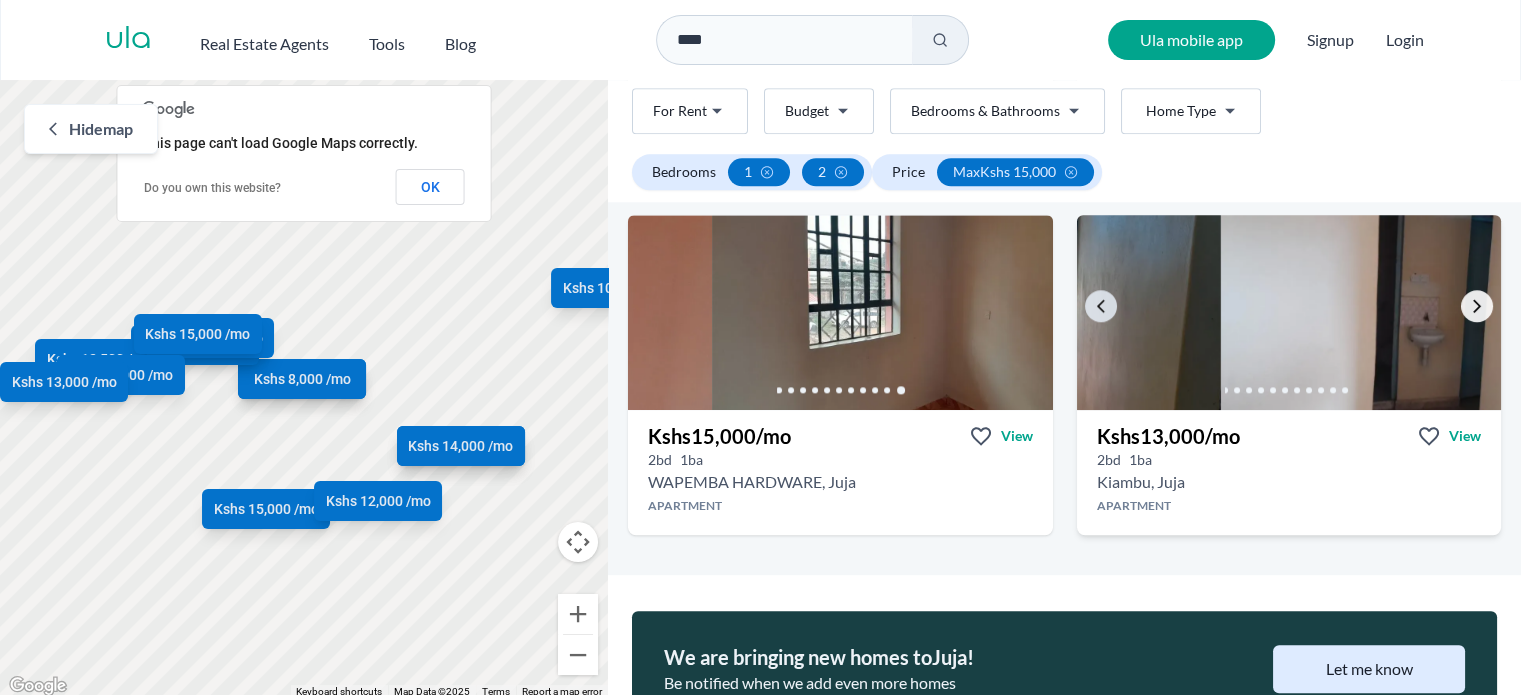 click 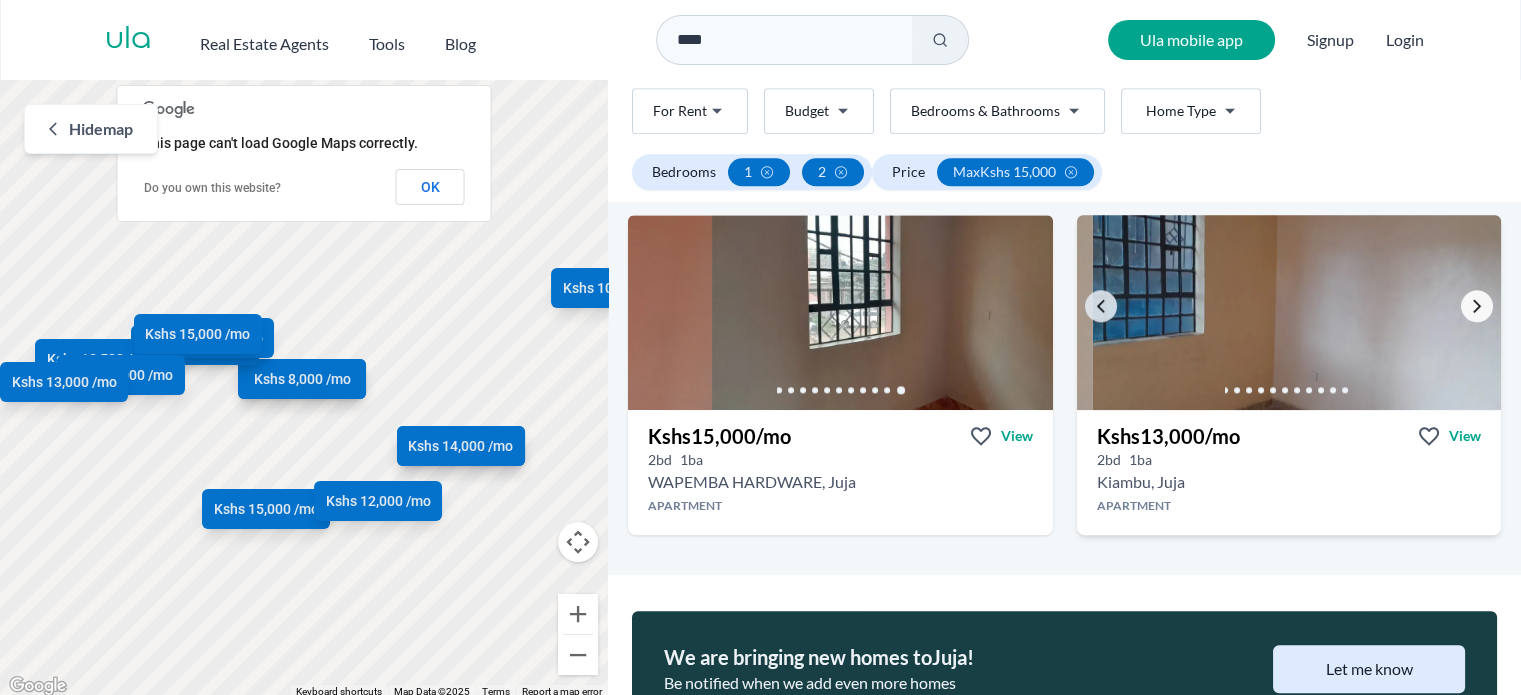 click 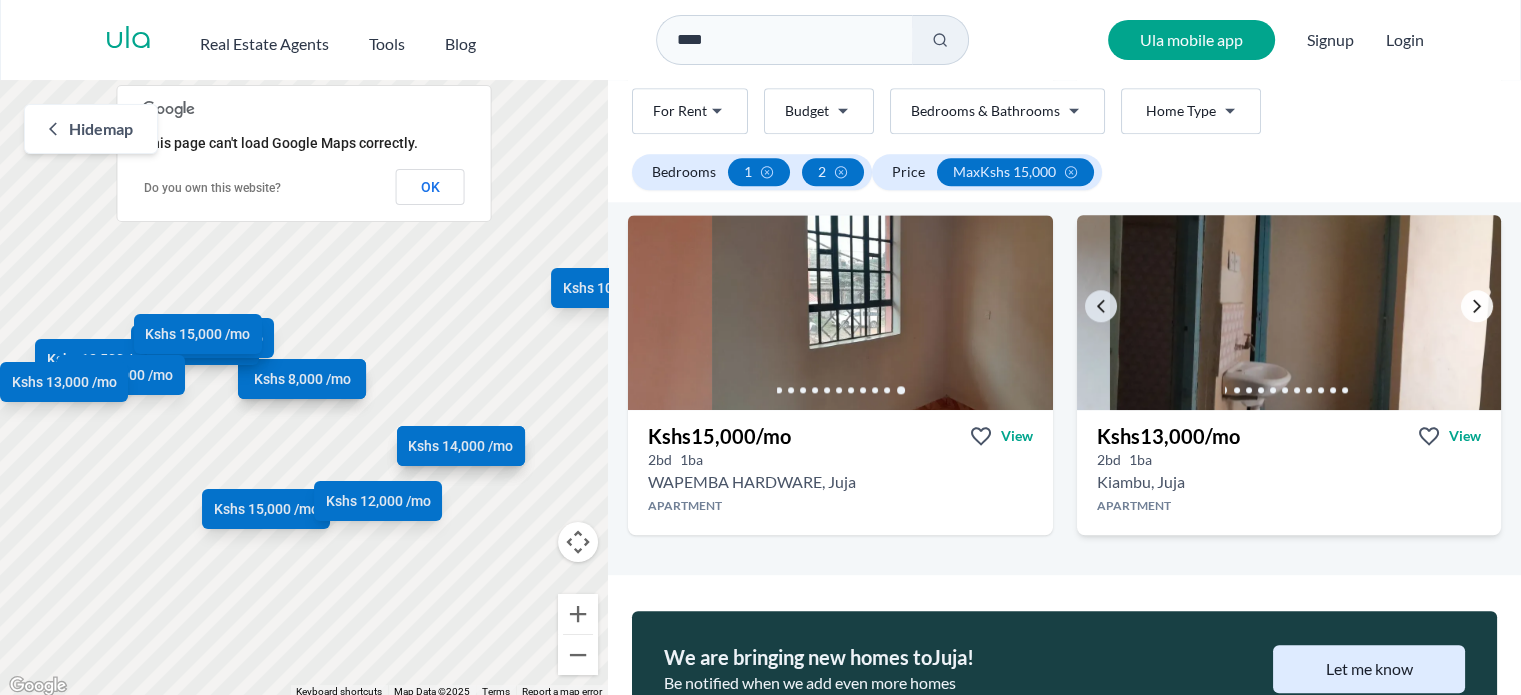 click 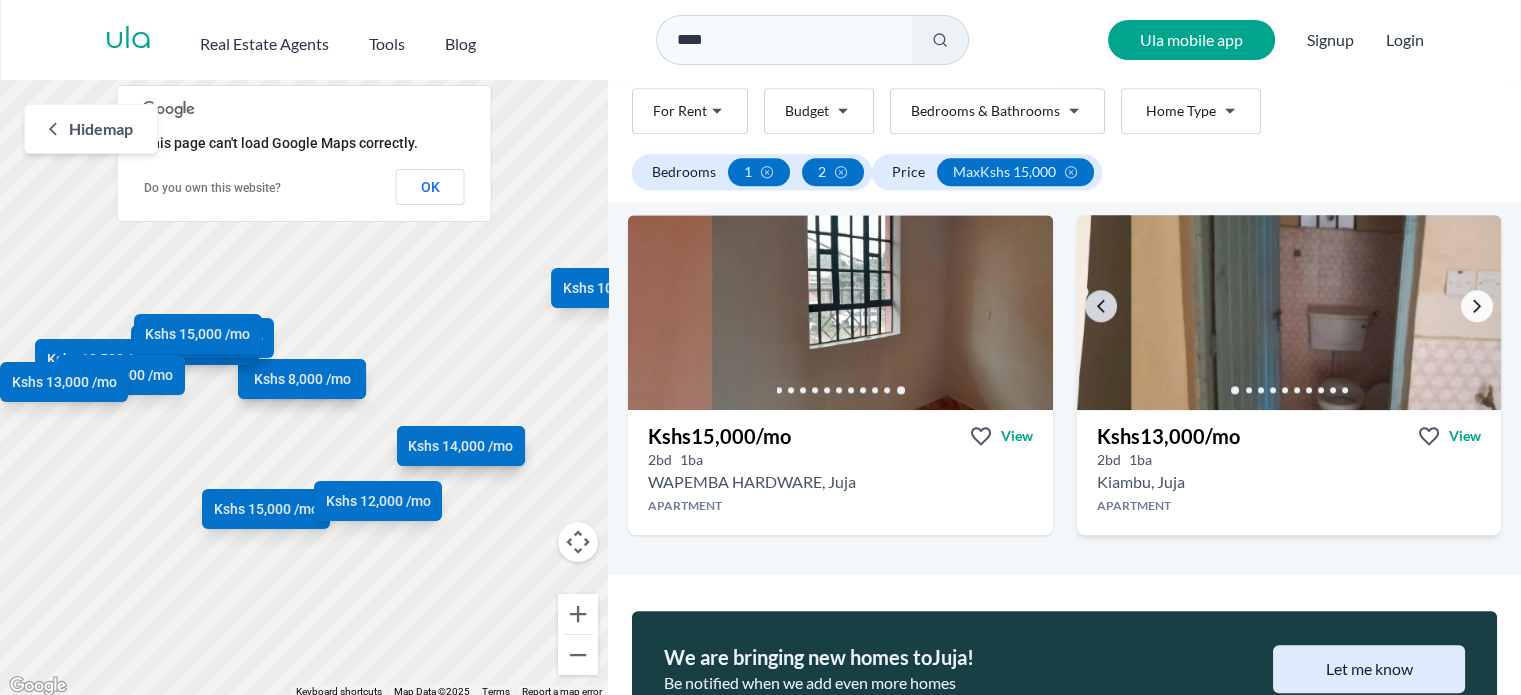 click 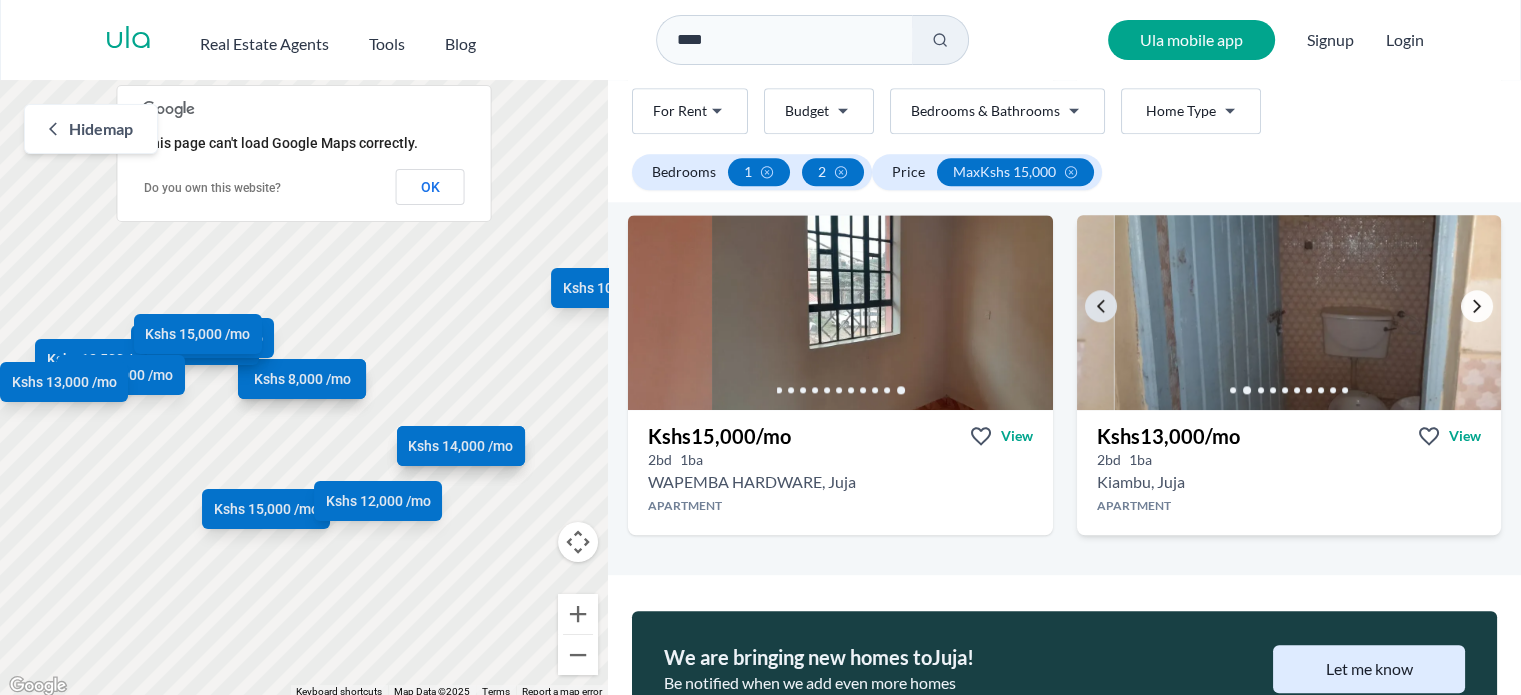 click 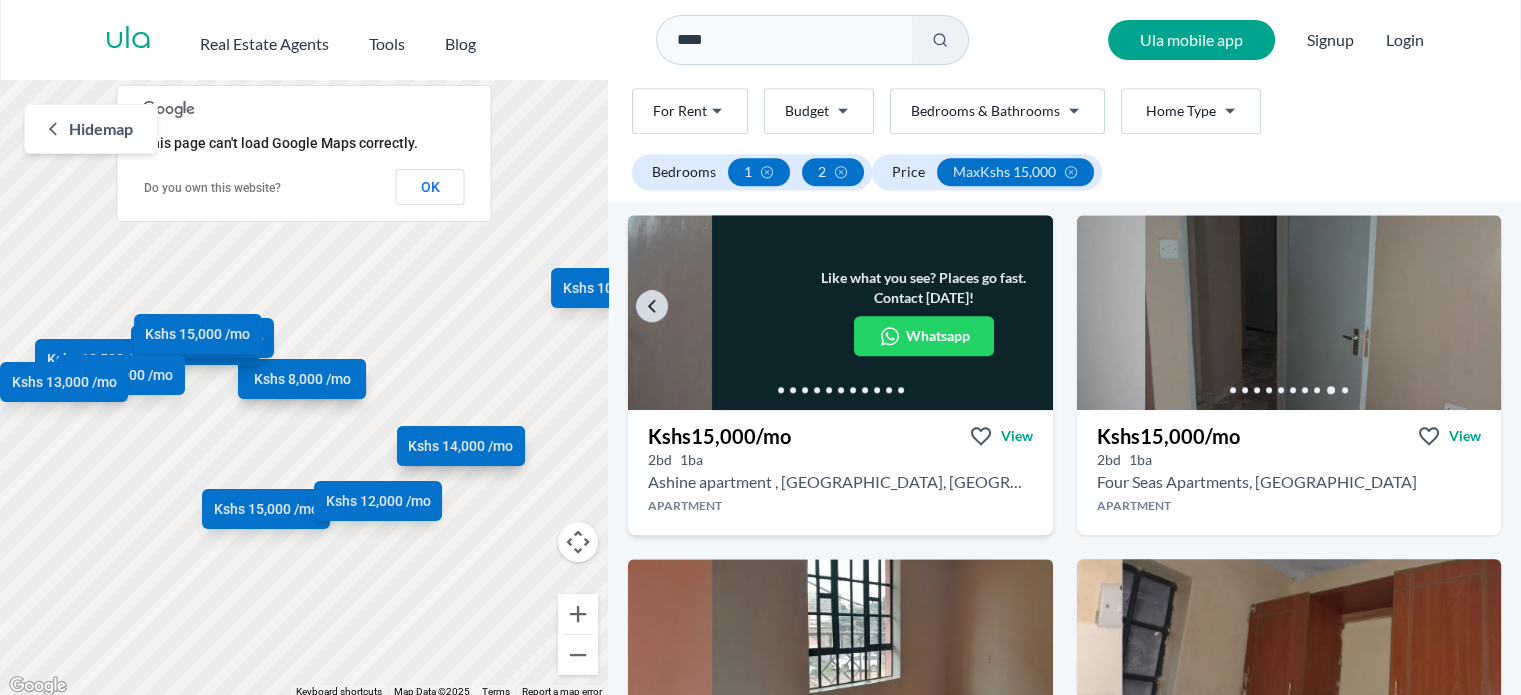 scroll, scrollTop: 1864, scrollLeft: 0, axis: vertical 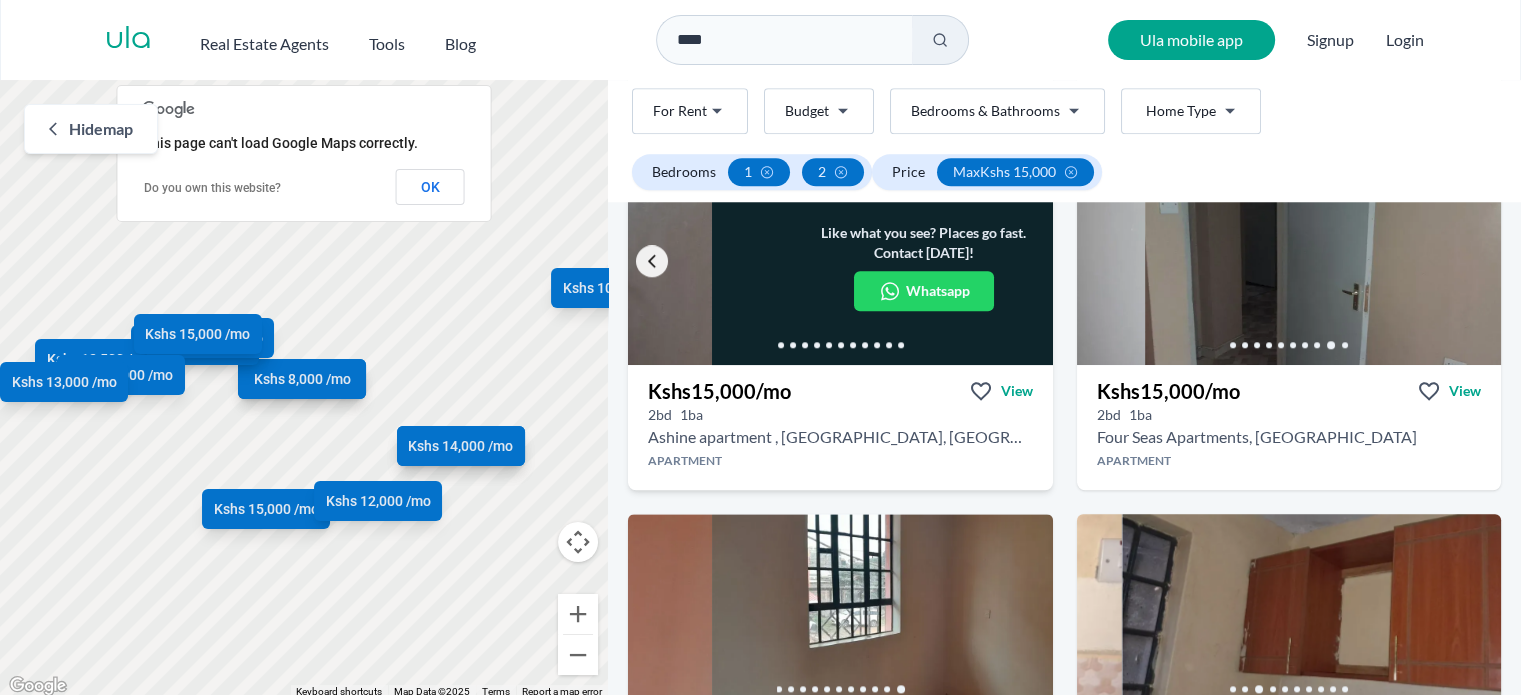 click 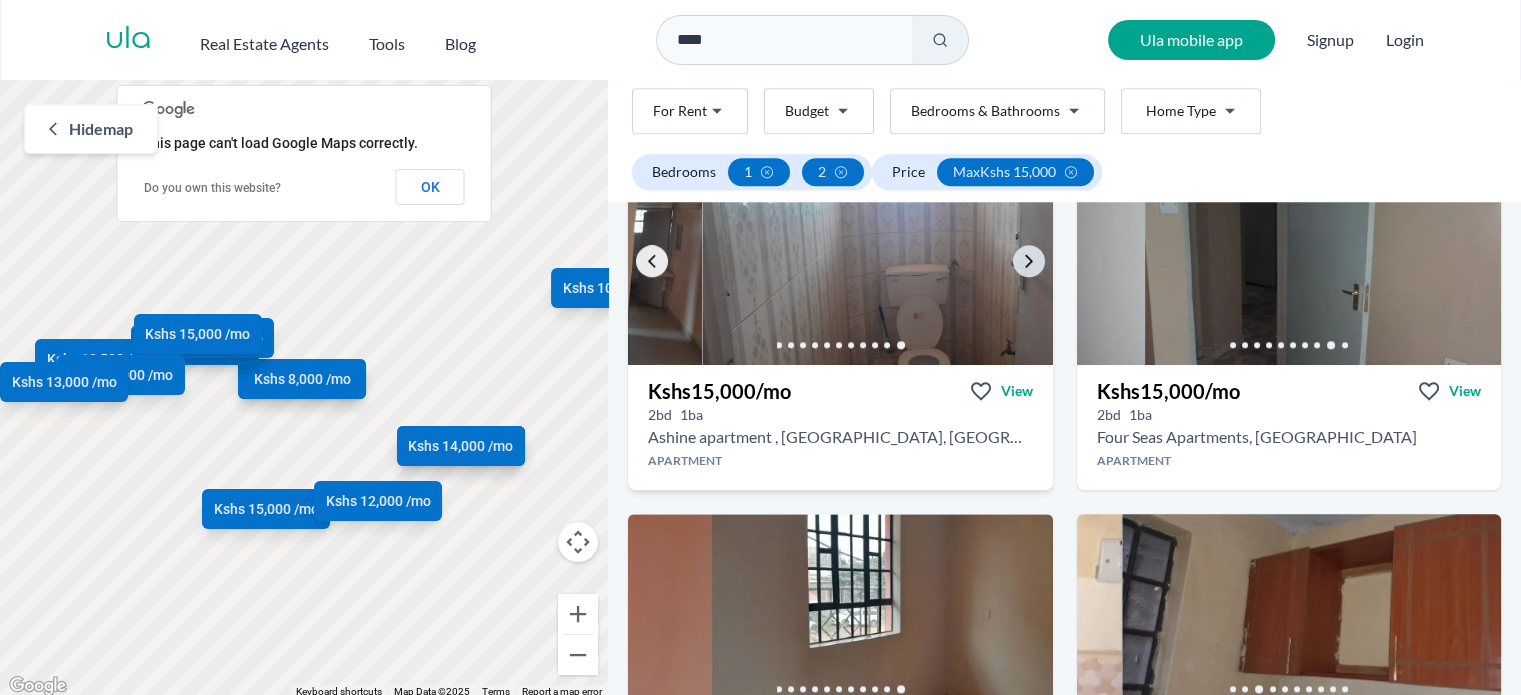 click 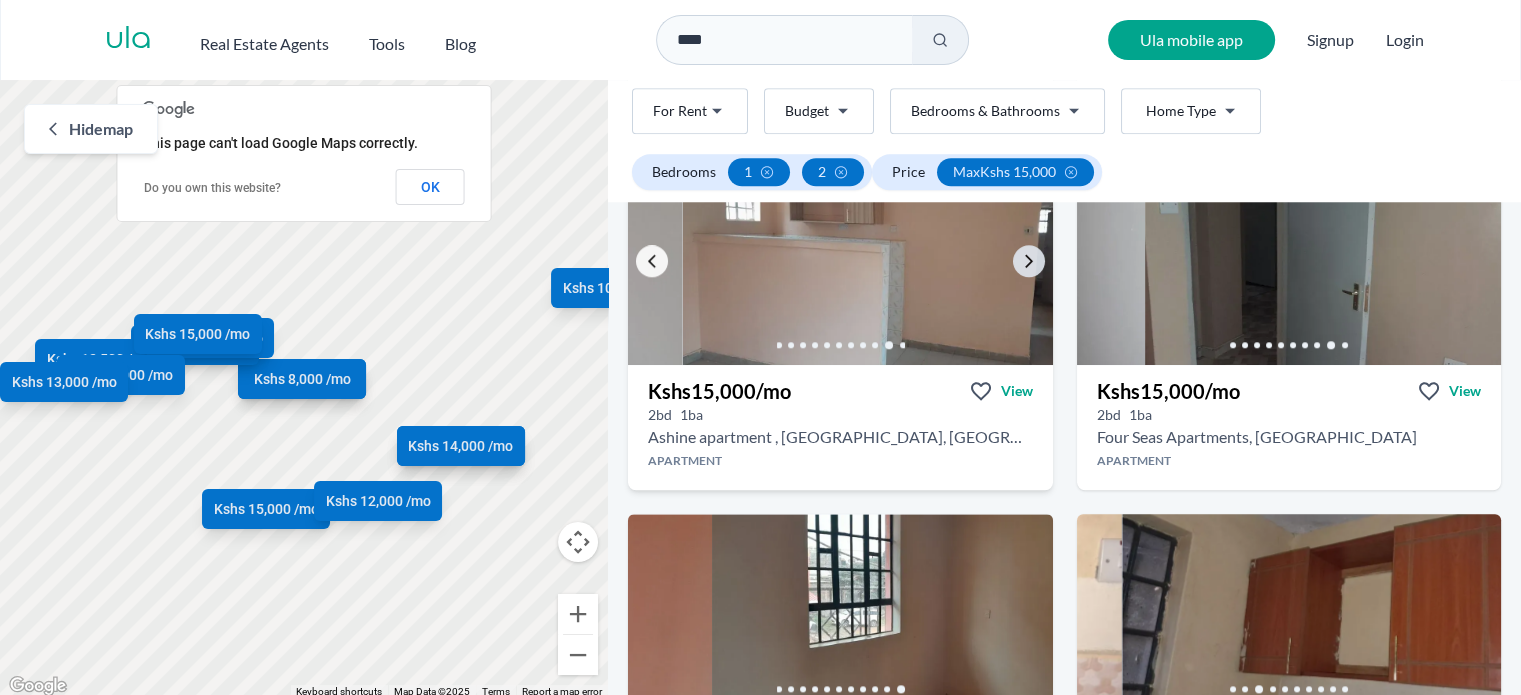 click 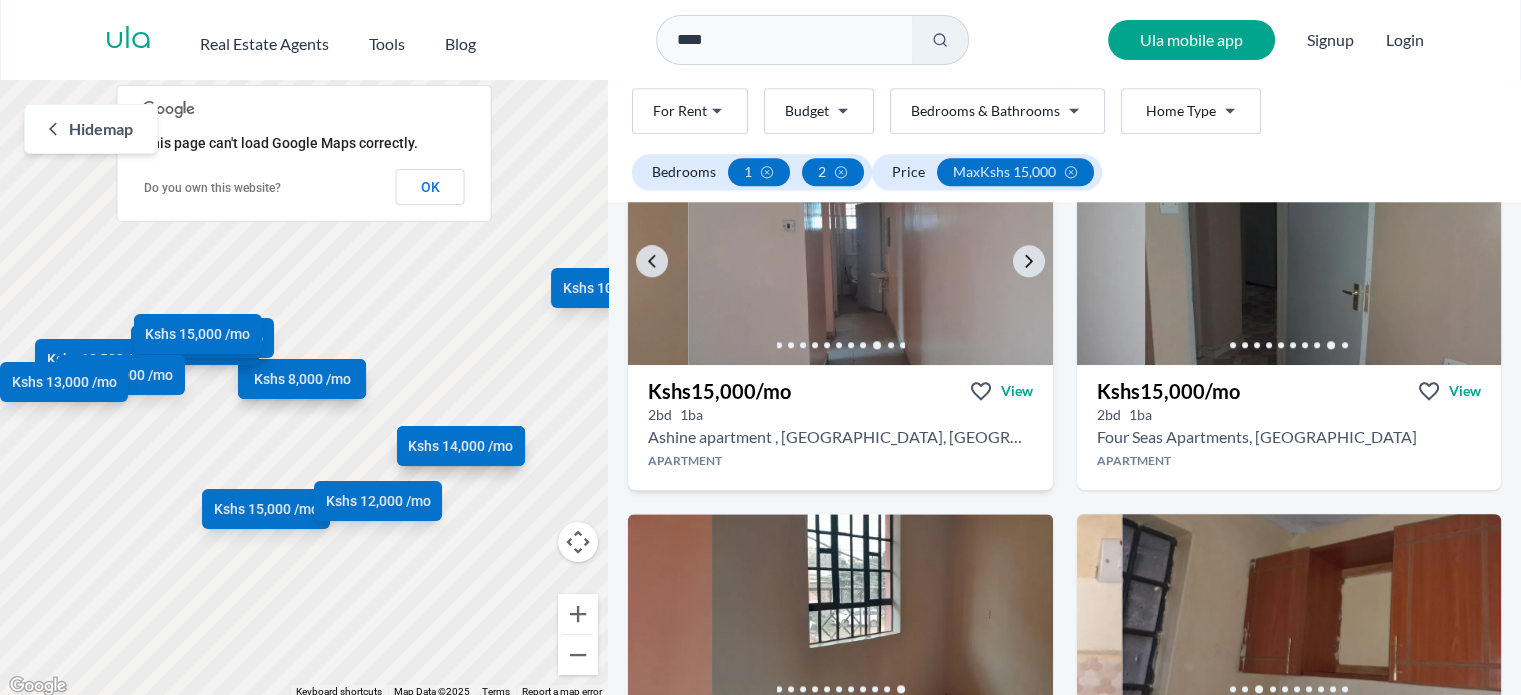 click at bounding box center (900, 267) 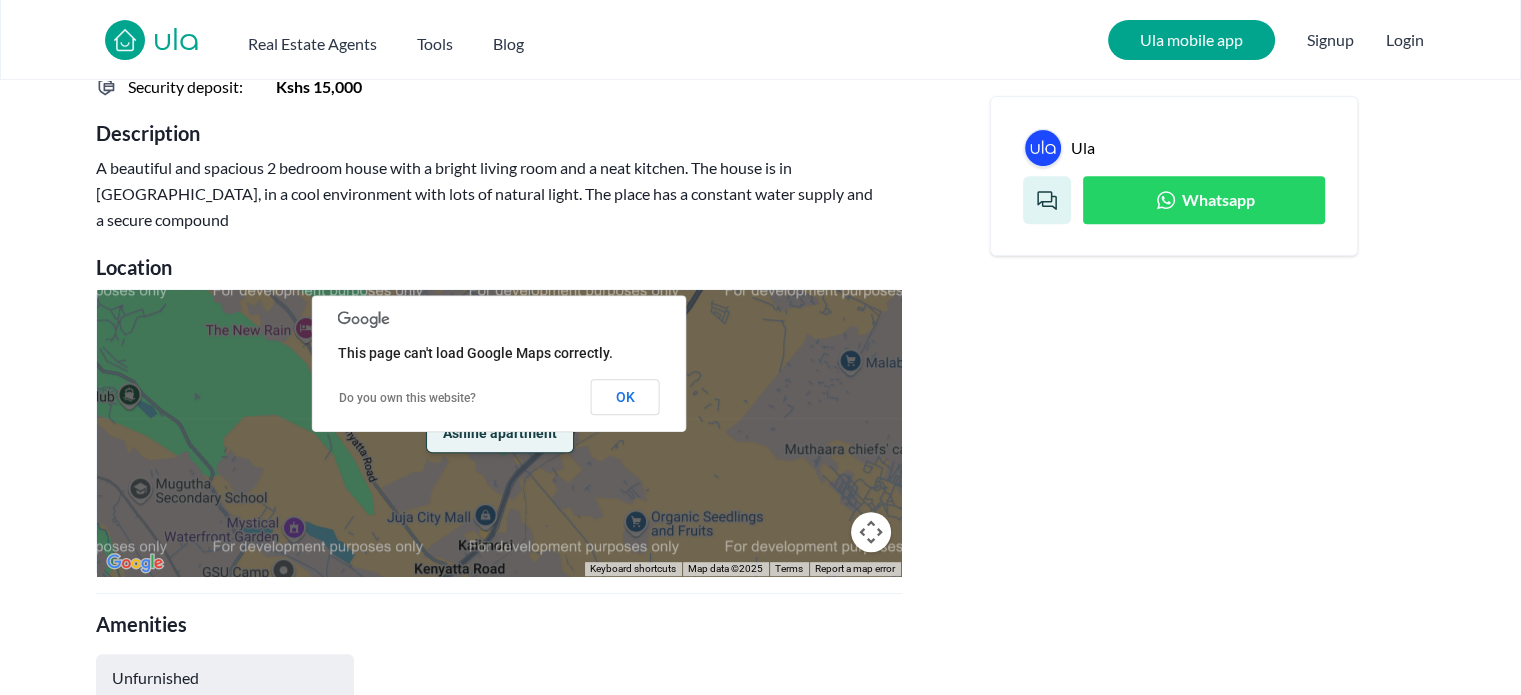scroll, scrollTop: 808, scrollLeft: 0, axis: vertical 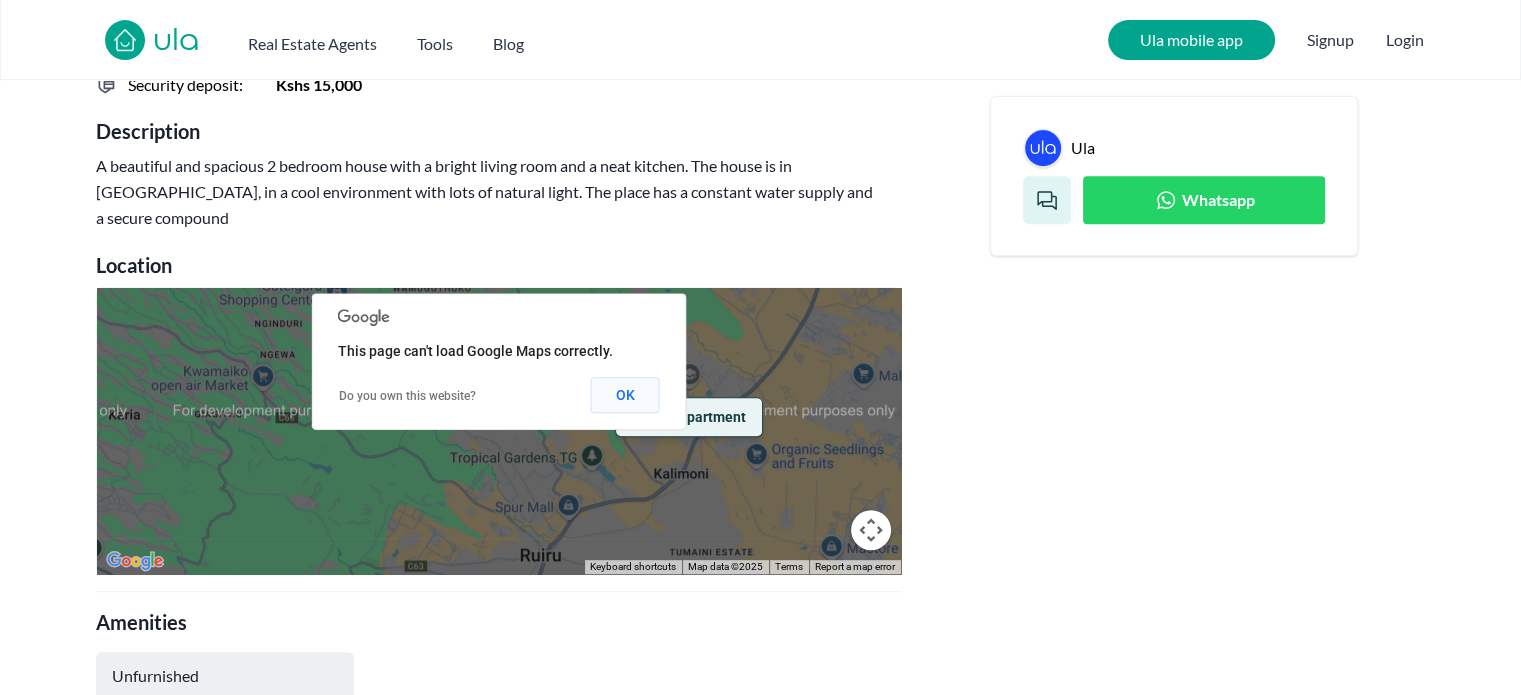 click on "OK" at bounding box center [625, 395] 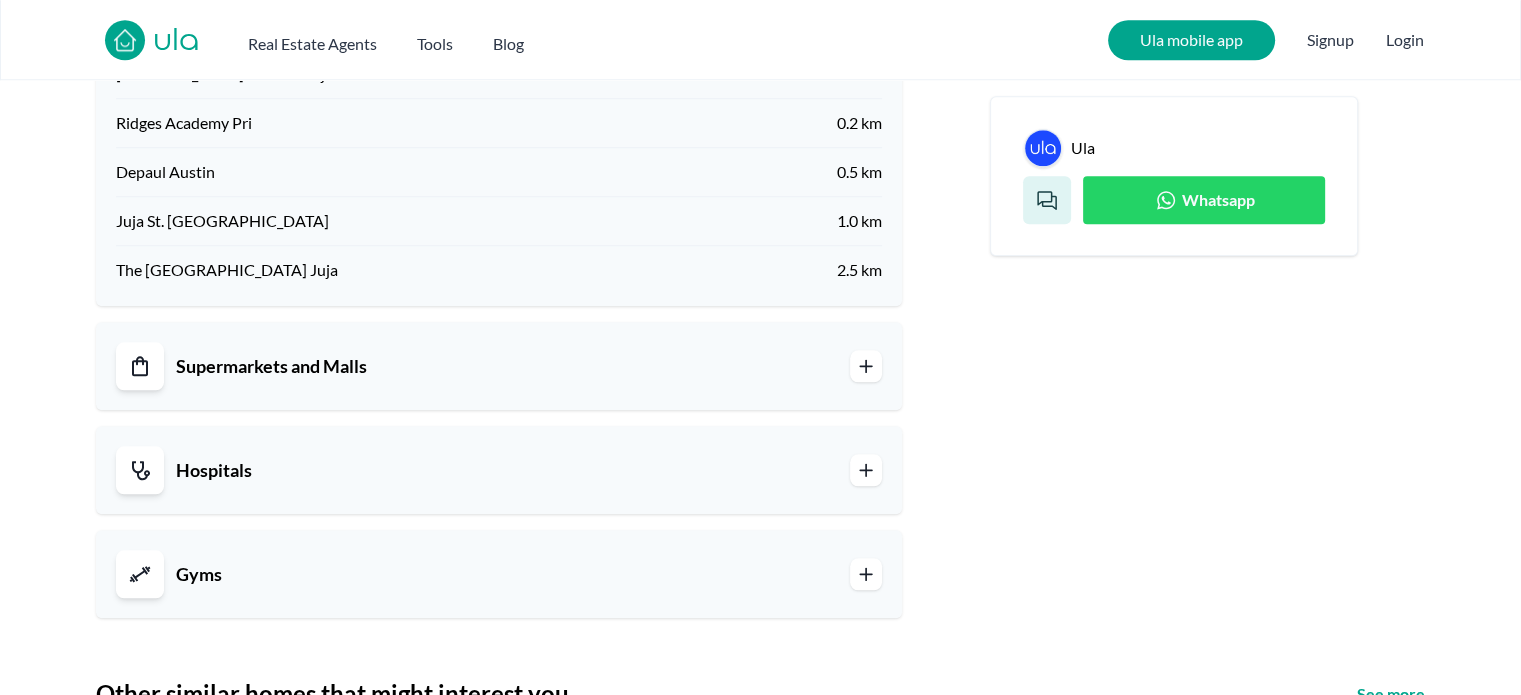 scroll, scrollTop: 1991, scrollLeft: 0, axis: vertical 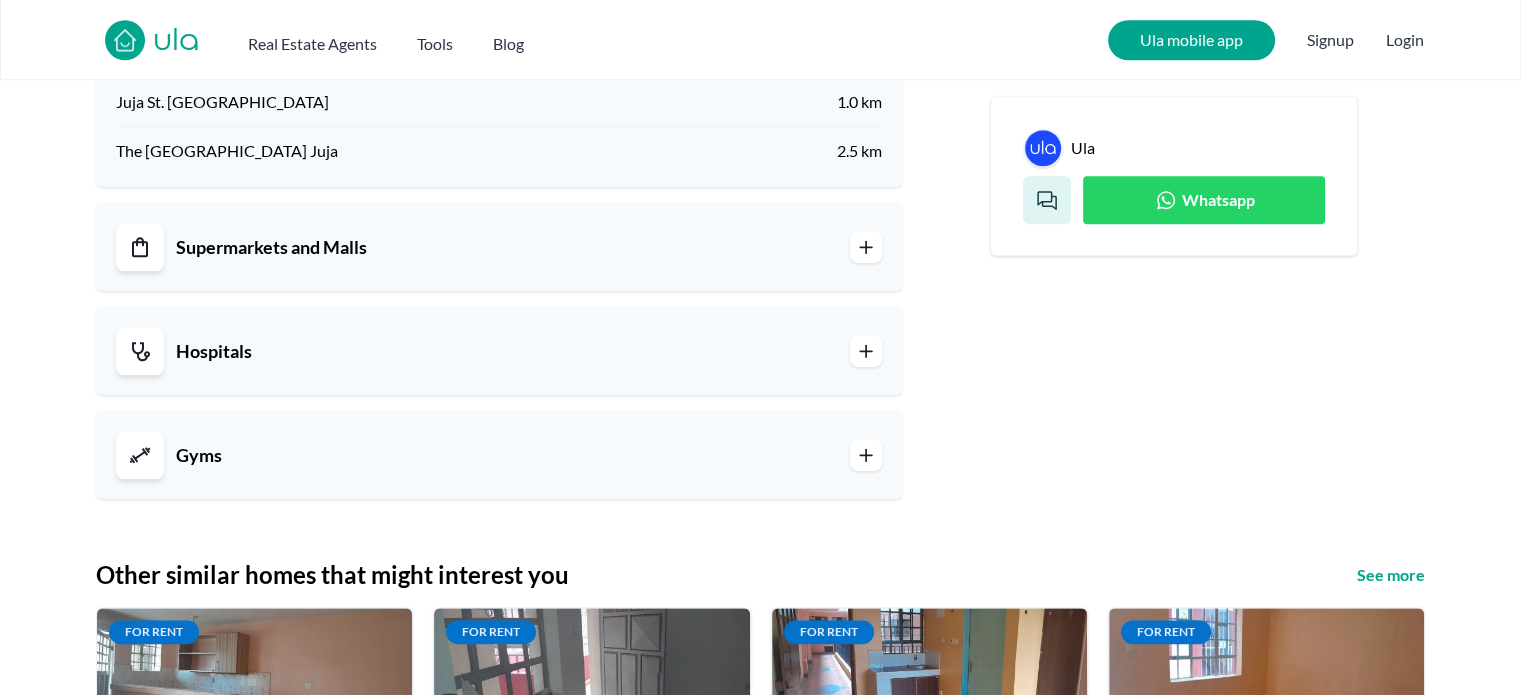 click at bounding box center (866, 247) 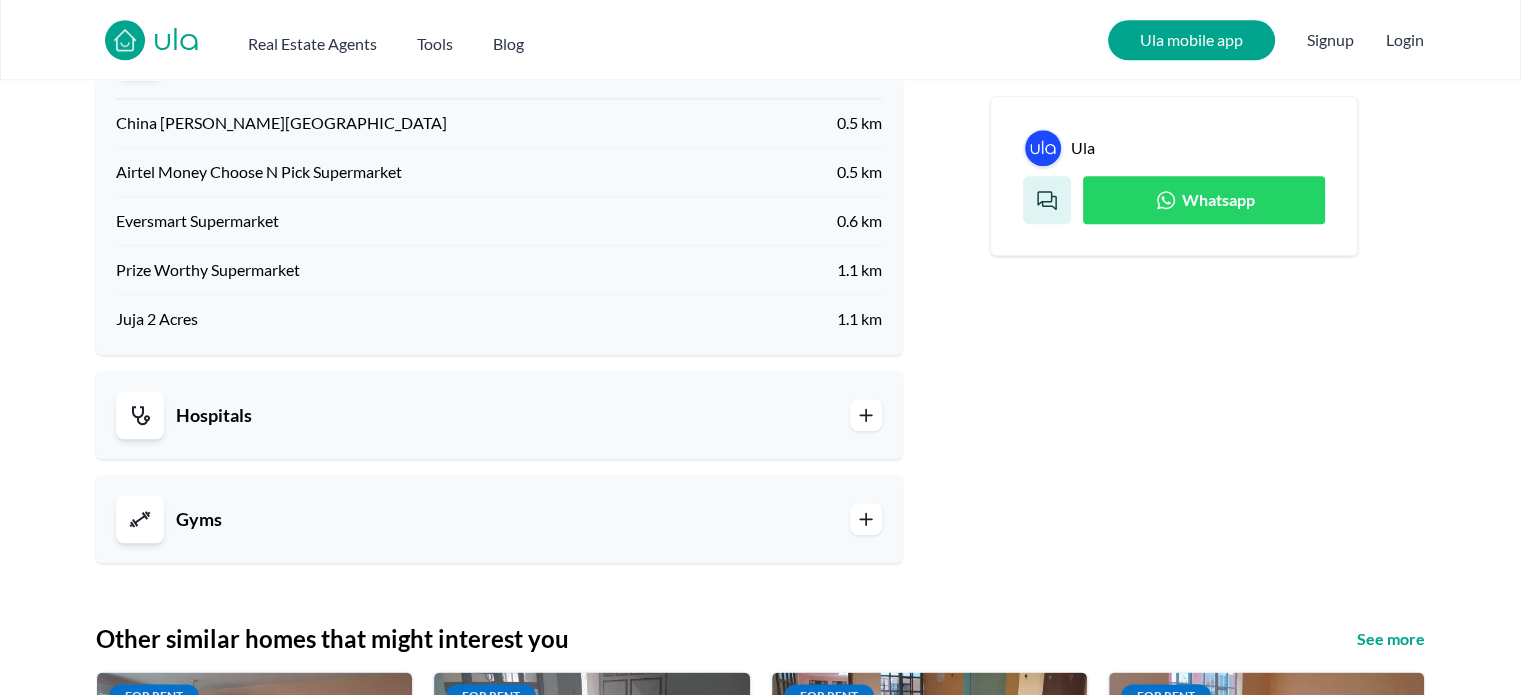 scroll, scrollTop: 2202, scrollLeft: 0, axis: vertical 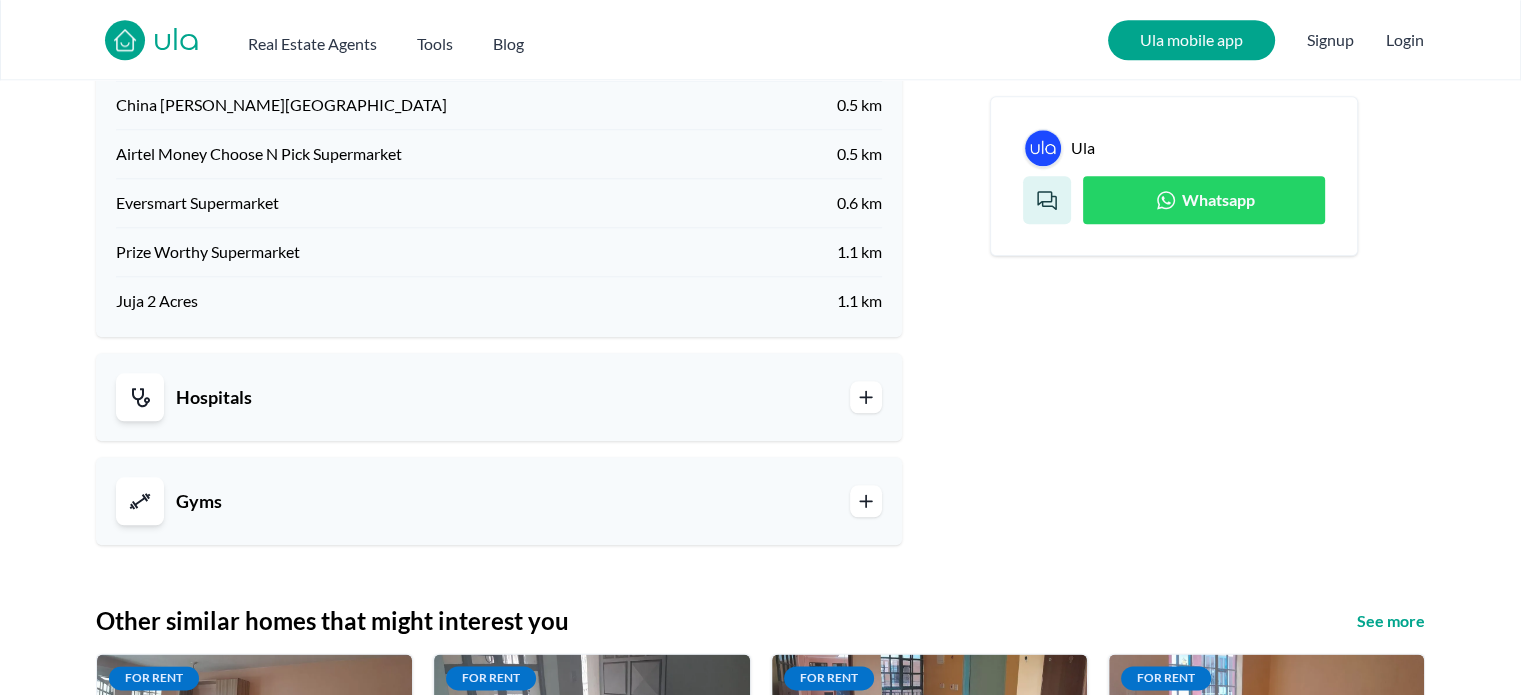 click on "Hospitals" at bounding box center [499, 397] 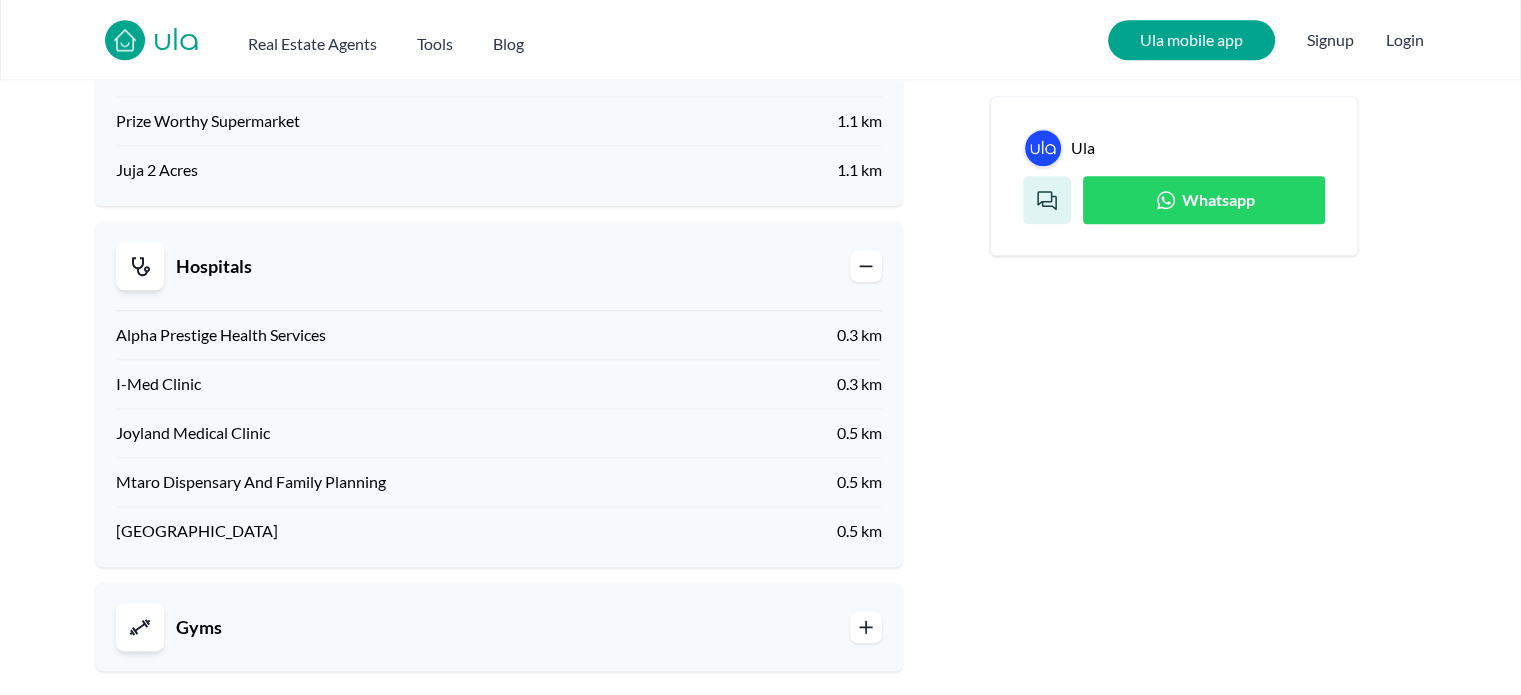 scroll, scrollTop: 2498, scrollLeft: 0, axis: vertical 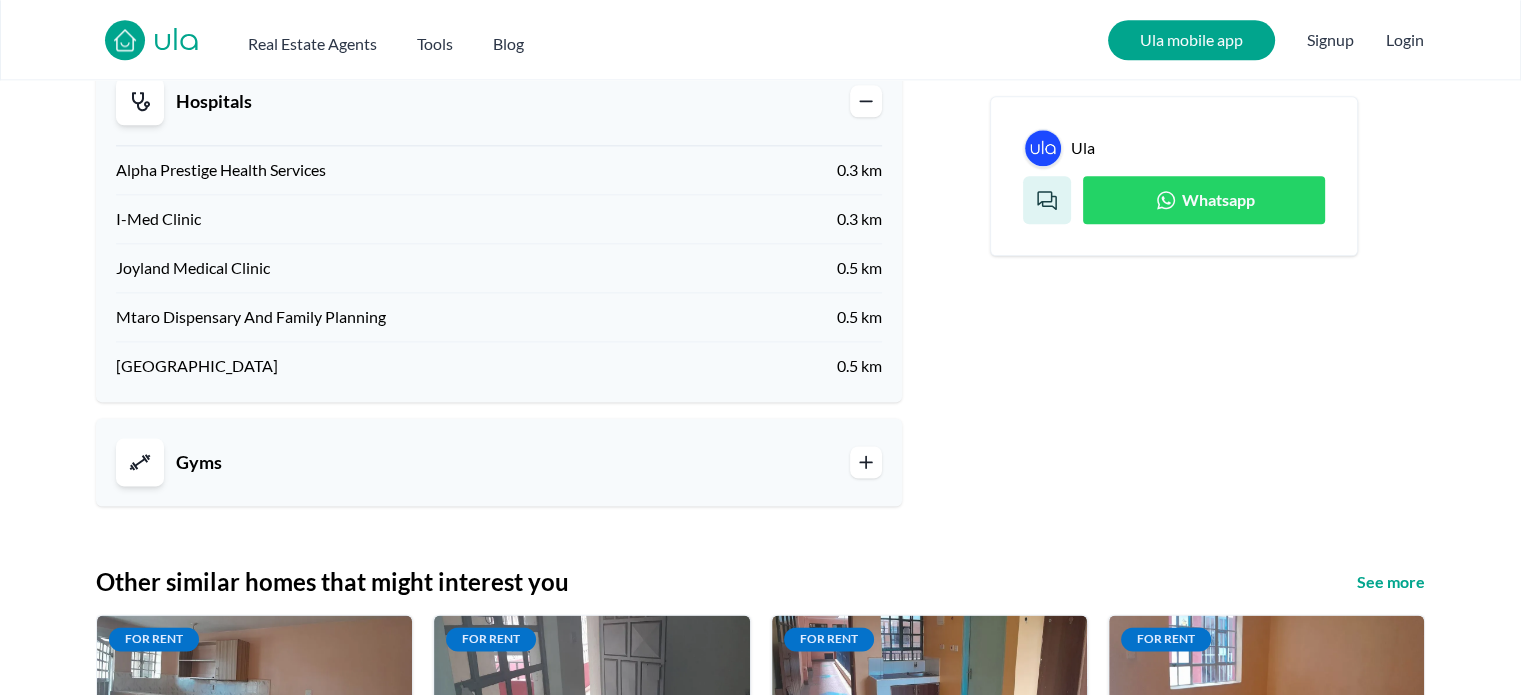 click 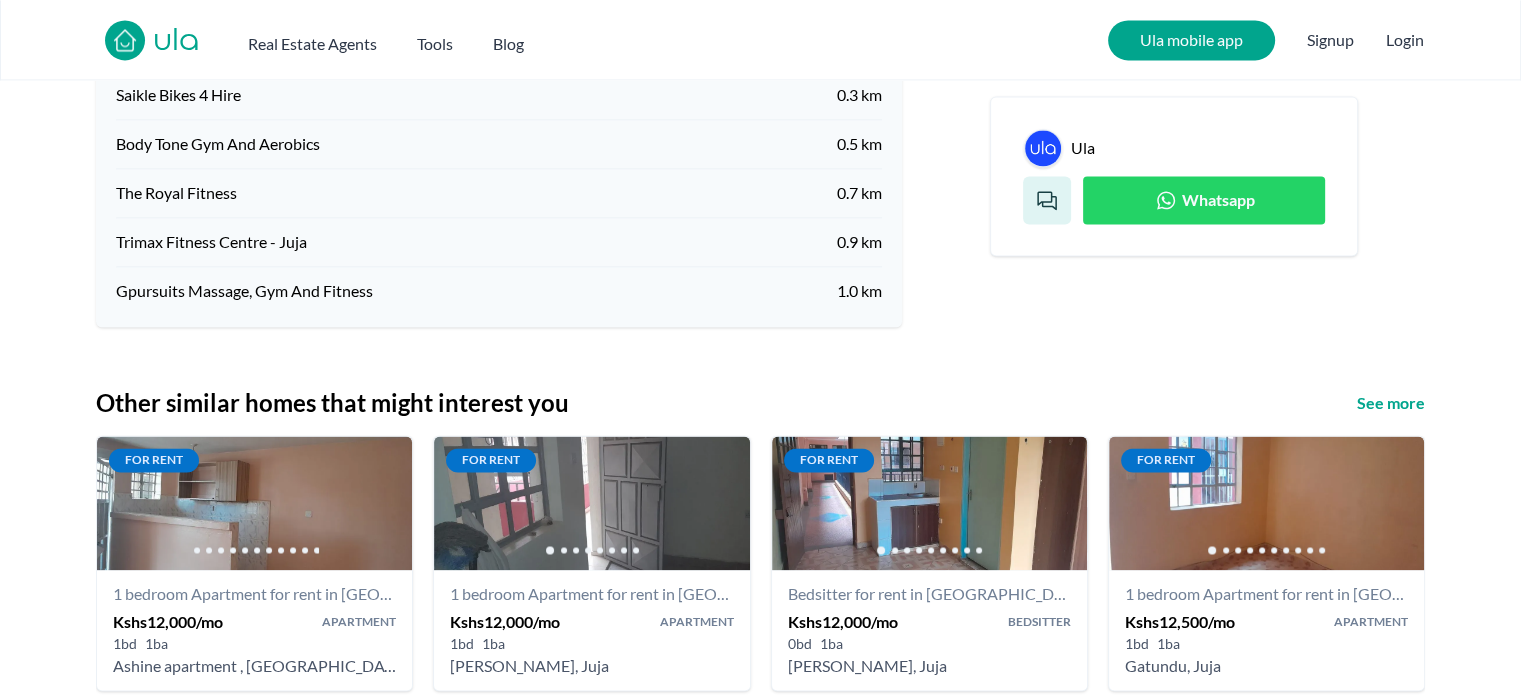 scroll, scrollTop: 2981, scrollLeft: 0, axis: vertical 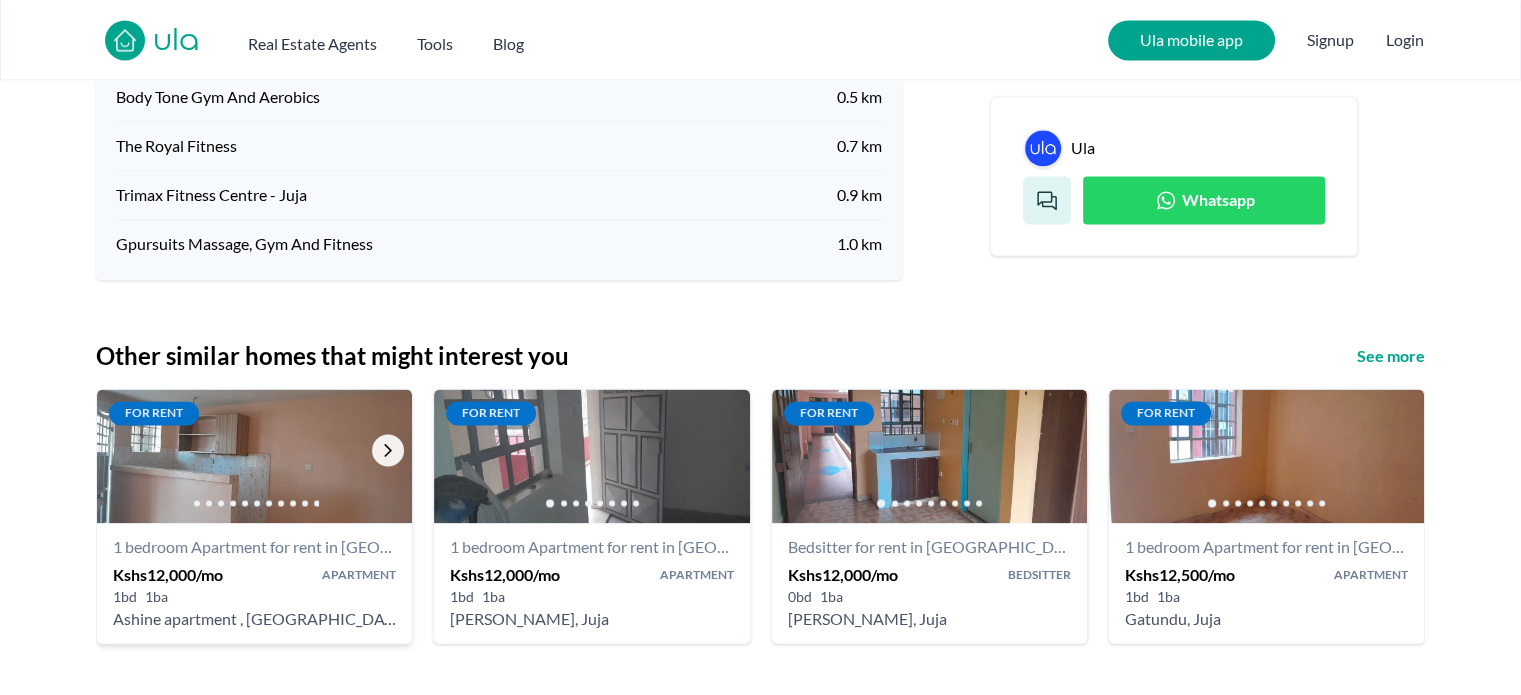 click 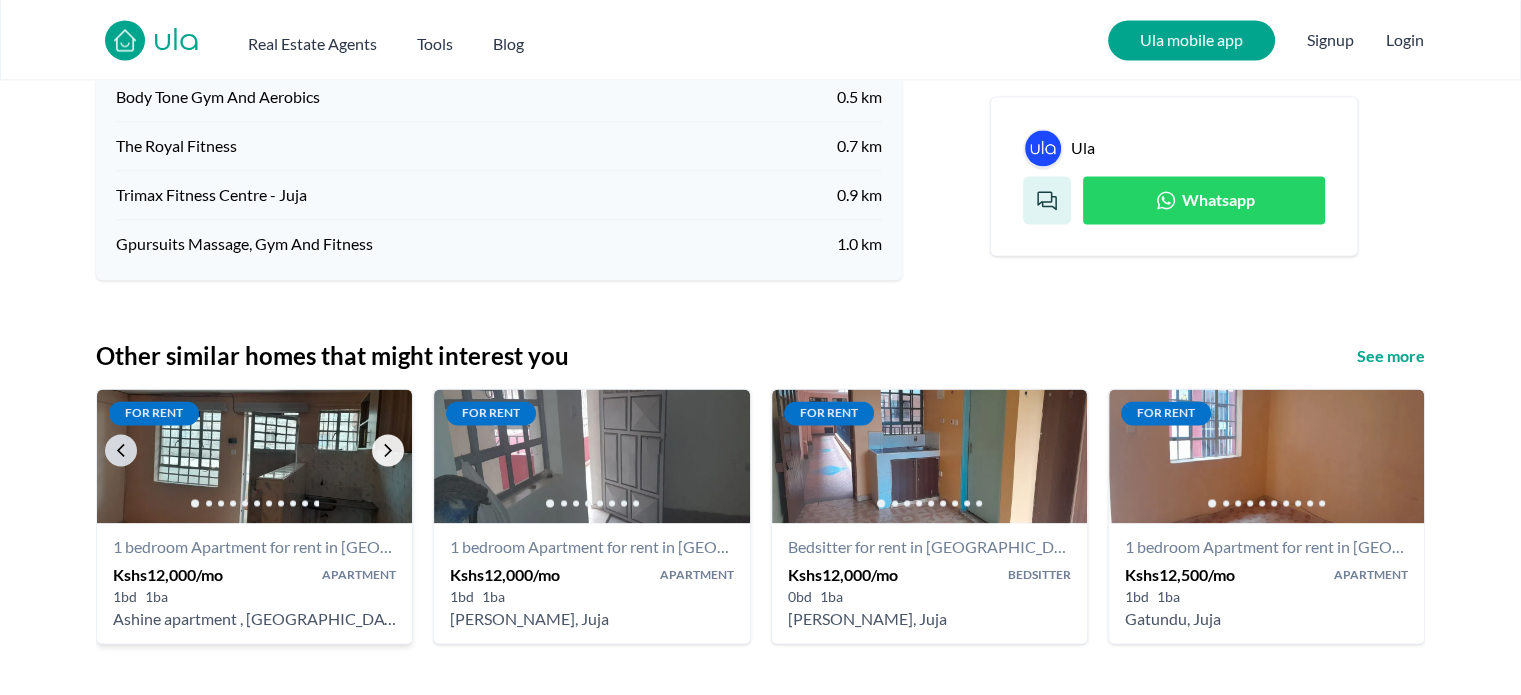 click 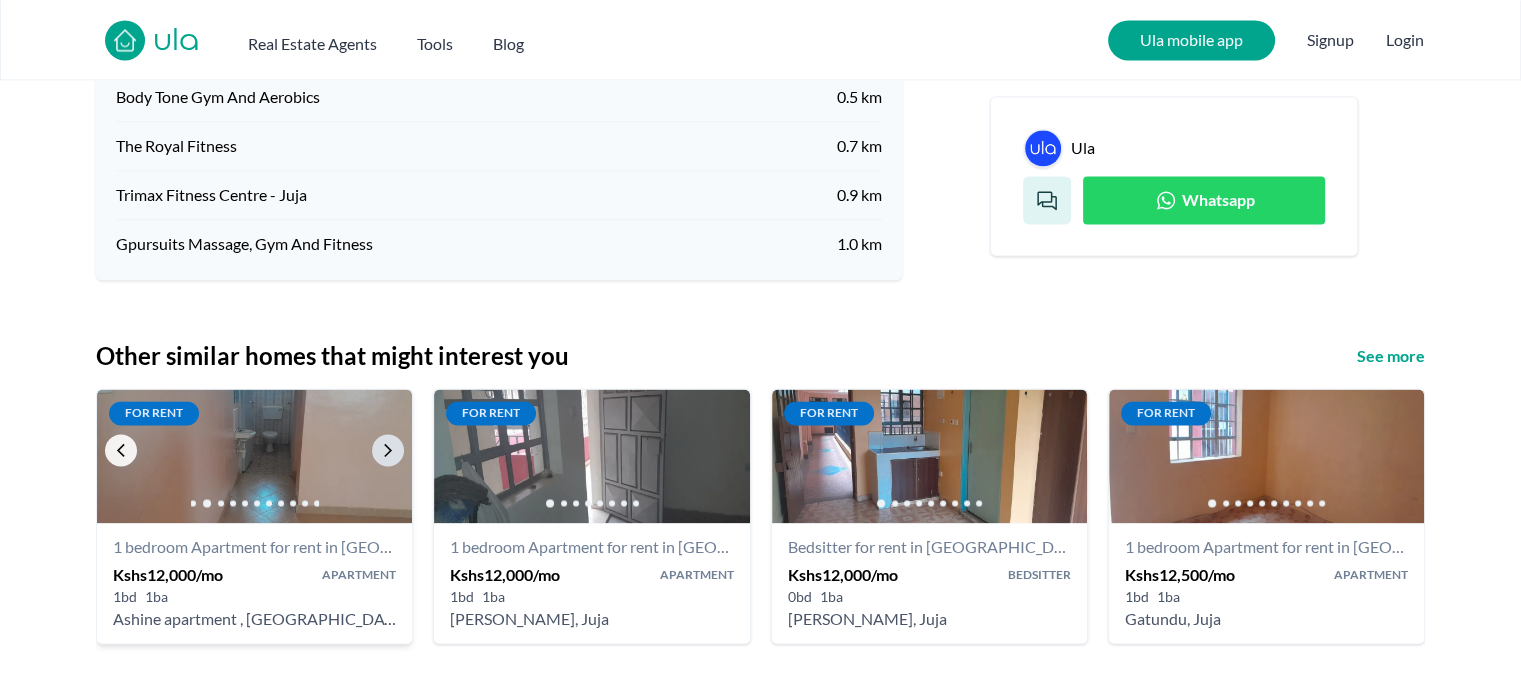 click 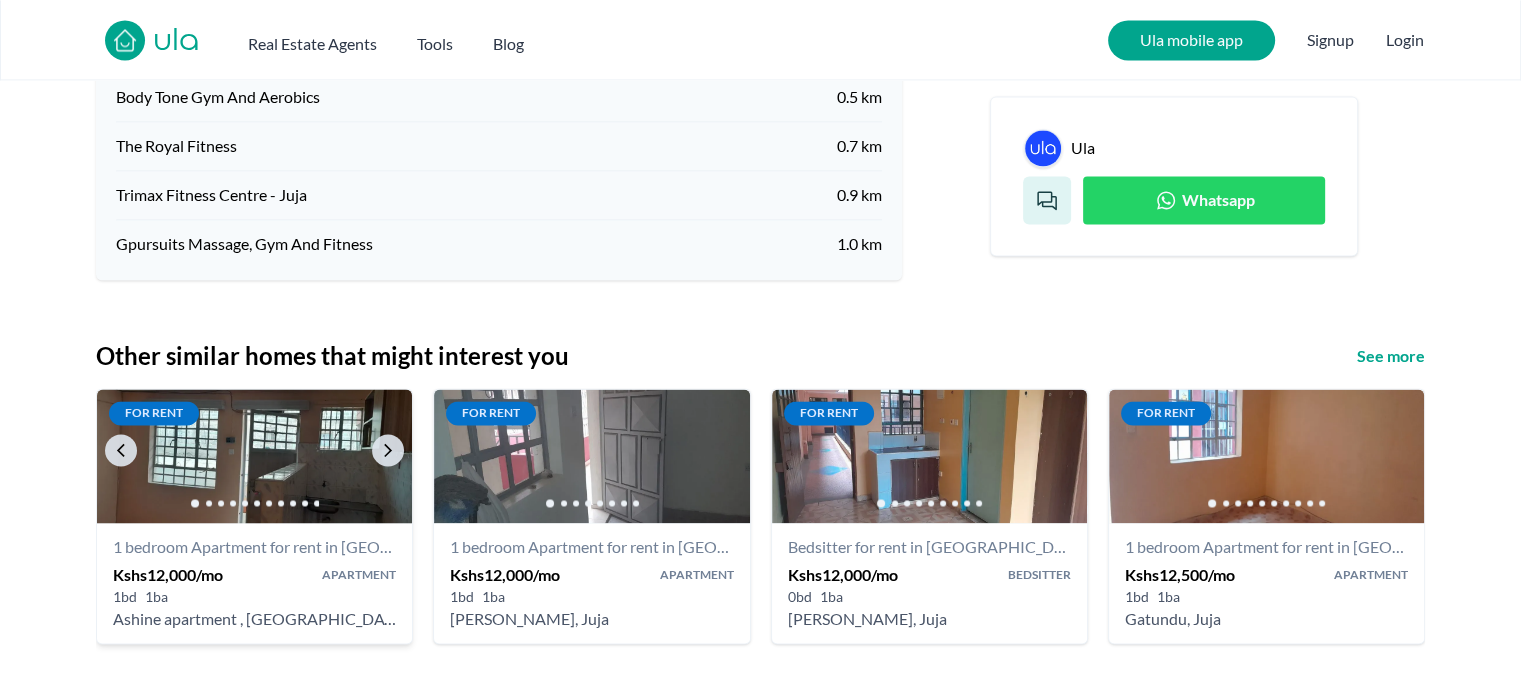 click at bounding box center (253, 456) 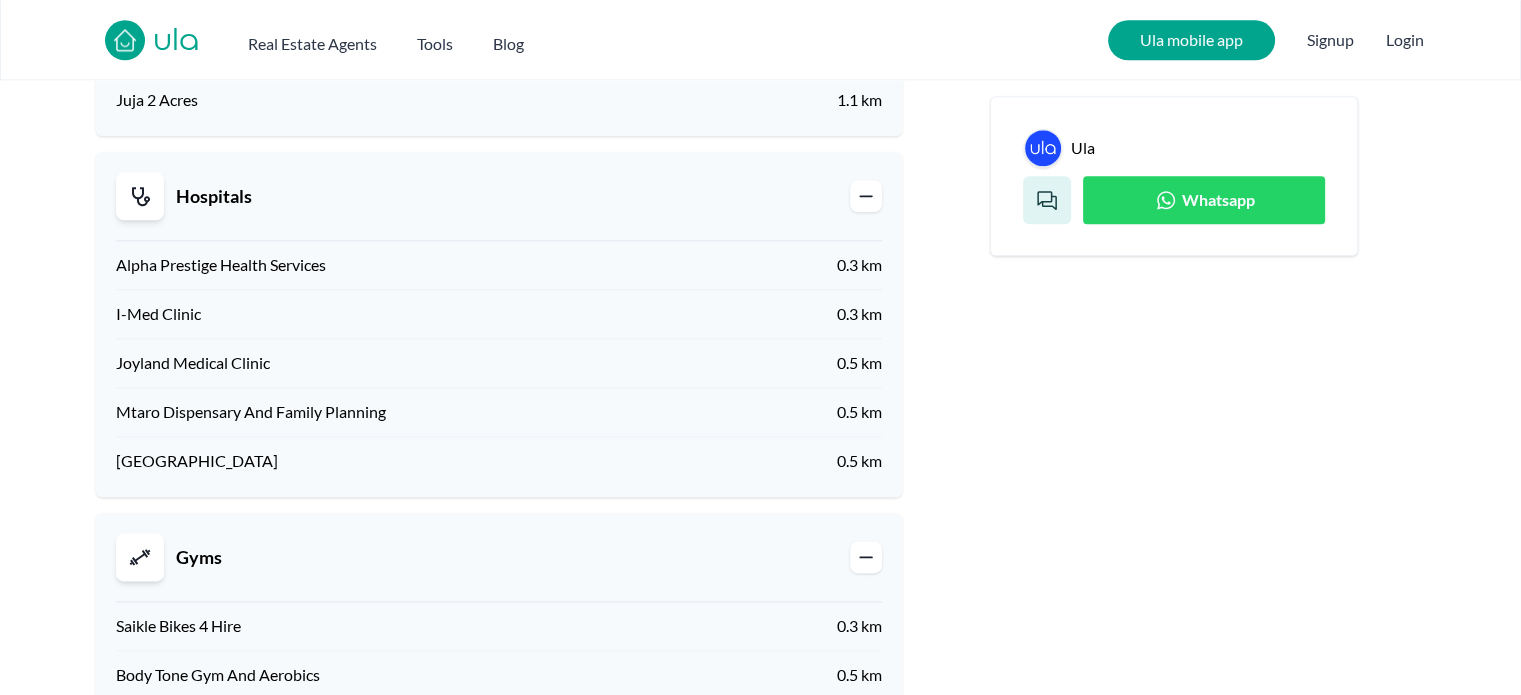 scroll, scrollTop: 2528, scrollLeft: 0, axis: vertical 